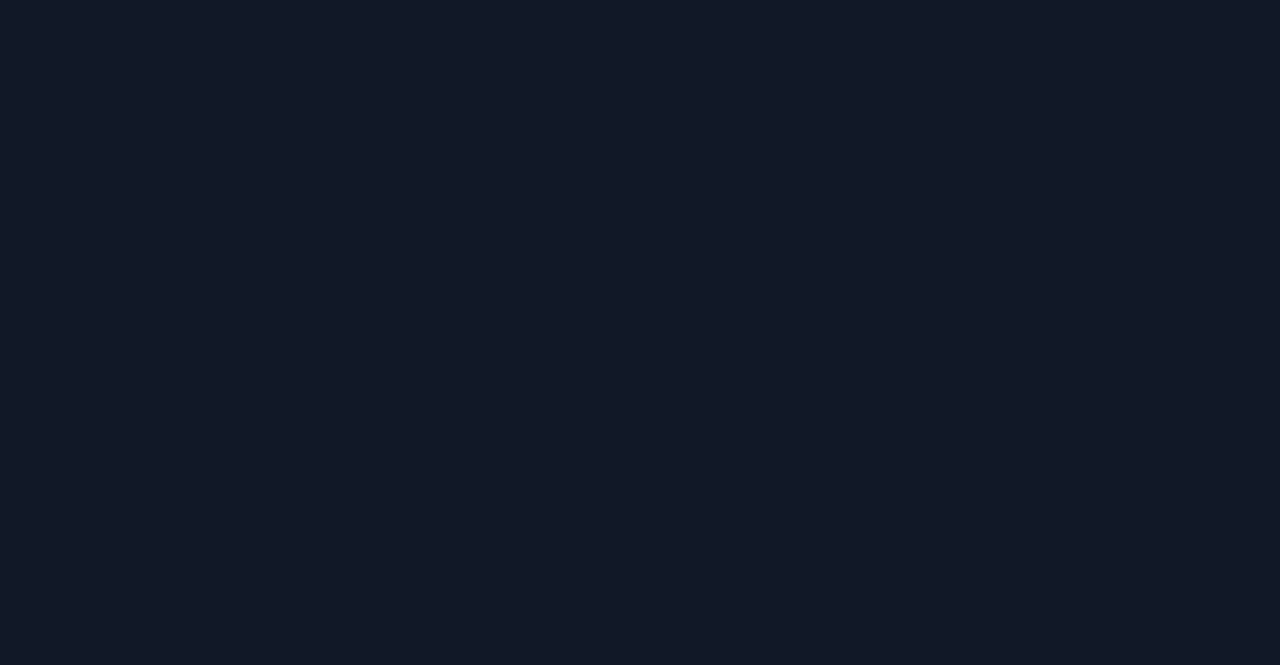 scroll, scrollTop: 0, scrollLeft: 0, axis: both 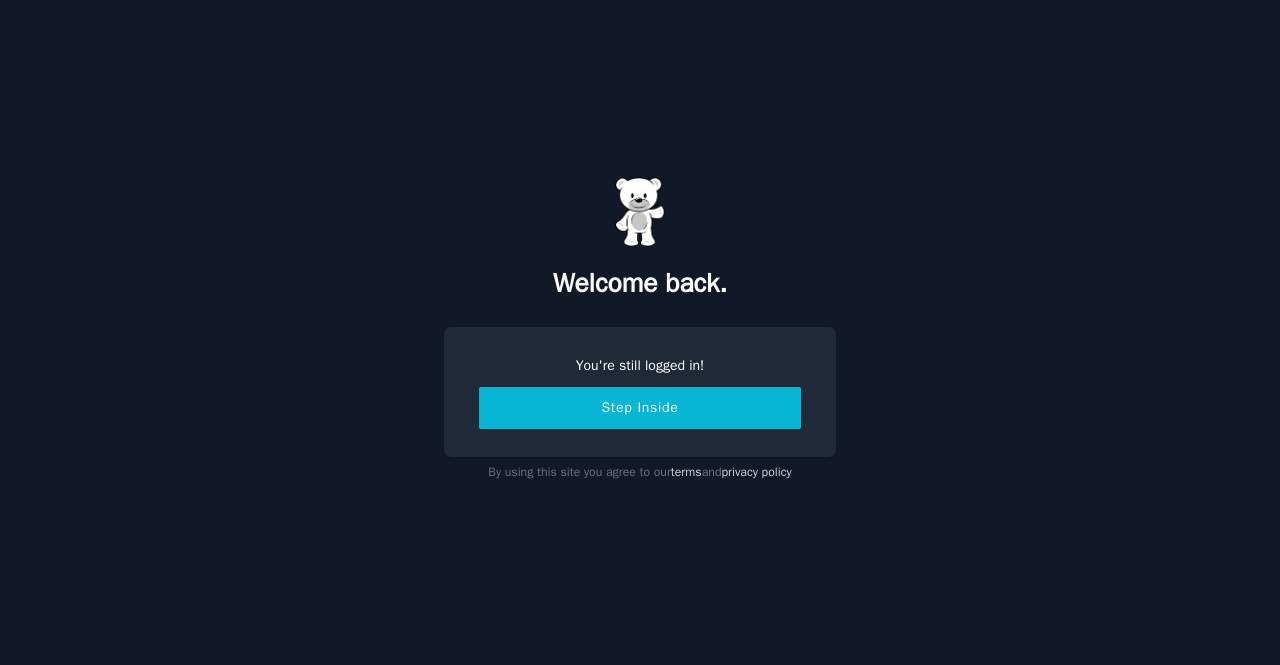 click on "Step Inside" at bounding box center [640, 408] 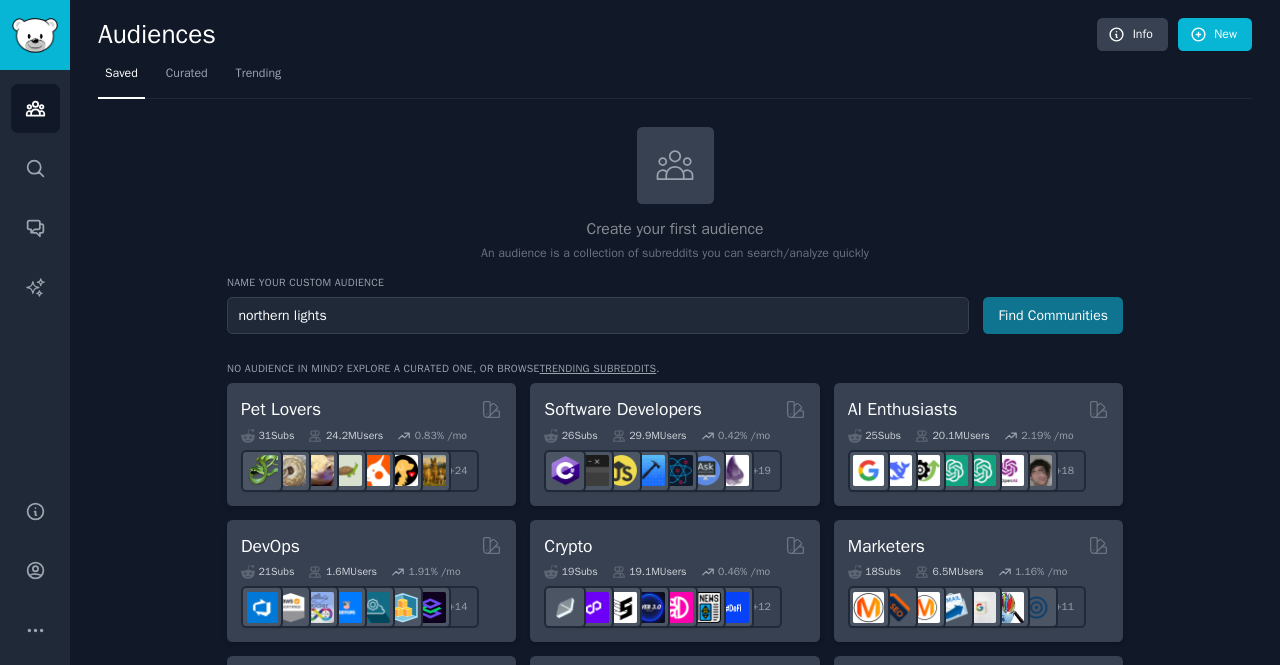 type on "northern lights" 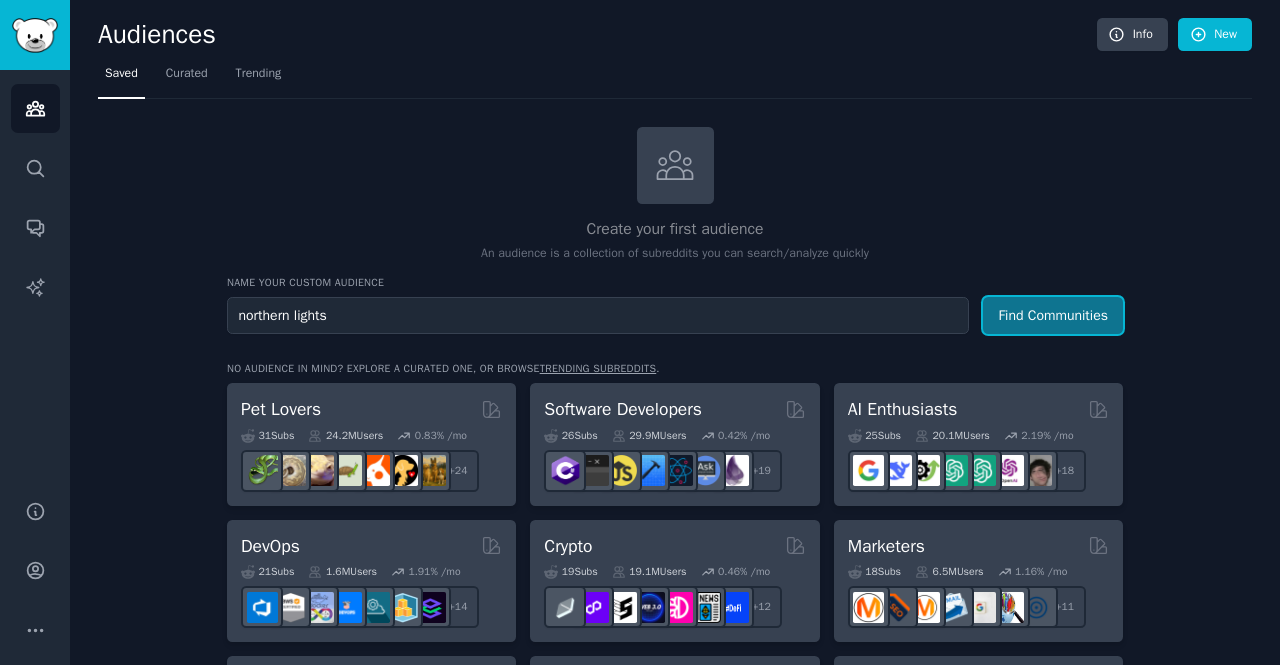 click on "Find Communities" at bounding box center [1053, 315] 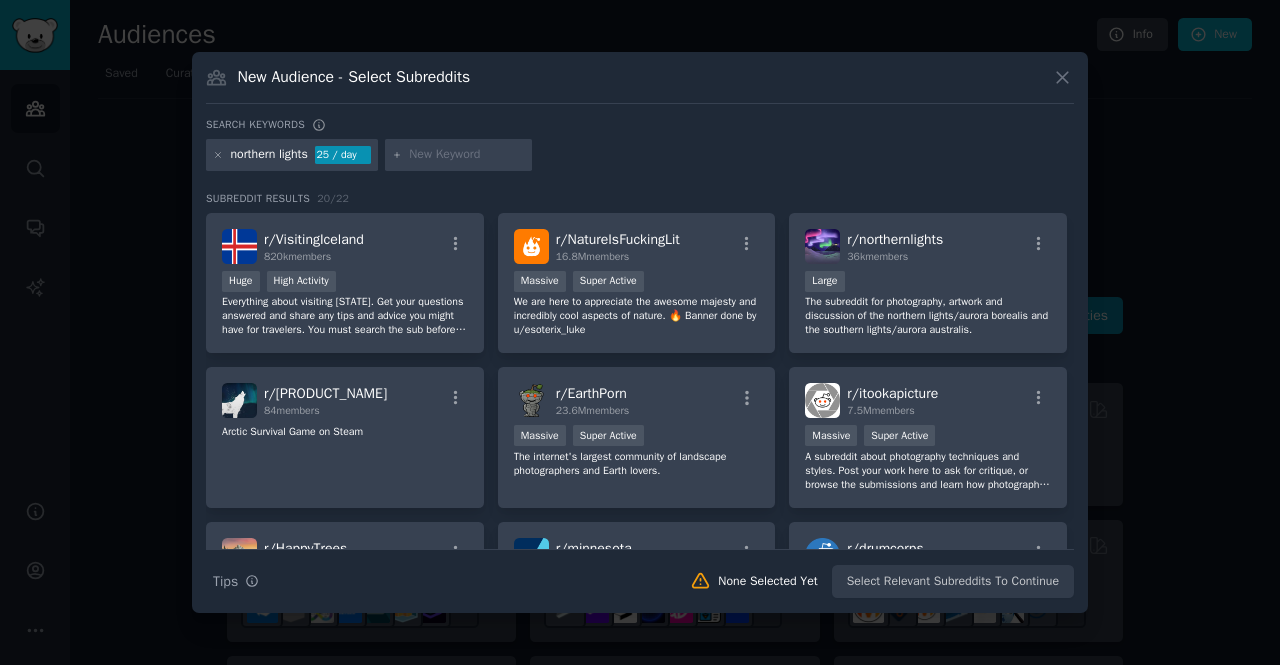 click at bounding box center [459, 155] 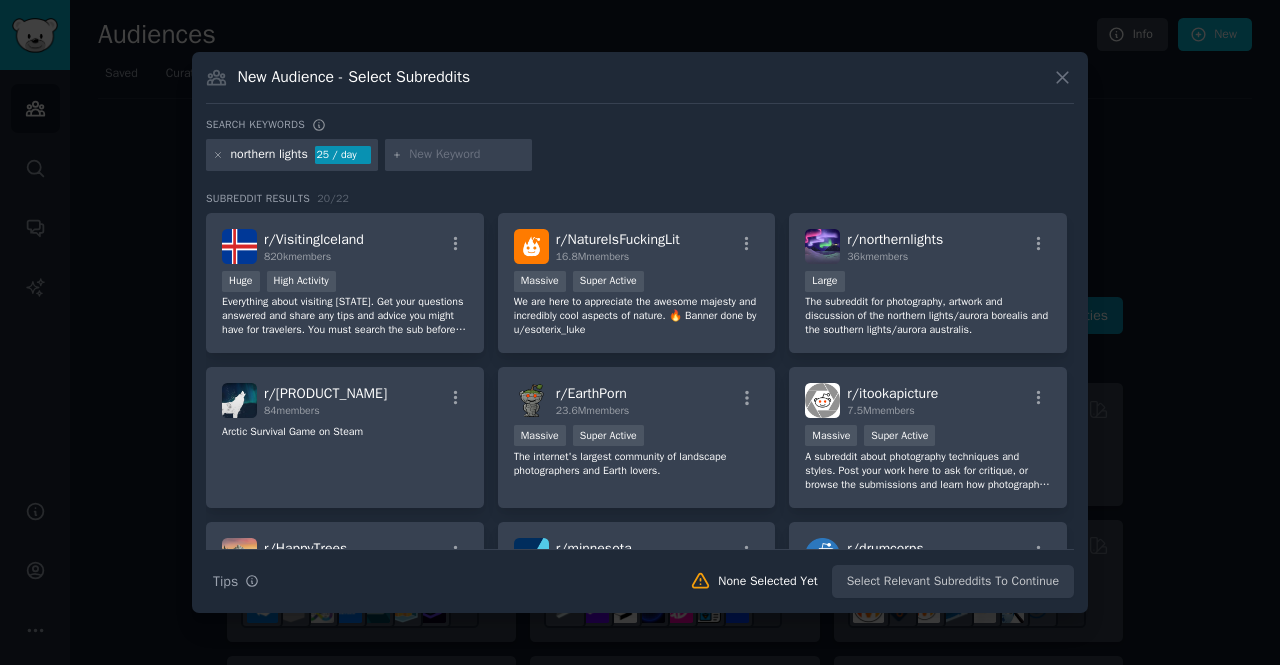 click at bounding box center (467, 155) 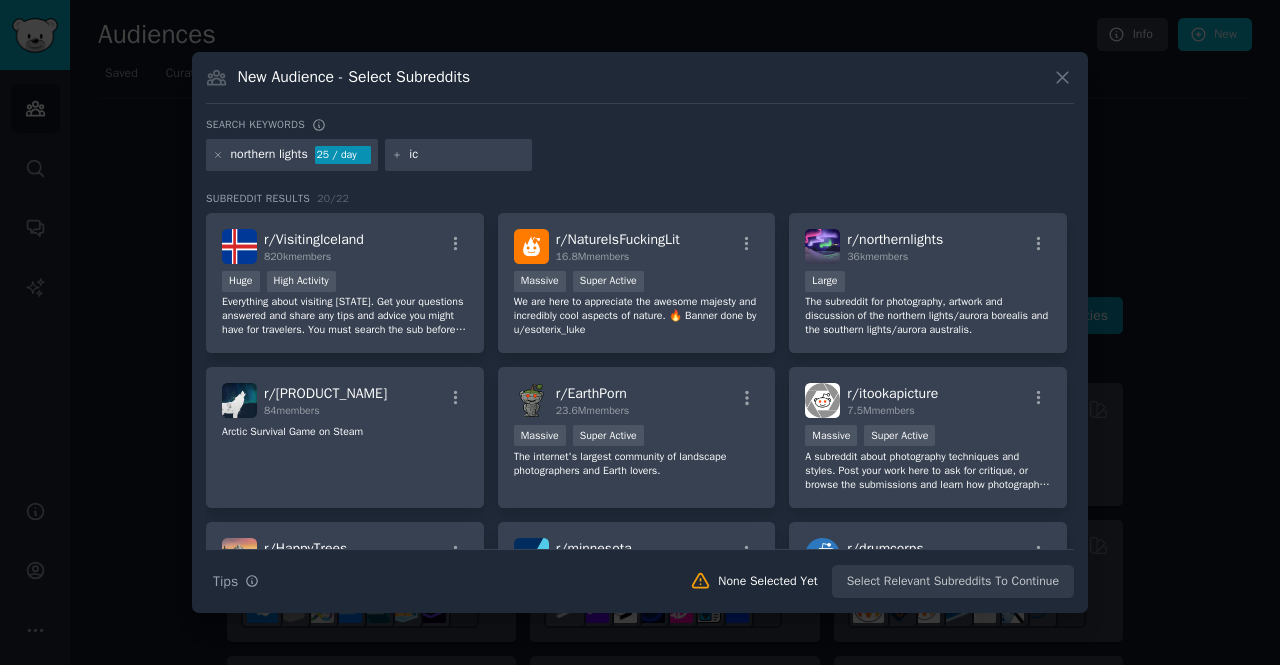 type on "i" 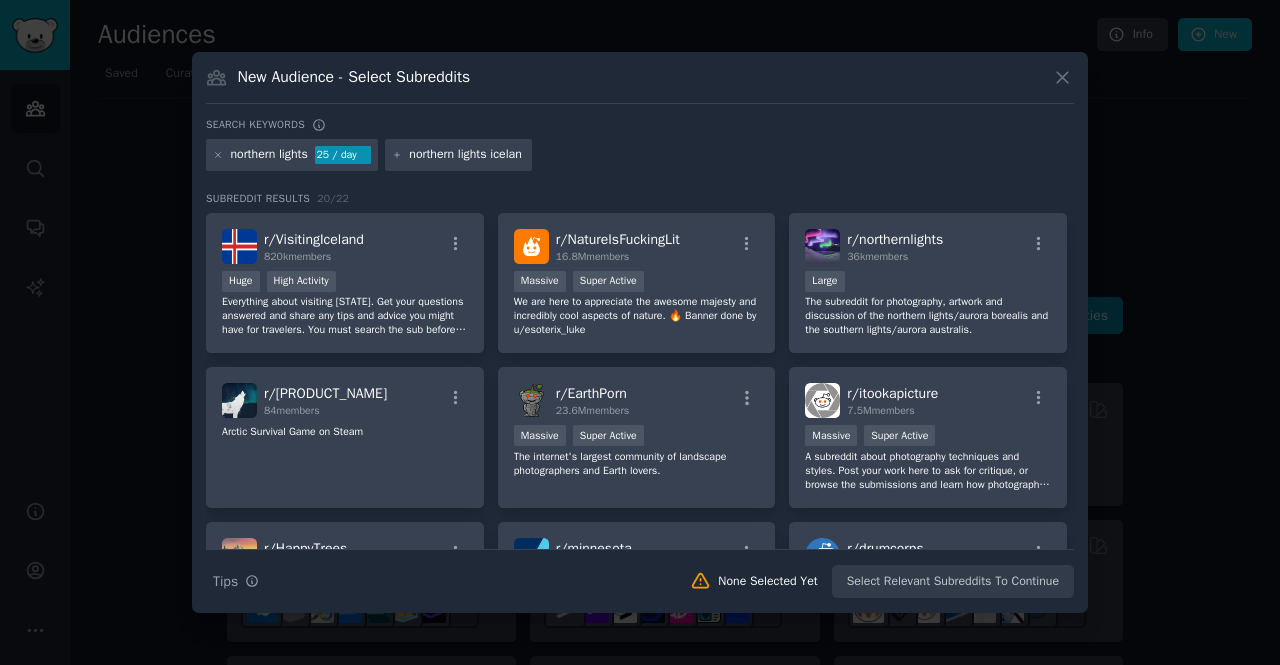 type on "northern lights iceland" 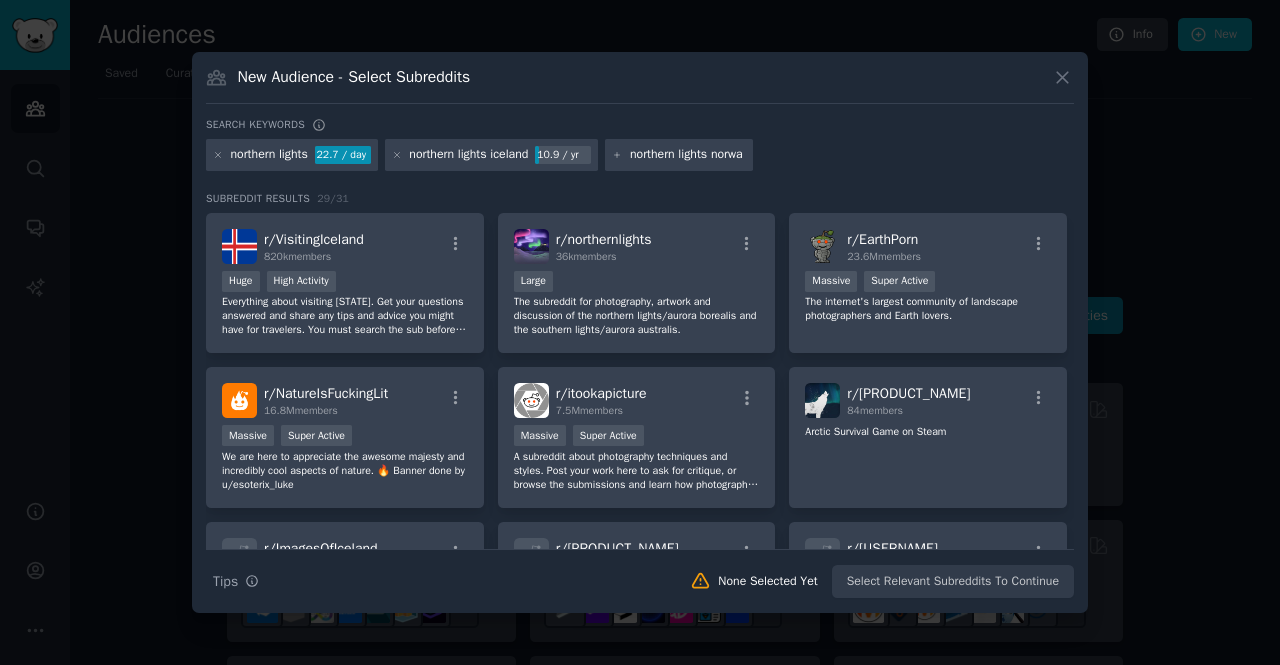 type on "northern lights norway" 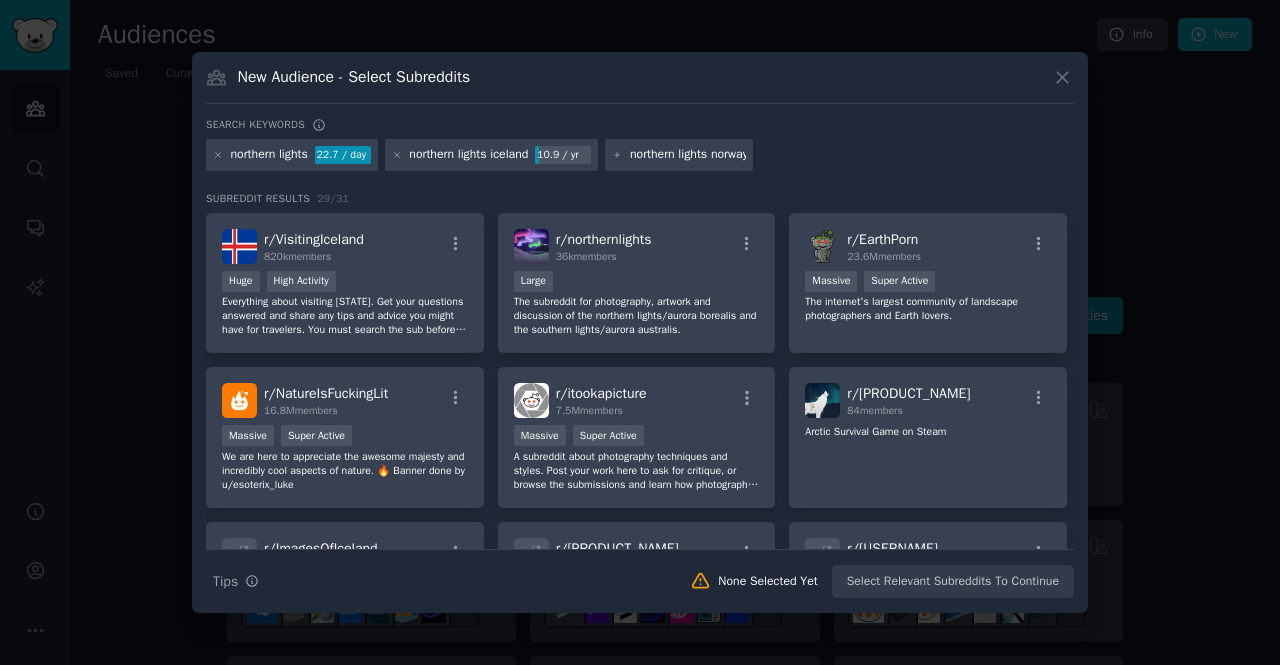 type 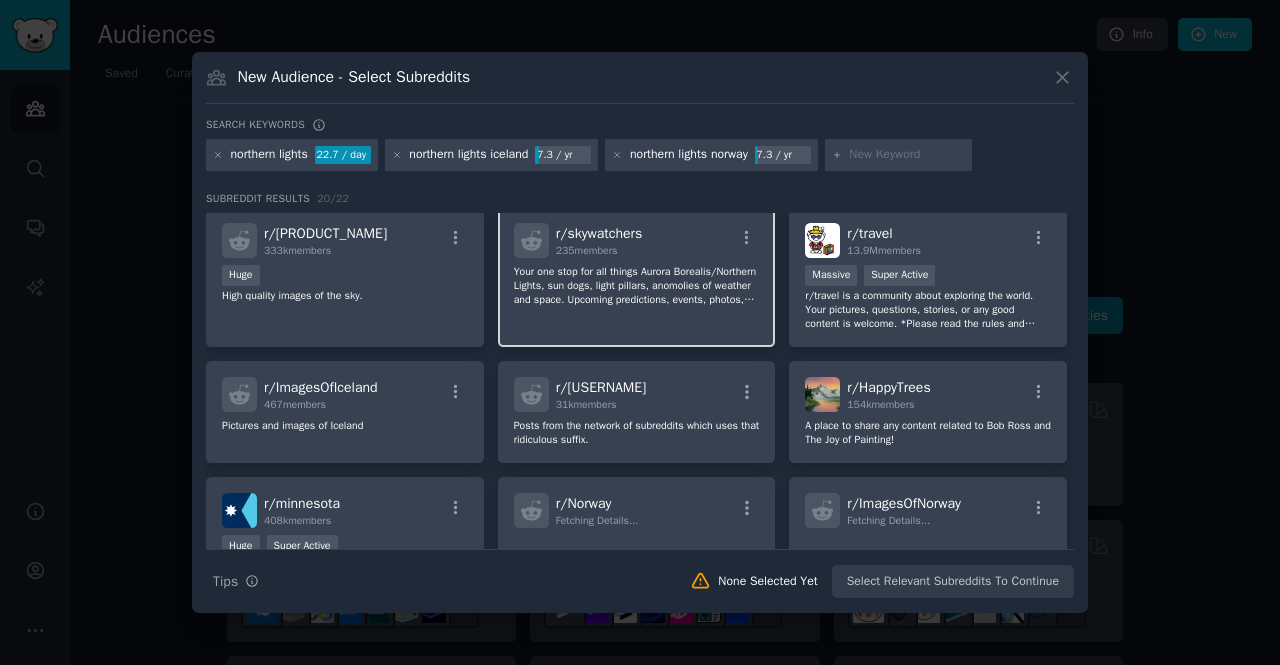 scroll, scrollTop: 0, scrollLeft: 0, axis: both 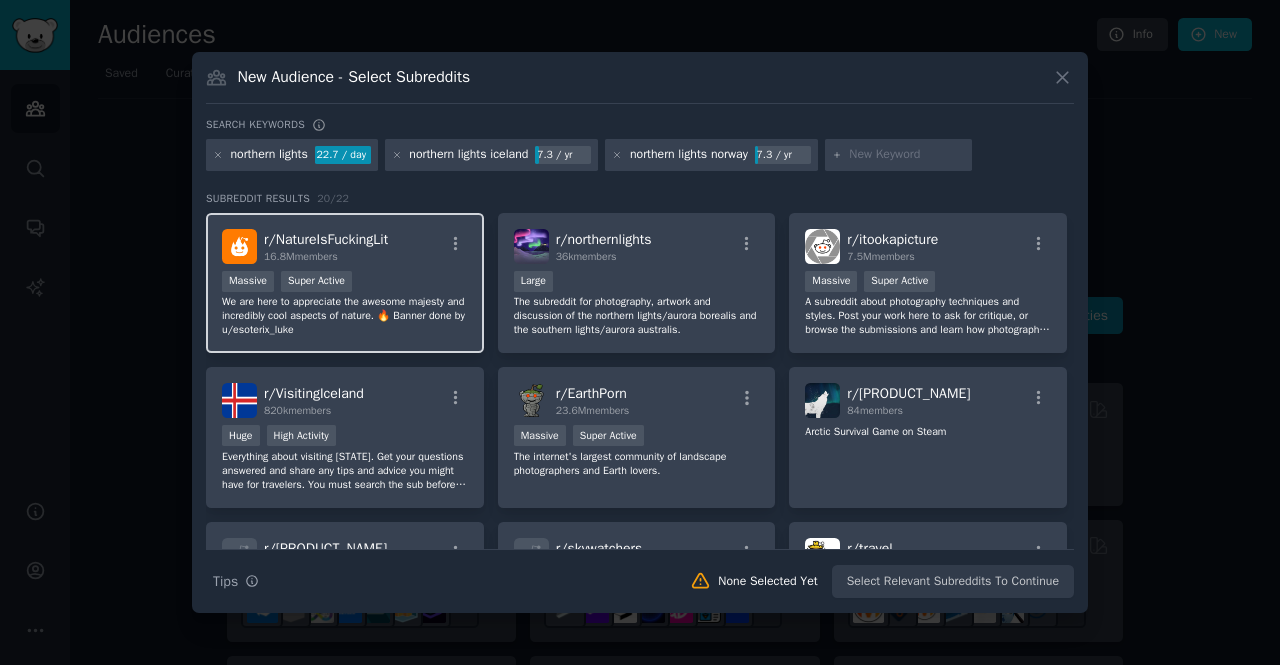 click on "Massive Super Active" at bounding box center [345, 283] 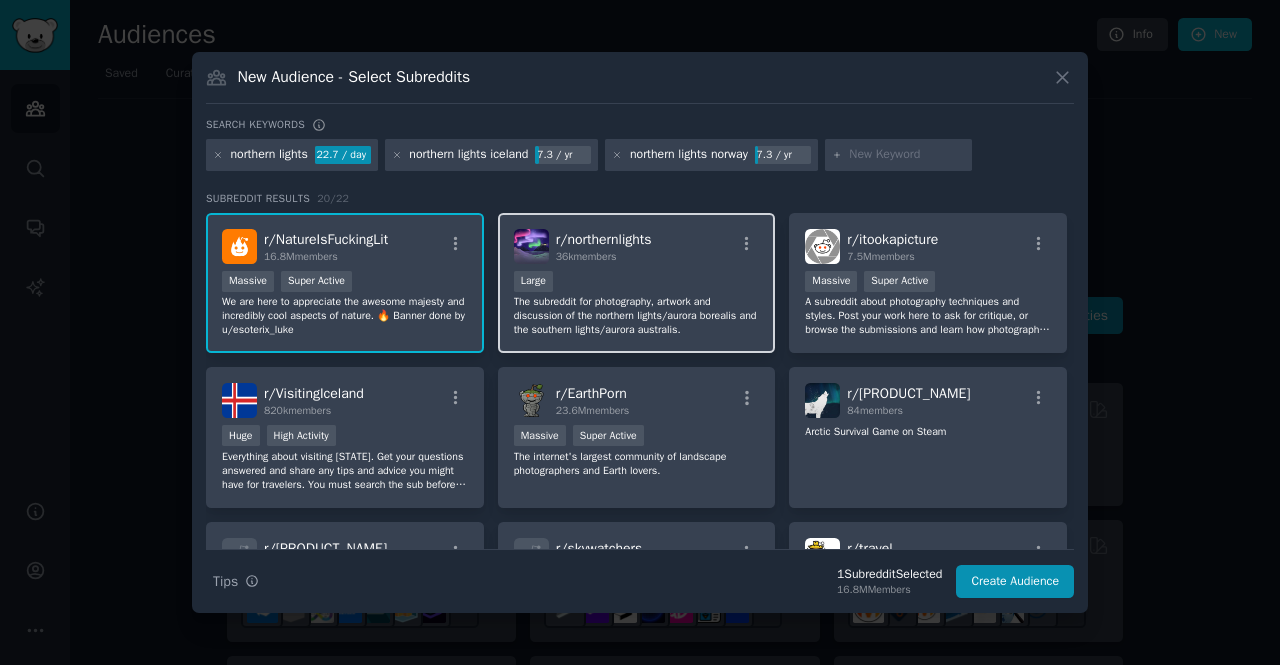 click on "10,000 - 100,000 members Large" at bounding box center [637, 283] 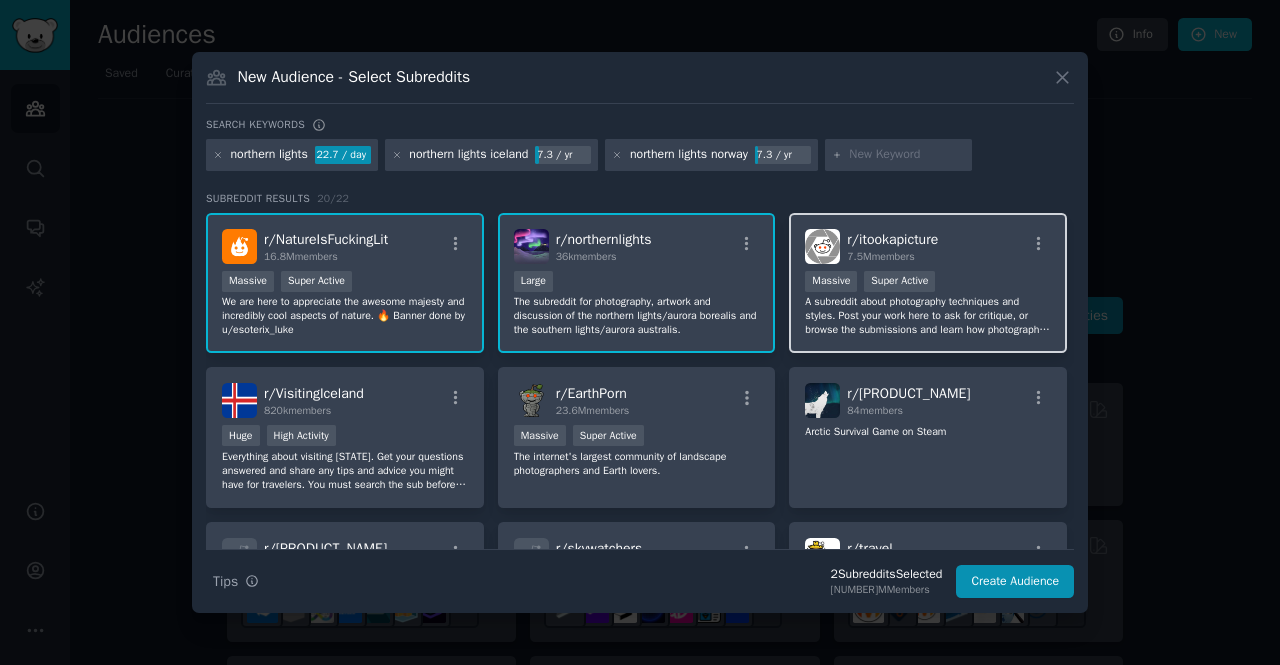 click on "A subreddit about photography techniques and styles. Post your work here to ask for critique, or browse the submissions and learn how photography techniques are achieved." at bounding box center (928, 316) 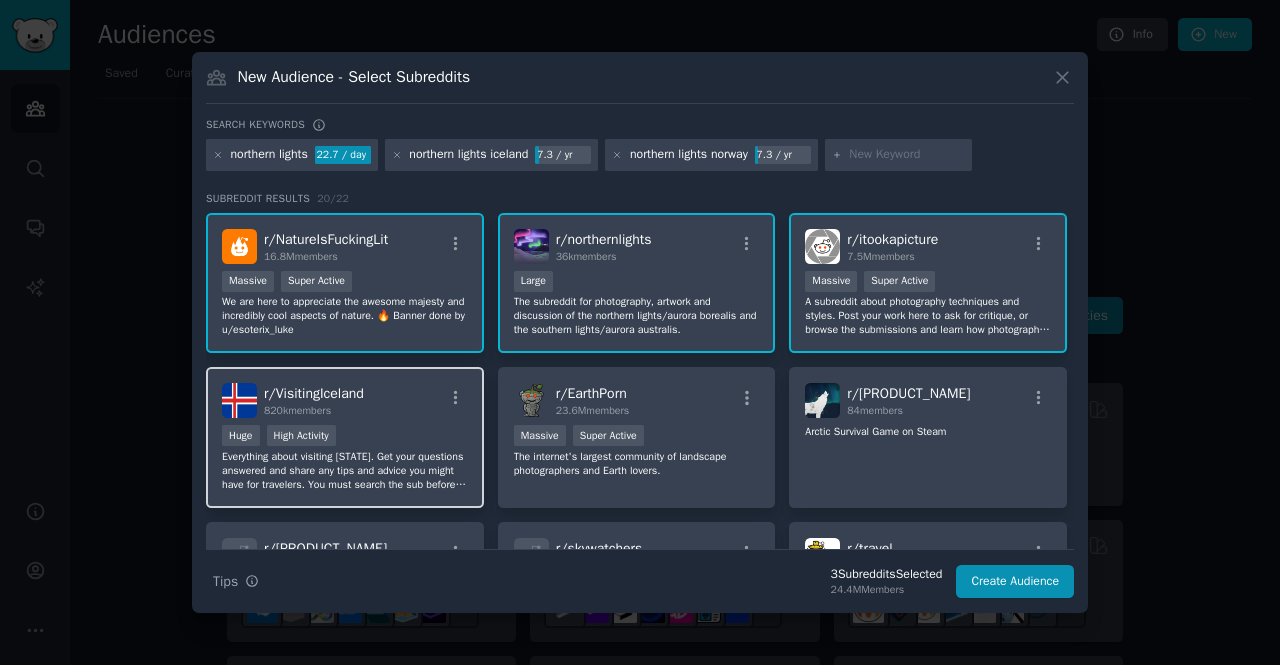 click on ">= 80th percentile for submissions / day Huge High Activity" at bounding box center (345, 437) 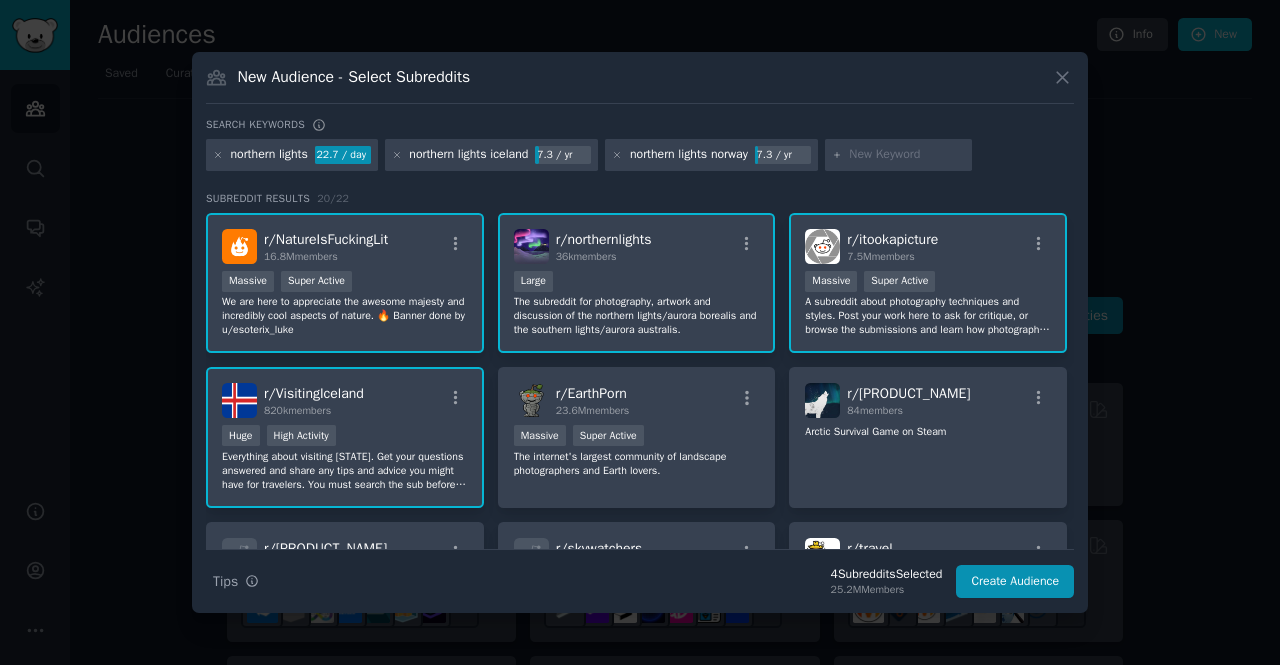 click on "r/ NatureIsFuckingLit 16.8M  members" at bounding box center (345, 246) 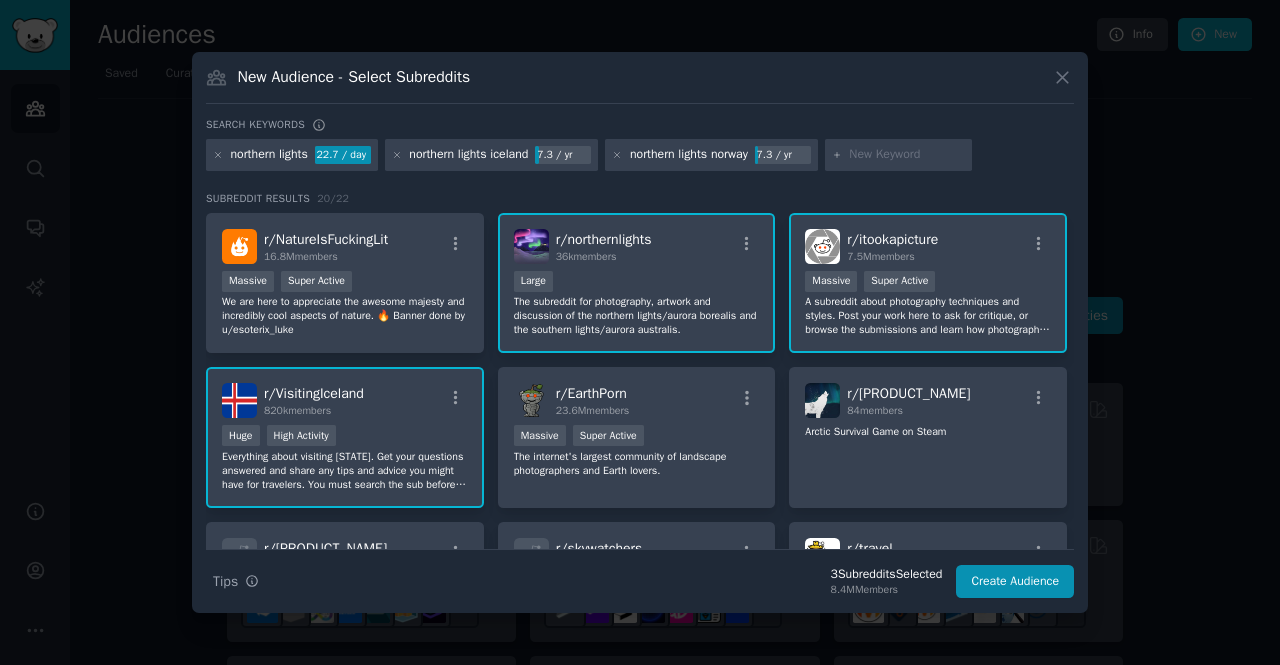 click on ">= 95th percentile for submissions / day Massive Super Active" at bounding box center [928, 283] 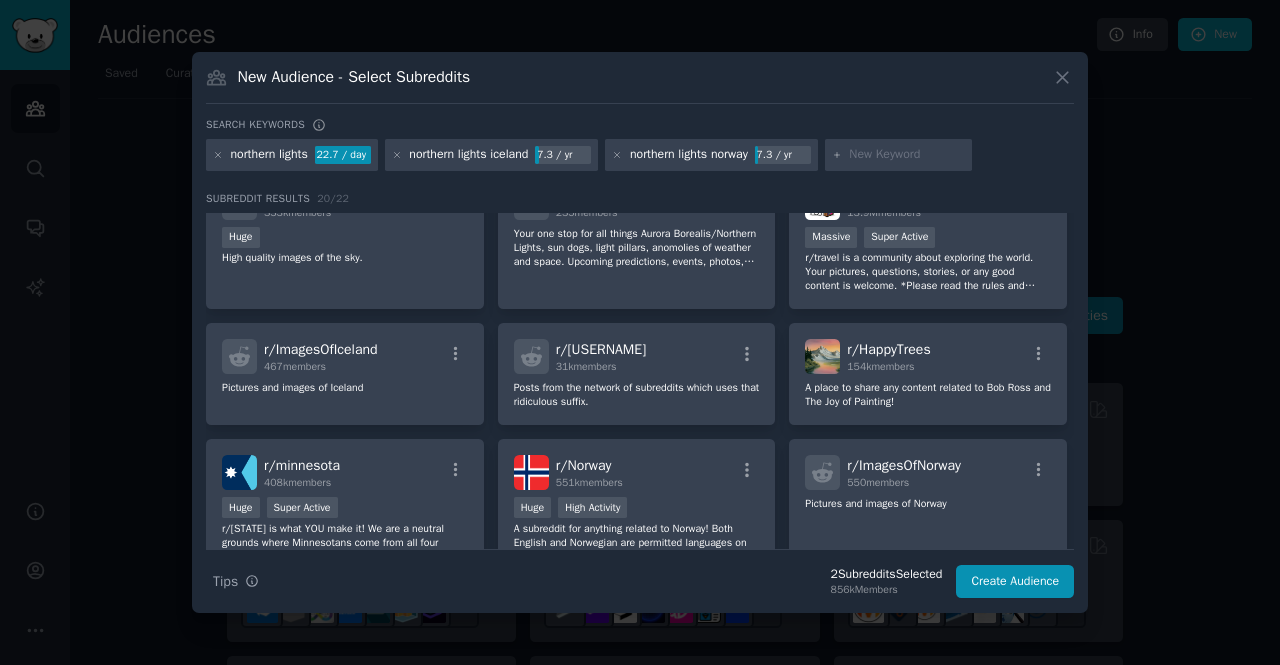 scroll, scrollTop: 354, scrollLeft: 0, axis: vertical 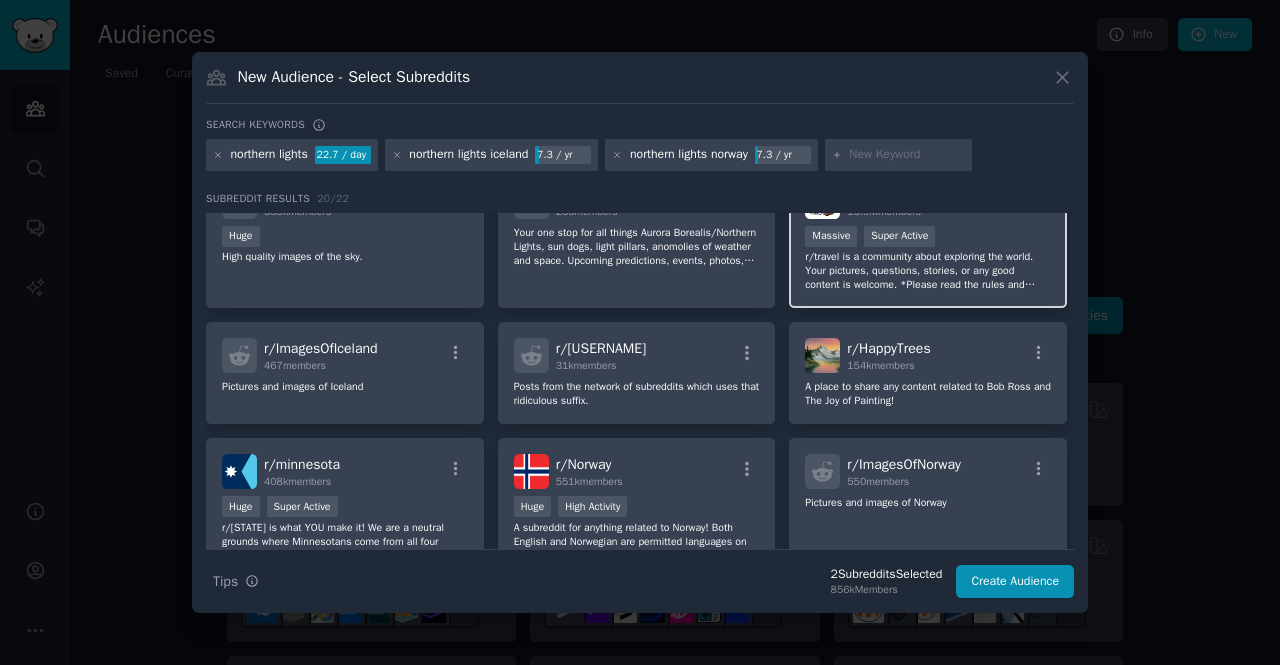 click on "r/travel is a community about exploring the world. Your pictures, questions, stories, or any good content is welcome.
*Please read the rules and pinned announcements before posting. Failure to do so may result in a permanent ban.*
Clickbait, spam, memes, ads/selling/buying, brochures, referrals, classifieds, surveys or self-promotion will be removed." at bounding box center (928, 271) 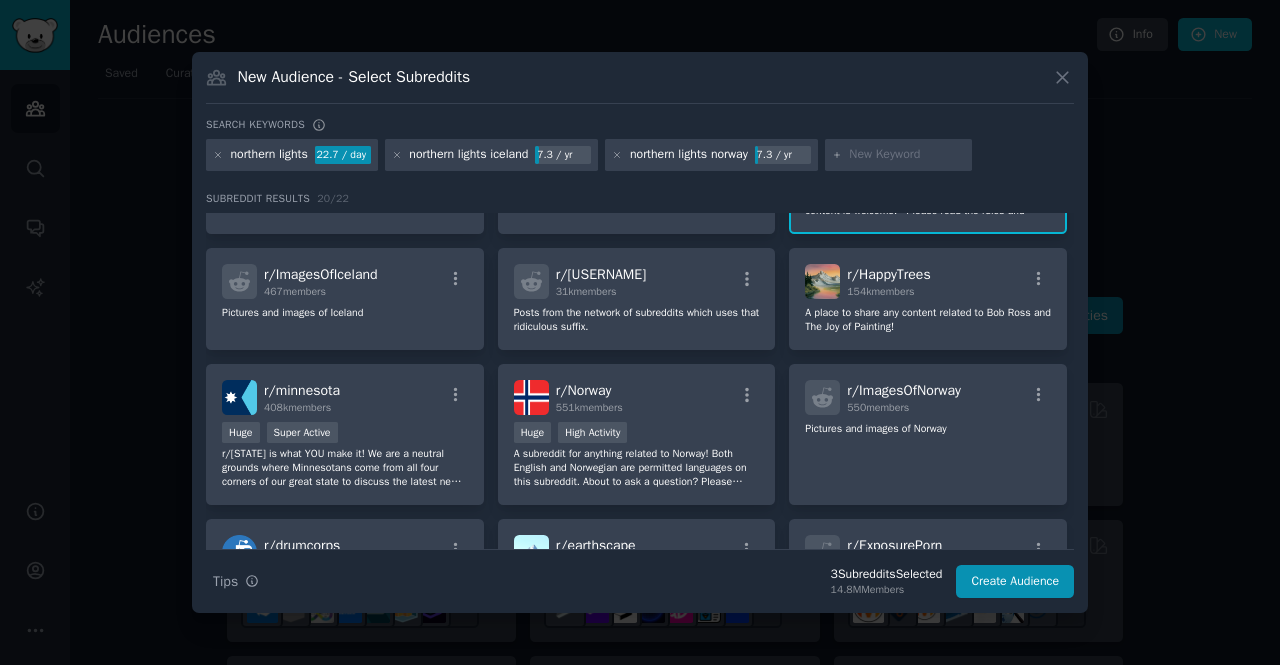 click on "Huge High Activity" at bounding box center [637, 434] 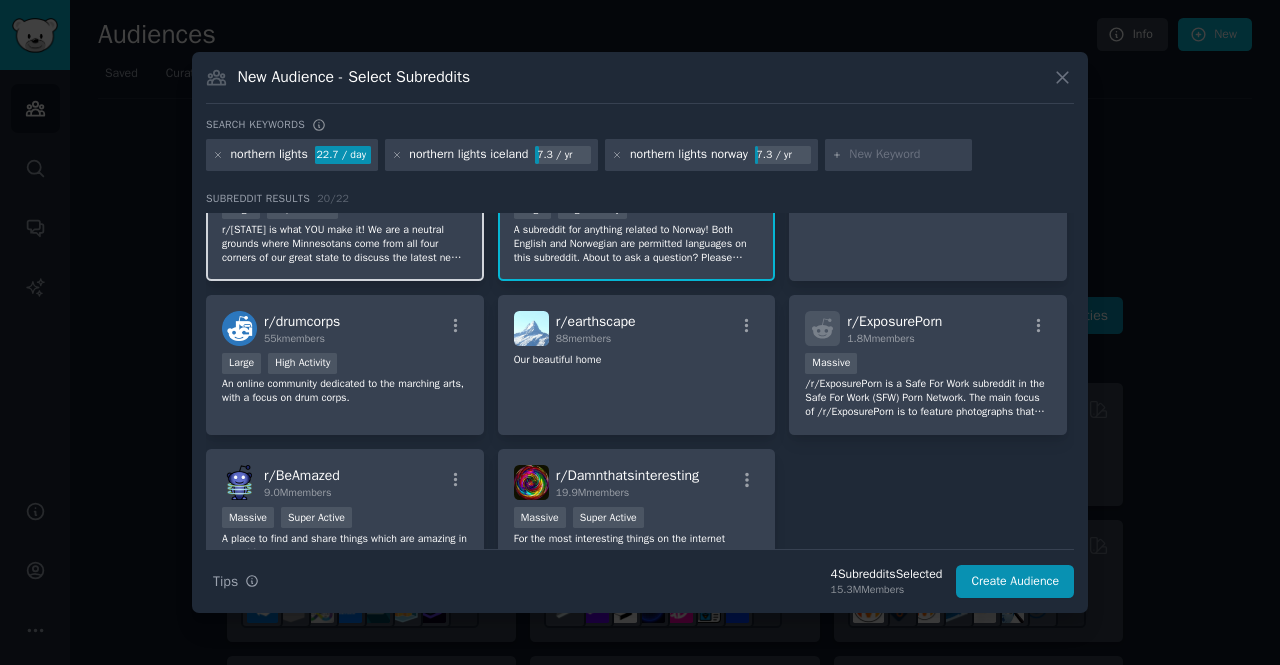 scroll, scrollTop: 748, scrollLeft: 0, axis: vertical 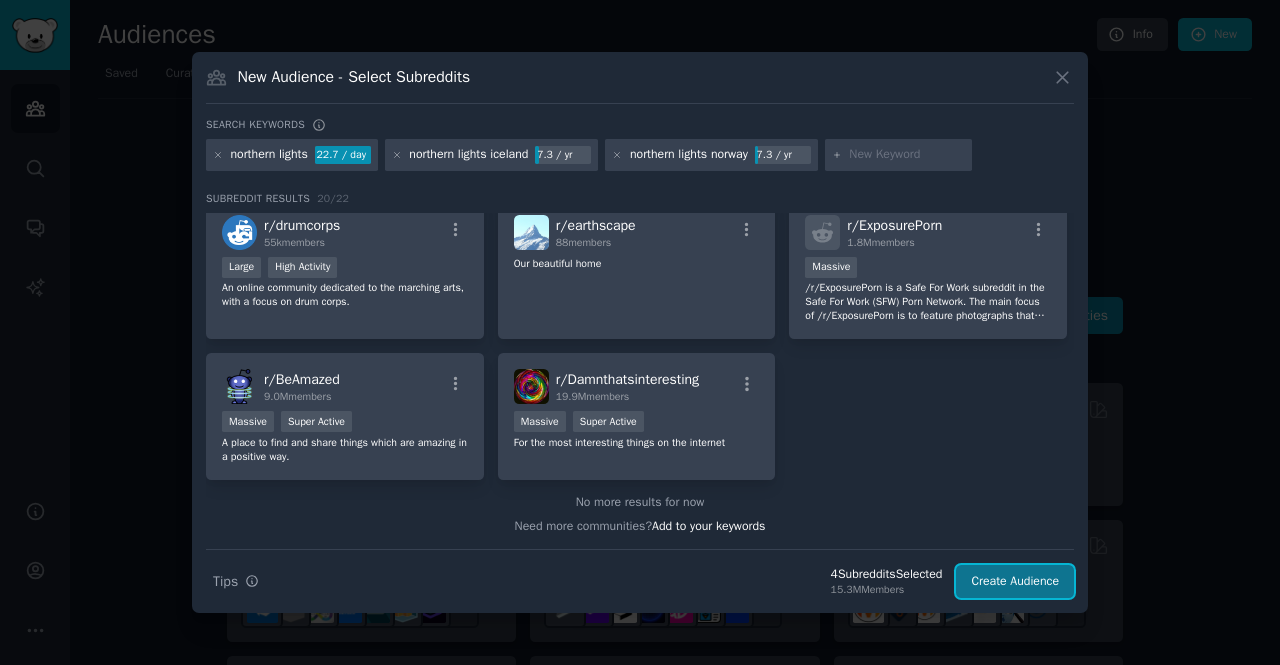 click on "Create Audience" at bounding box center (1015, 582) 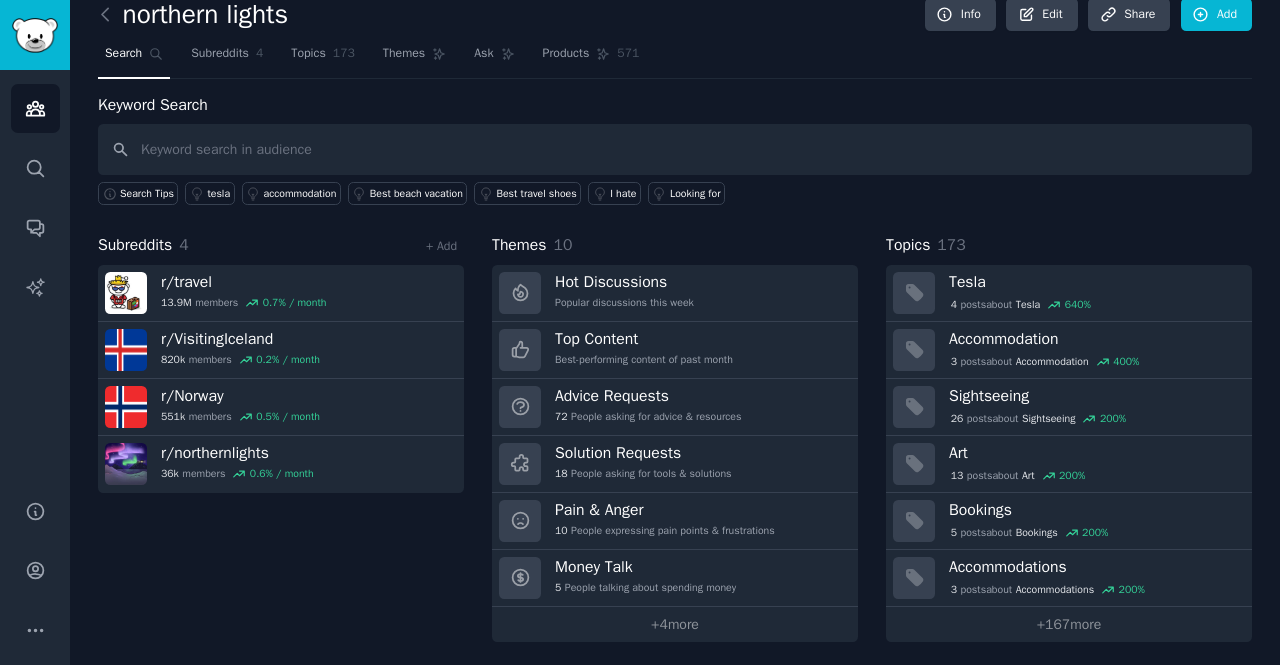 scroll, scrollTop: 0, scrollLeft: 0, axis: both 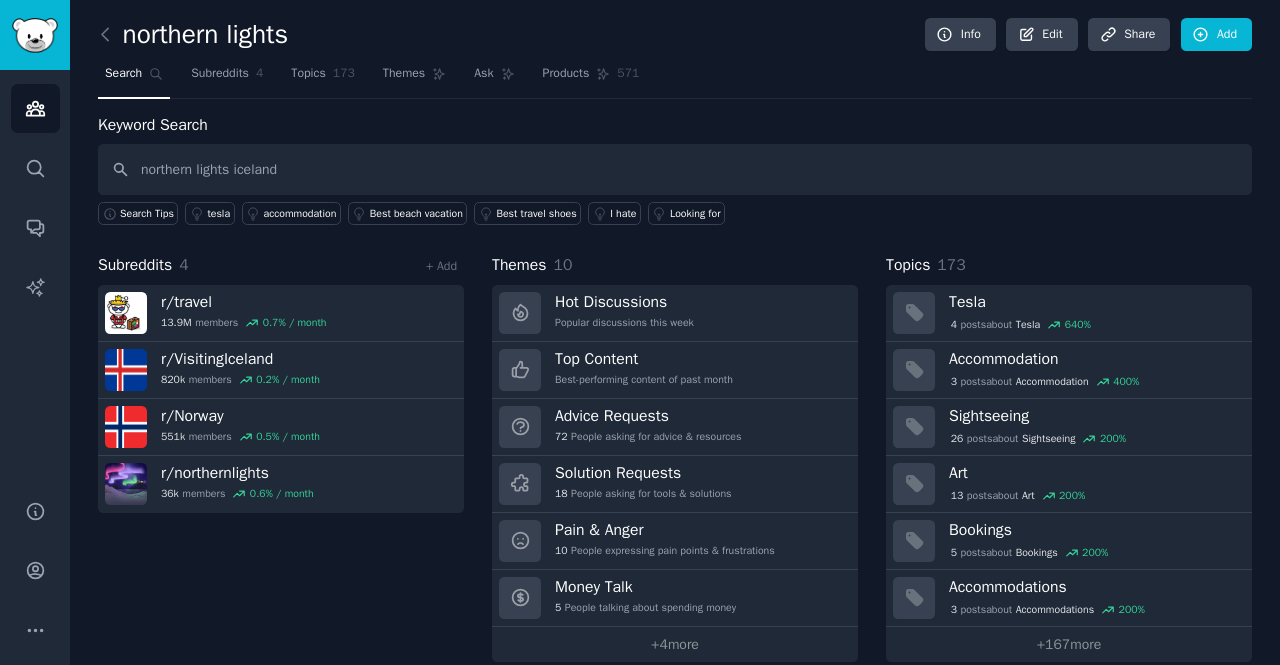 type on "northern lights iceland" 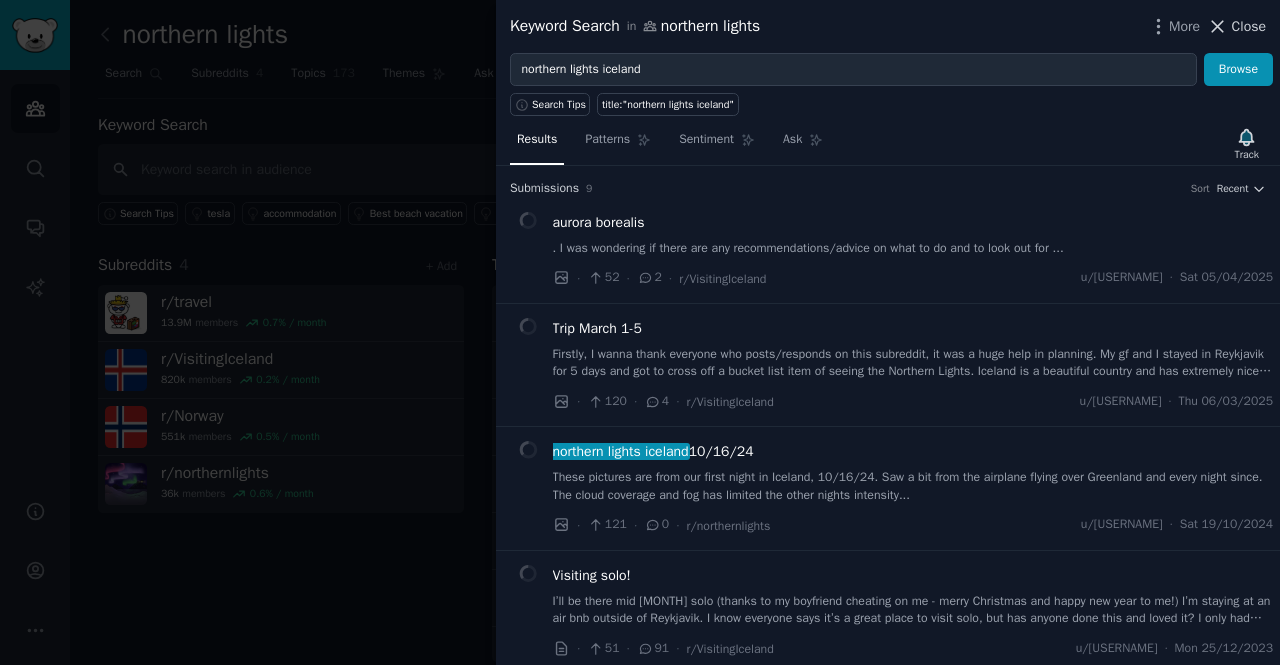 click on "Close" at bounding box center [1249, 26] 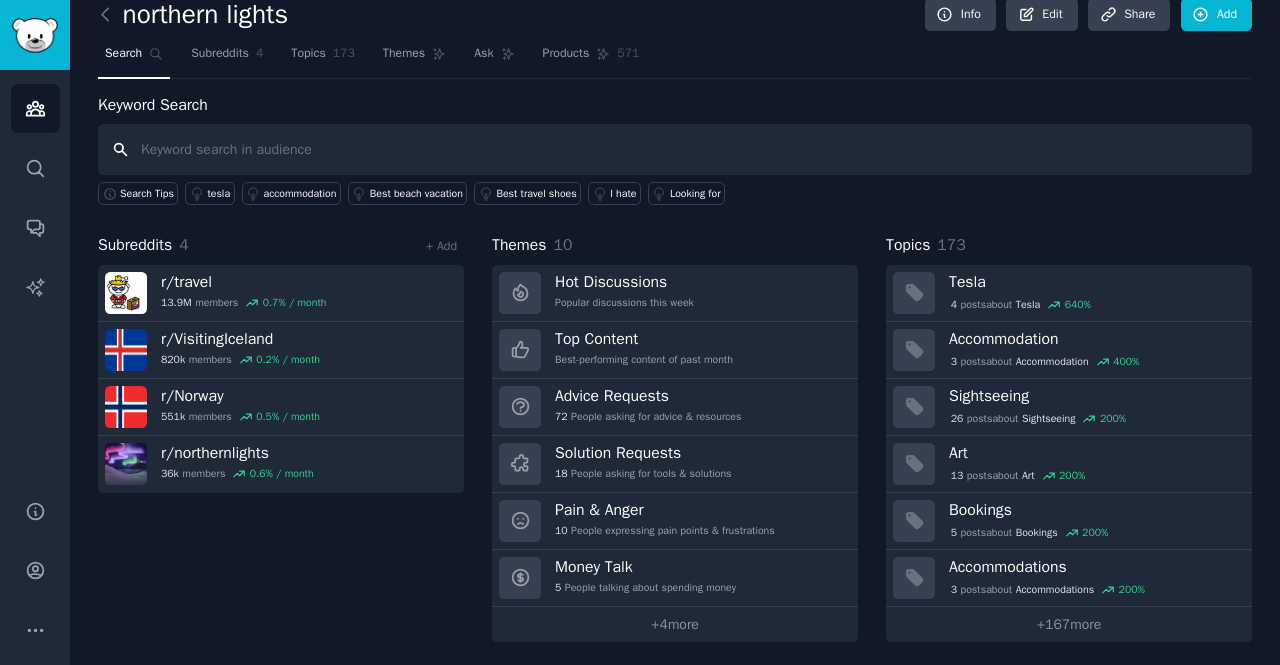 scroll, scrollTop: 0, scrollLeft: 0, axis: both 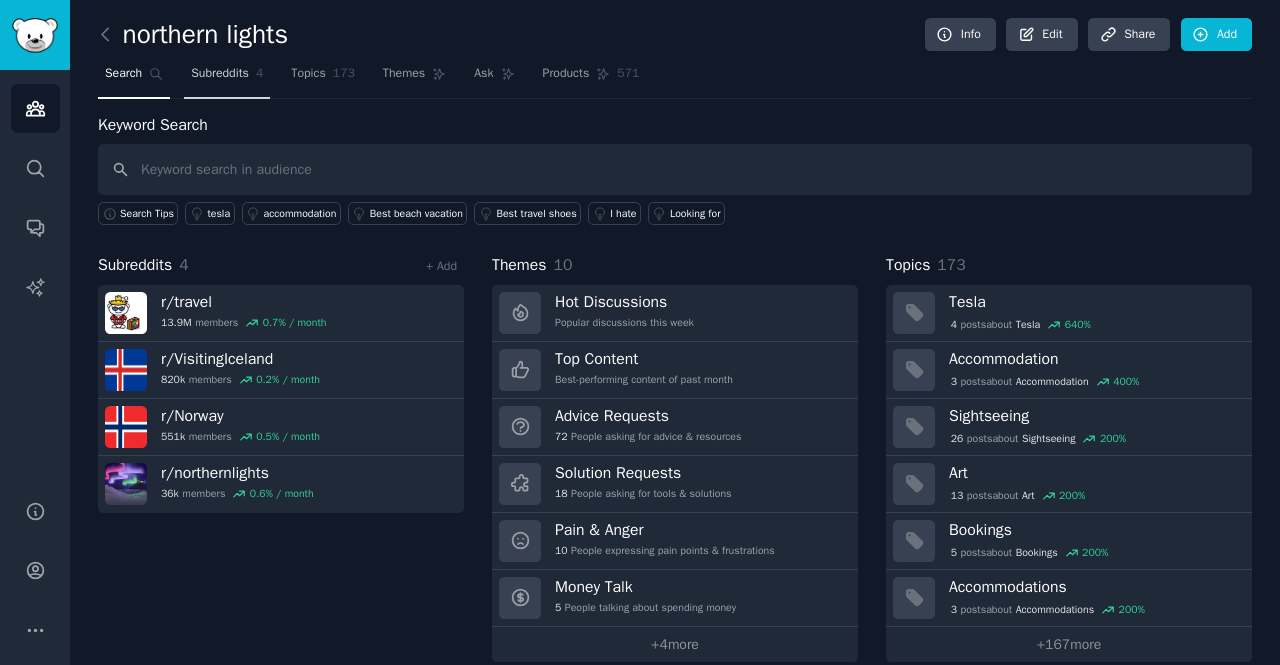 click on "Subreddits 4" at bounding box center (227, 78) 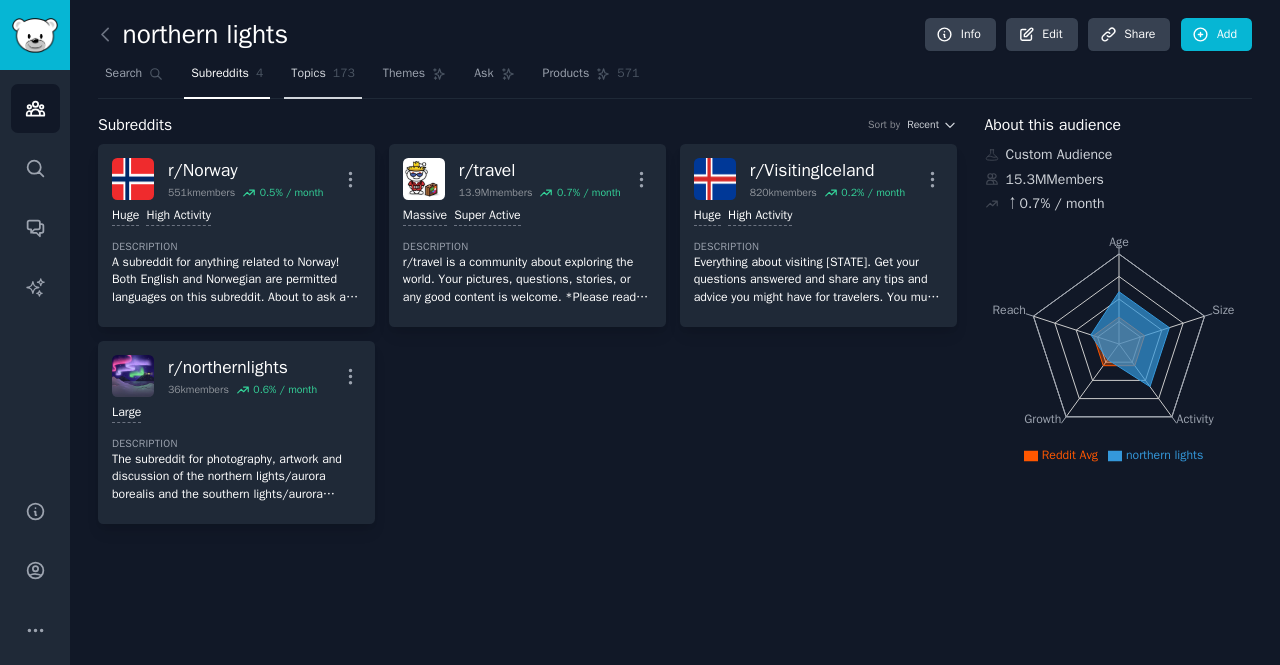 click on "173" 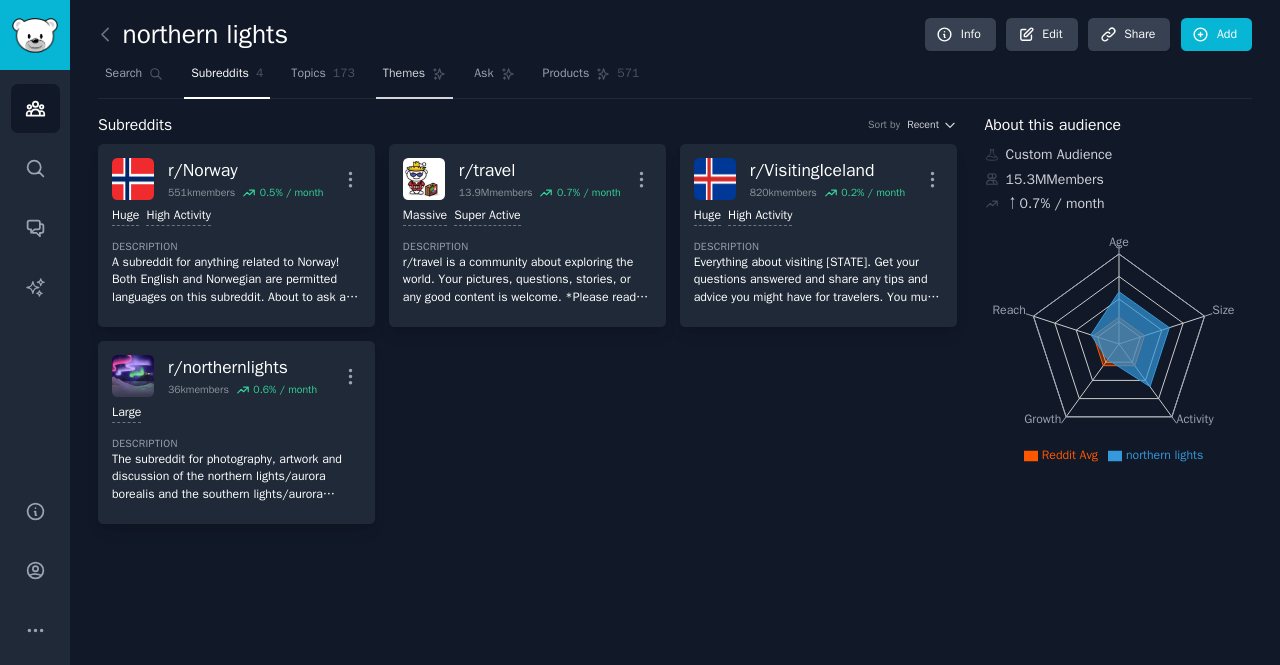 click on "Themes" at bounding box center (404, 74) 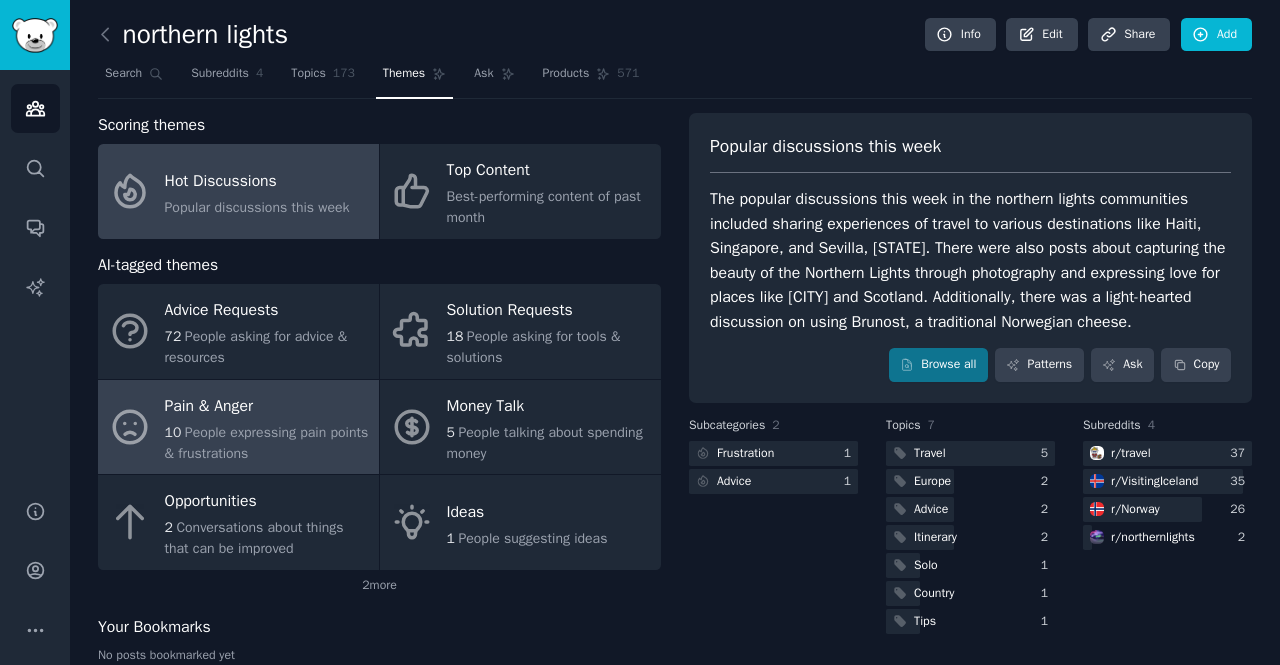 click on "10 People expressing pain points & frustrations" at bounding box center (267, 443) 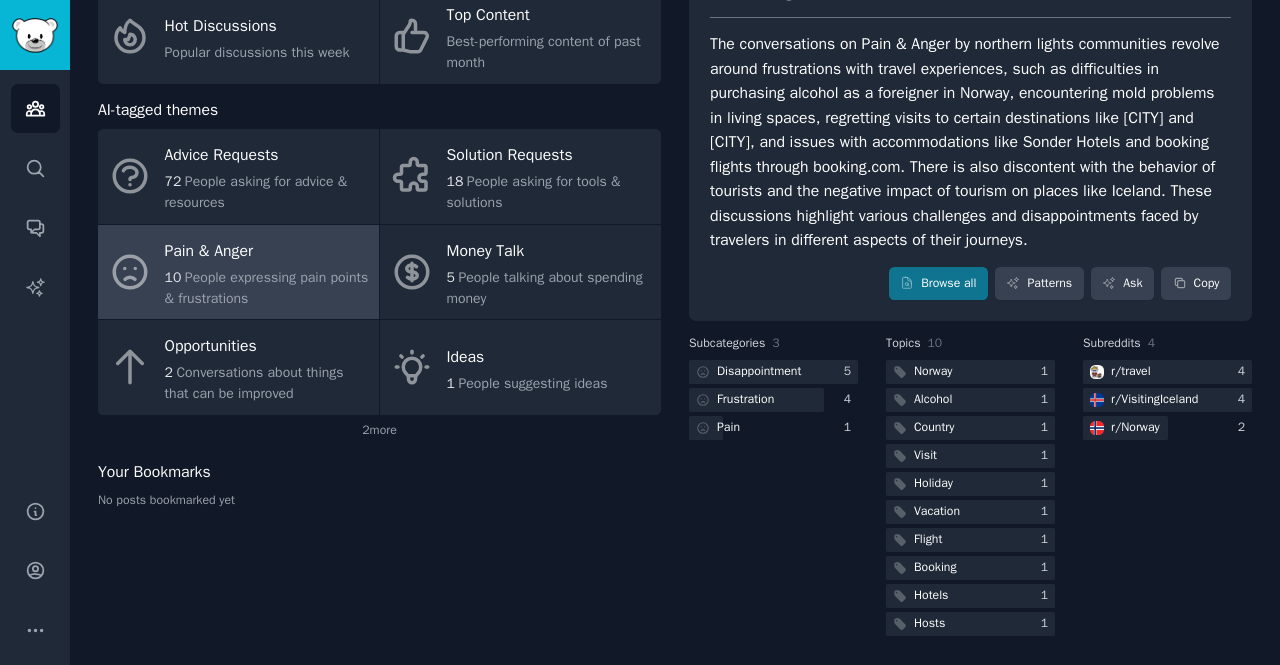 scroll, scrollTop: 0, scrollLeft: 0, axis: both 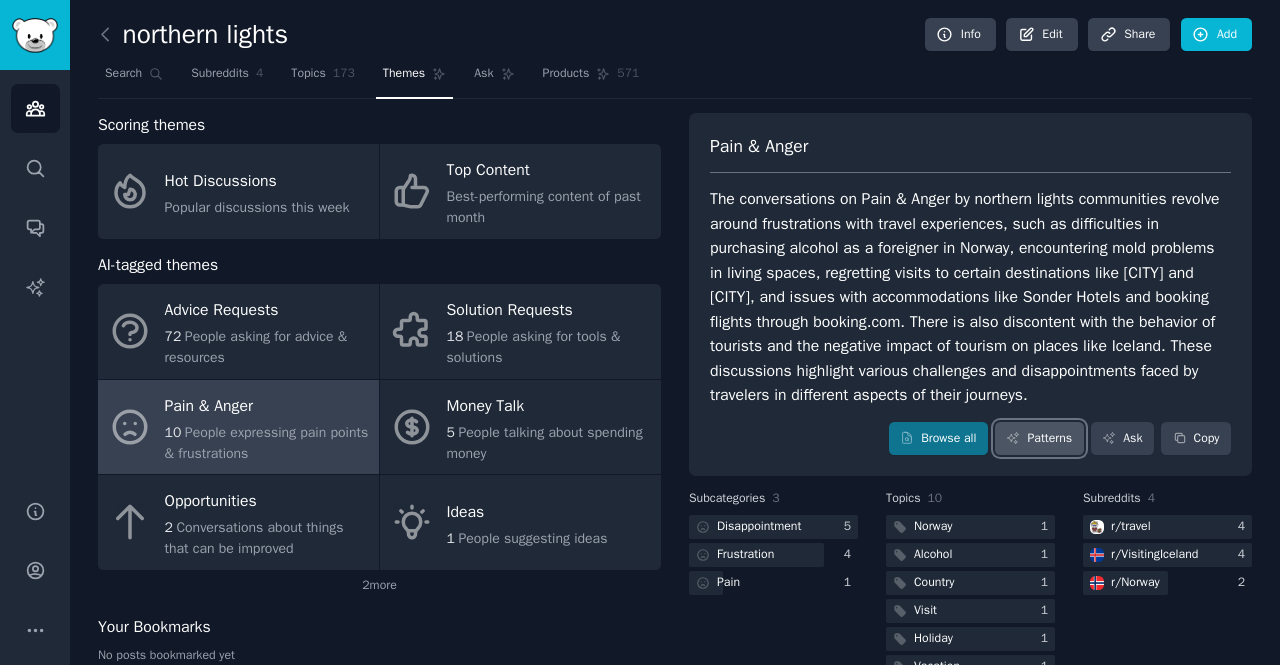 click on "Patterns" at bounding box center (1039, 439) 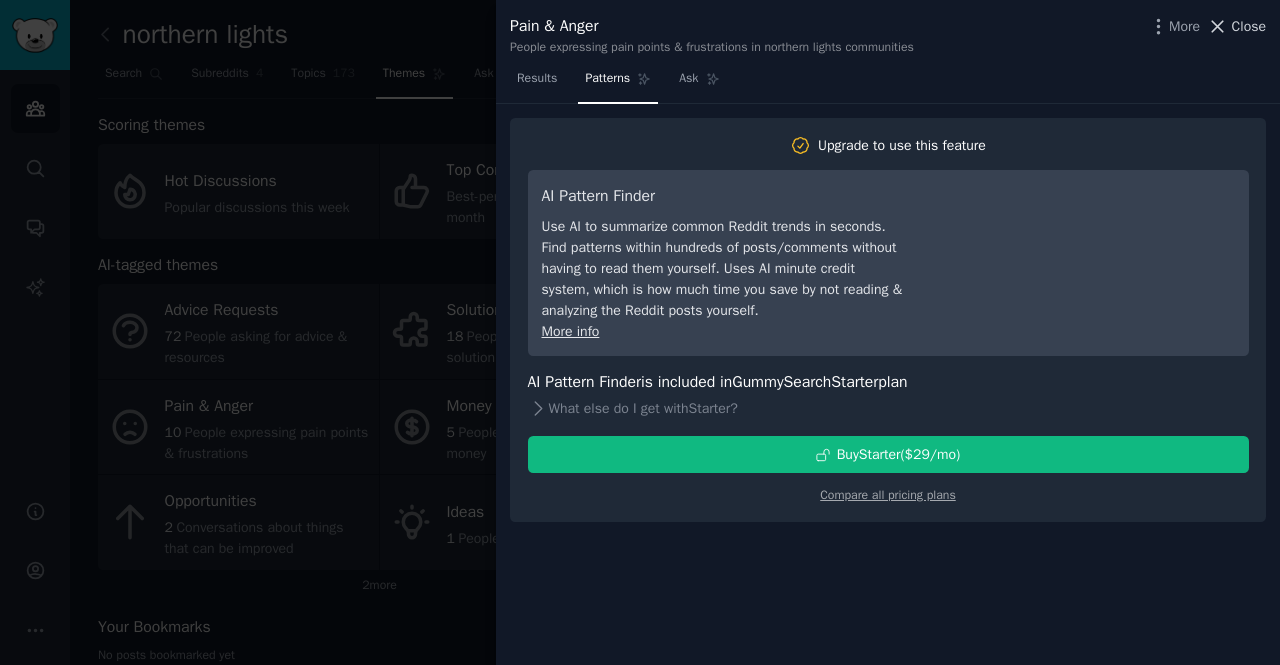 click on "Close" at bounding box center (1249, 26) 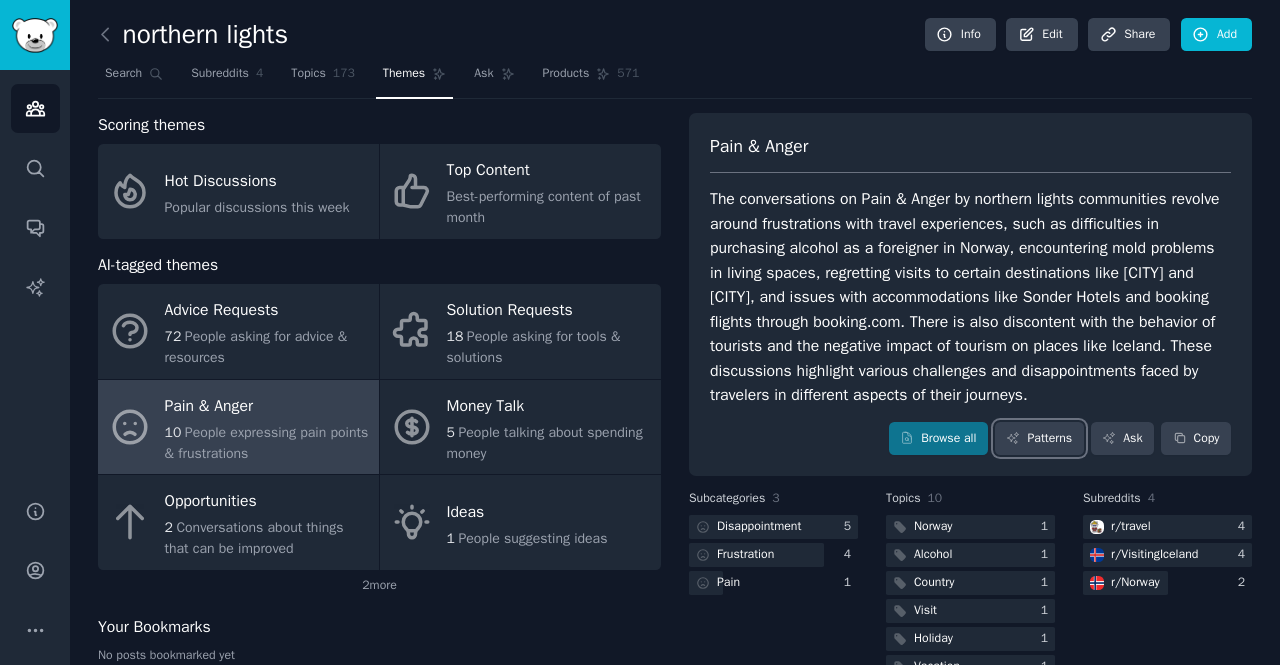 scroll, scrollTop: 155, scrollLeft: 0, axis: vertical 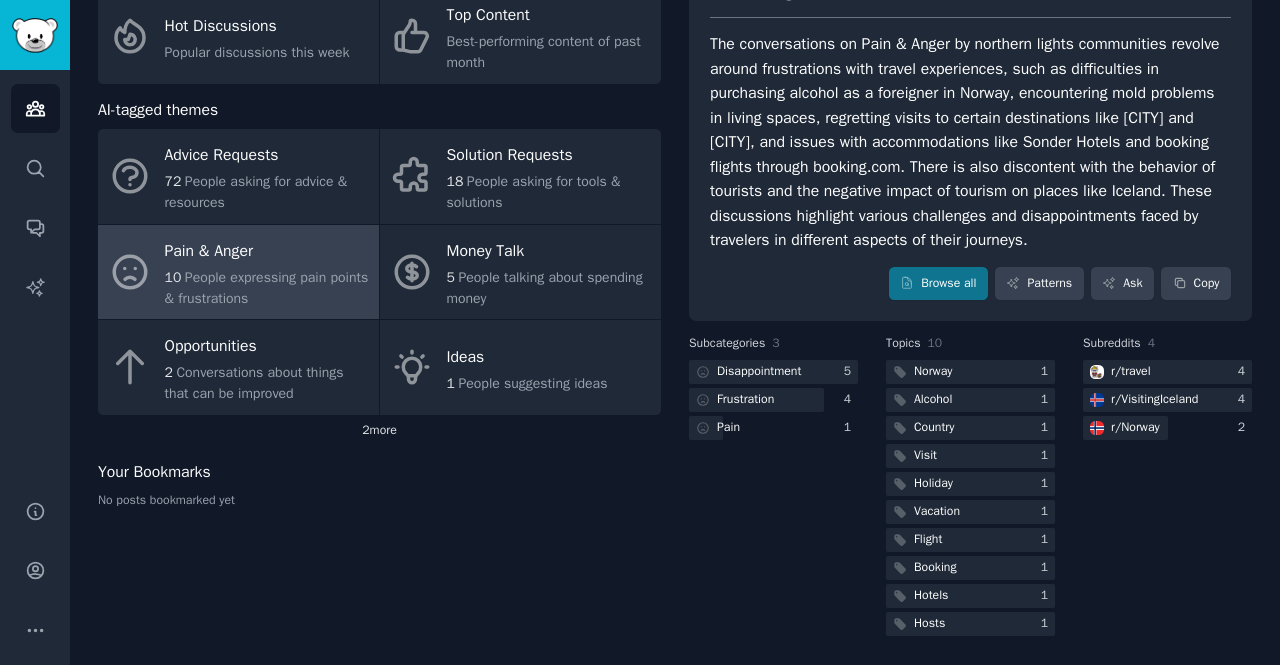 click on "2  more" 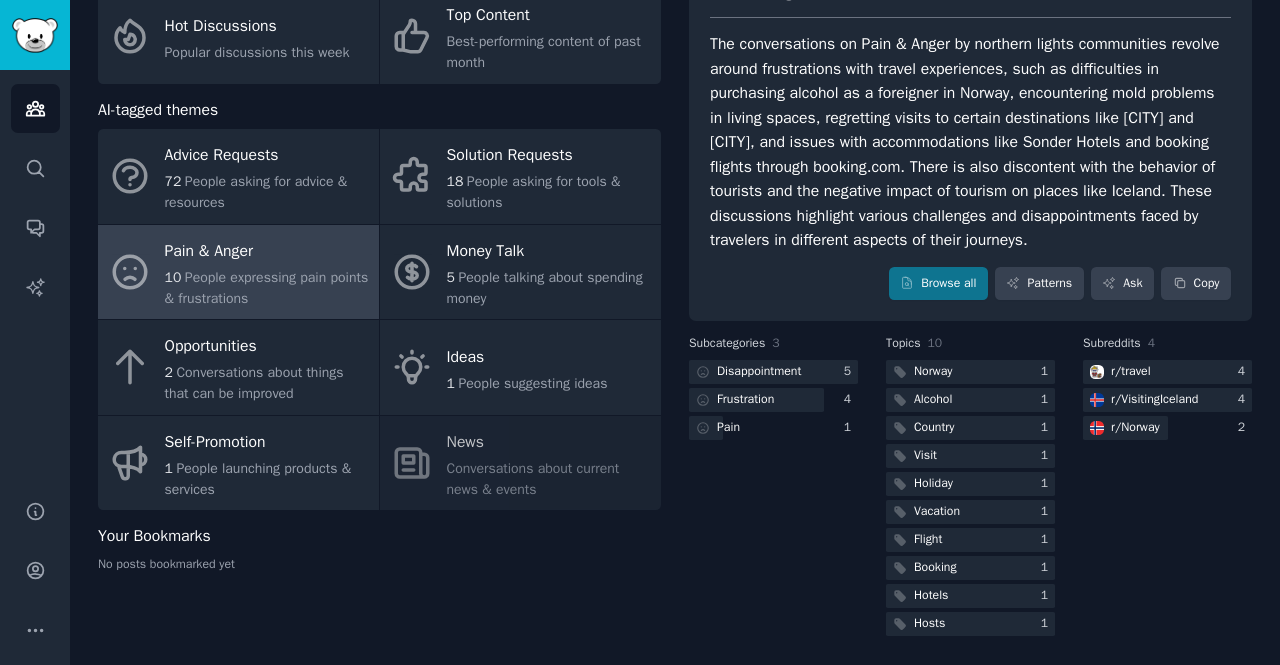 scroll, scrollTop: 0, scrollLeft: 0, axis: both 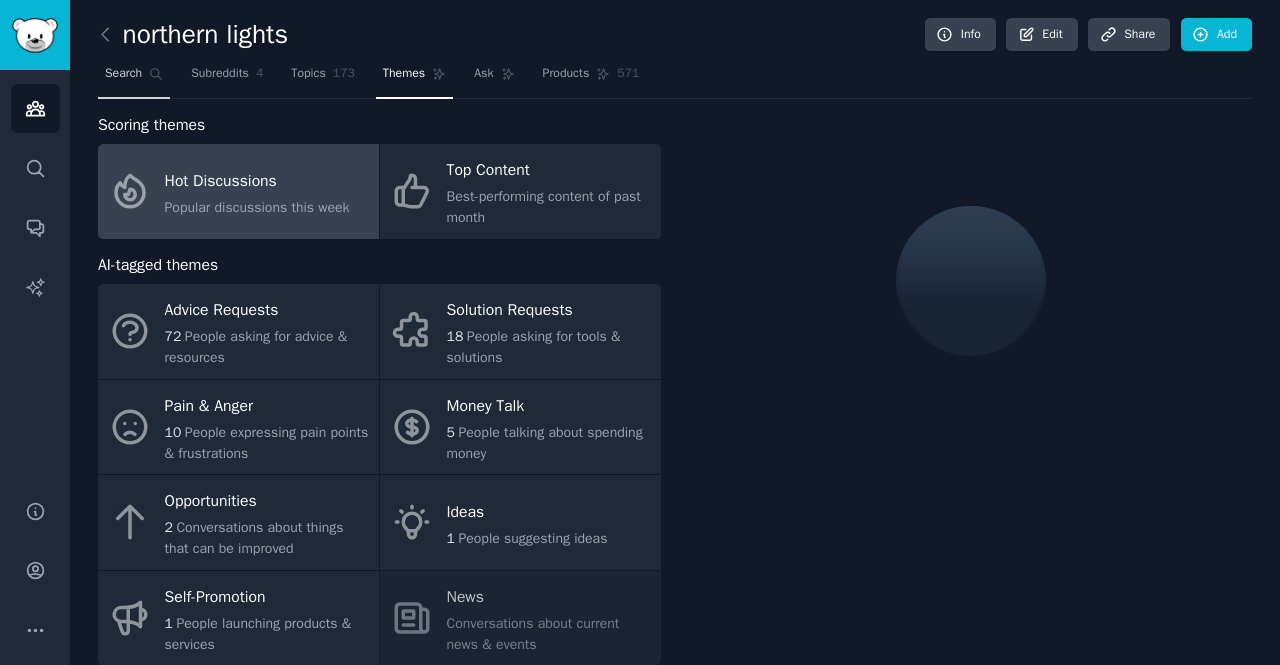 click on "Search" at bounding box center (123, 74) 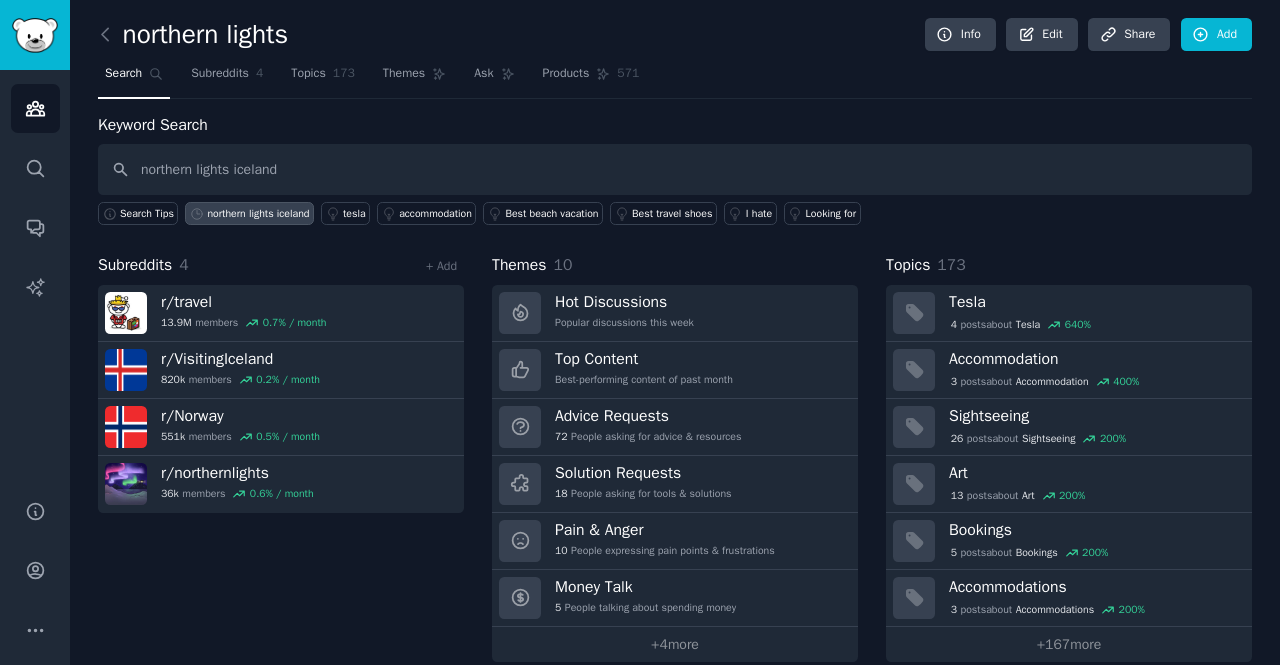 type on "northern lights iceland" 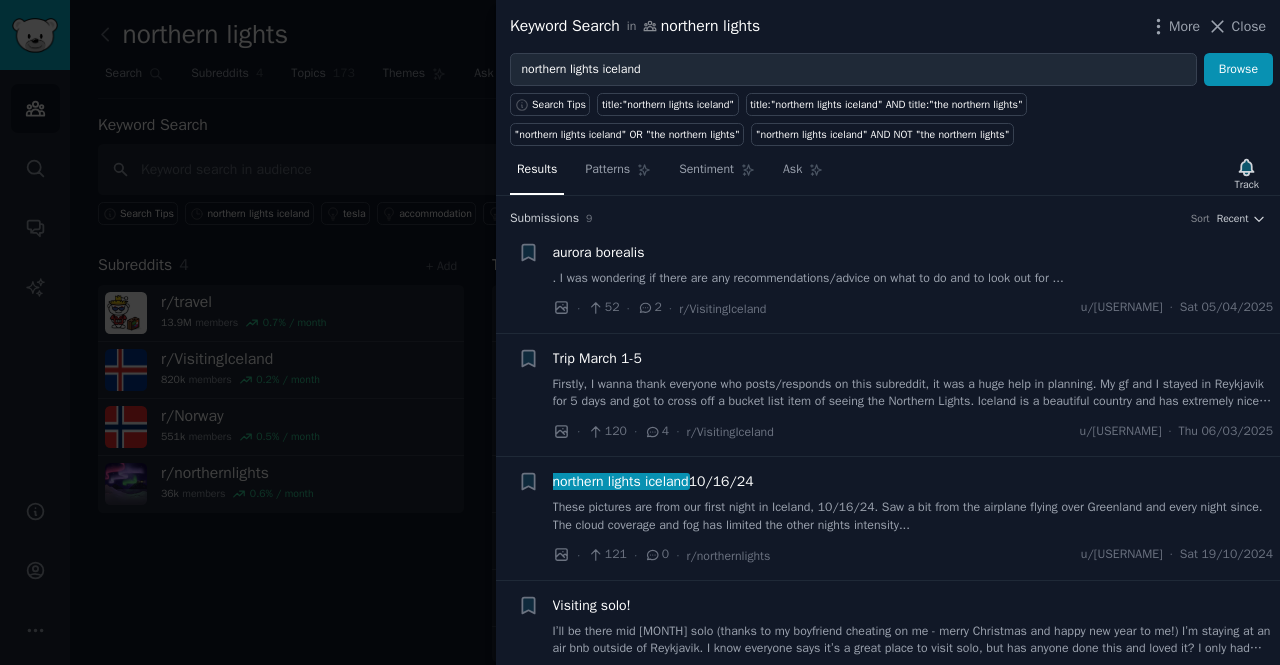 click on "Around midnight… just before April [DATE], [DAY] ends, ...
I Couldn't ask for more when the sky chipped in to wish me Happy Birthday!
Screamed in awe-silence while the lights came in to dance. Worth the wait and a spectacular show indeed. Absolute Chaos 😇🔆✨🌈
#Blessed by #NorthernLights #[STATE] #Auroraborealis" at bounding box center (913, 265) 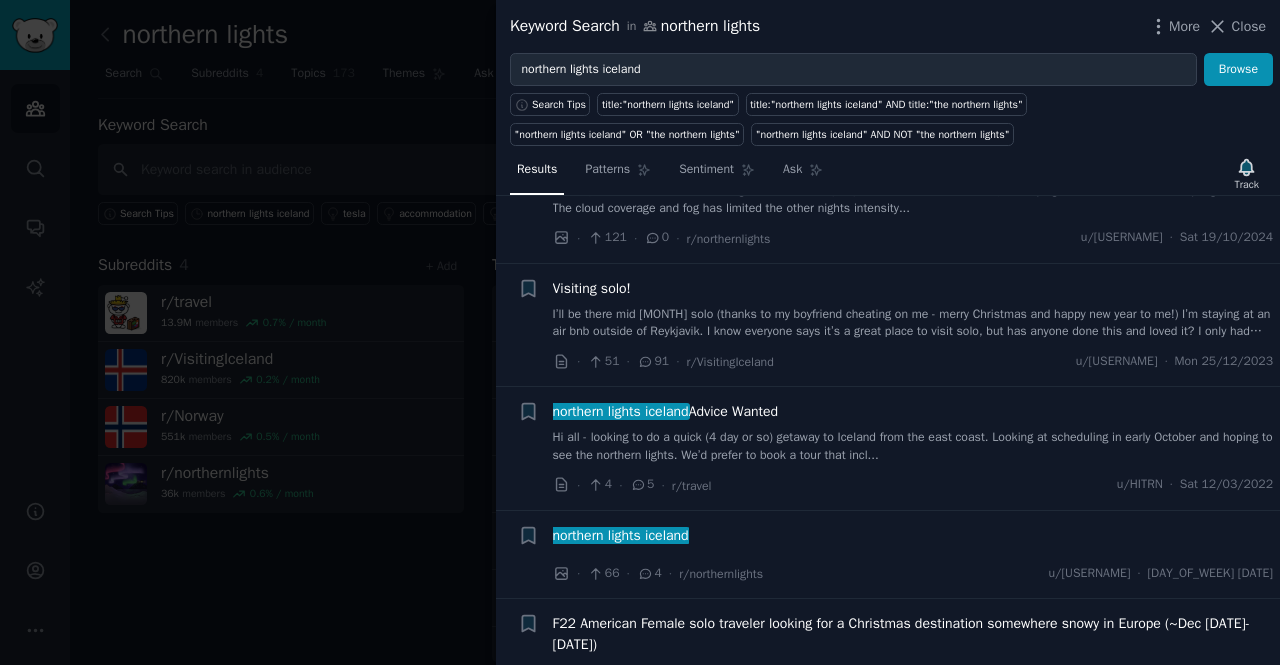 scroll, scrollTop: 639, scrollLeft: 0, axis: vertical 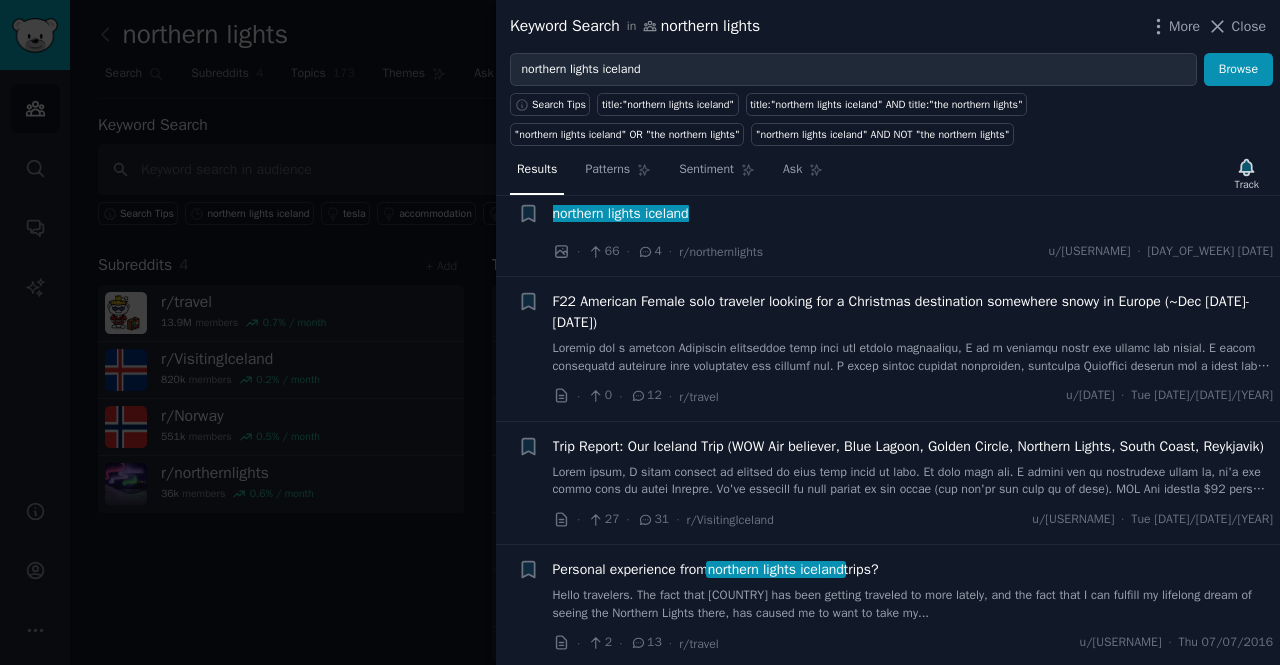 click on "Keyword Search in northern lights More Close" at bounding box center (888, 26) 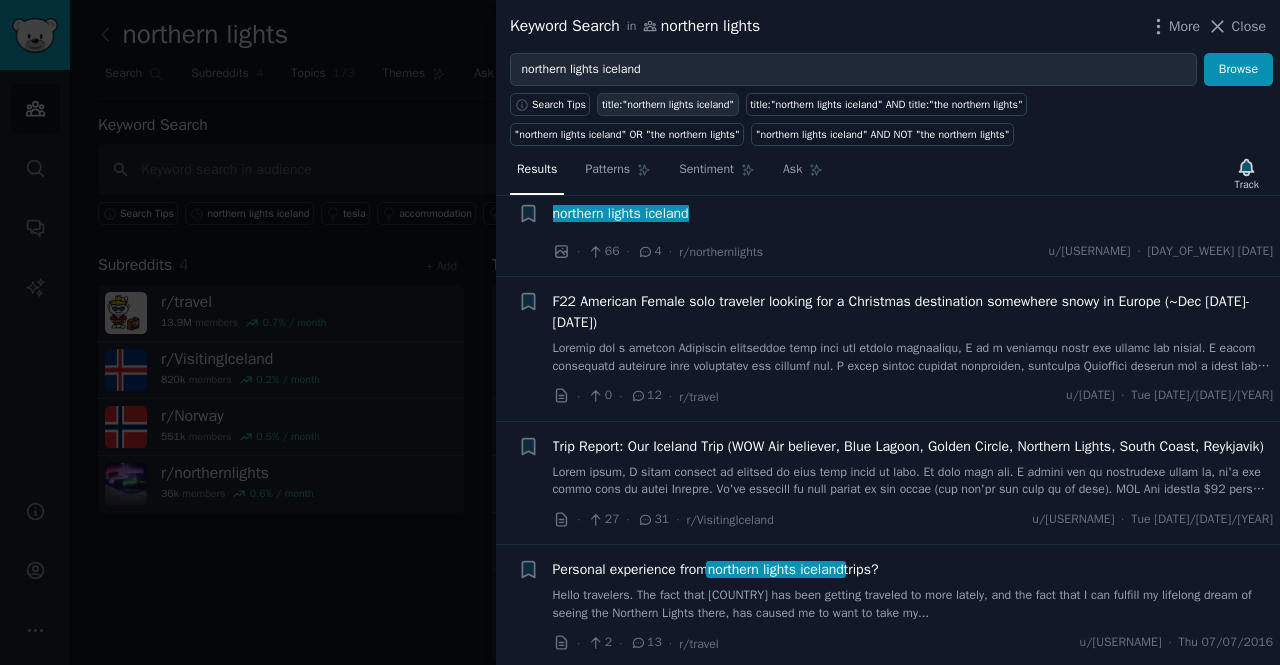 click on "title:"northern lights iceland"" at bounding box center [668, 105] 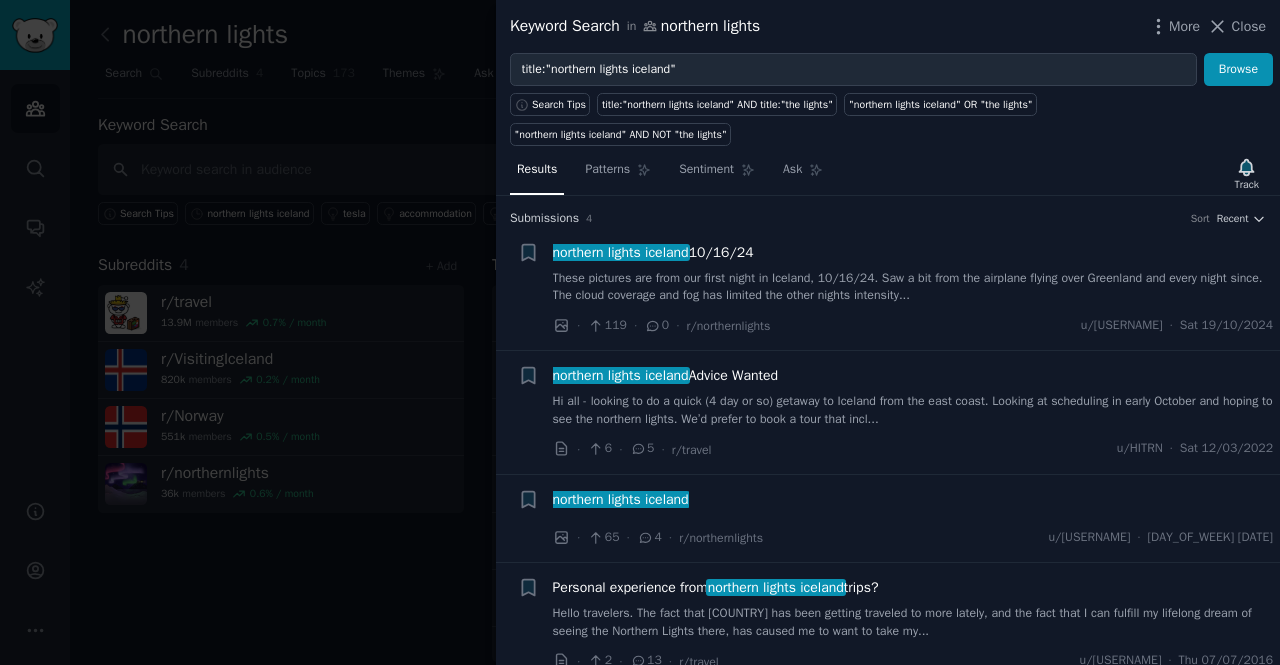 click on "These pictures are from our first night in Iceland, 10/16/24. Saw a bit from the airplane flying over Greenland and every night since. The cloud coverage and fog has limited the other nights intensity..." at bounding box center [913, 287] 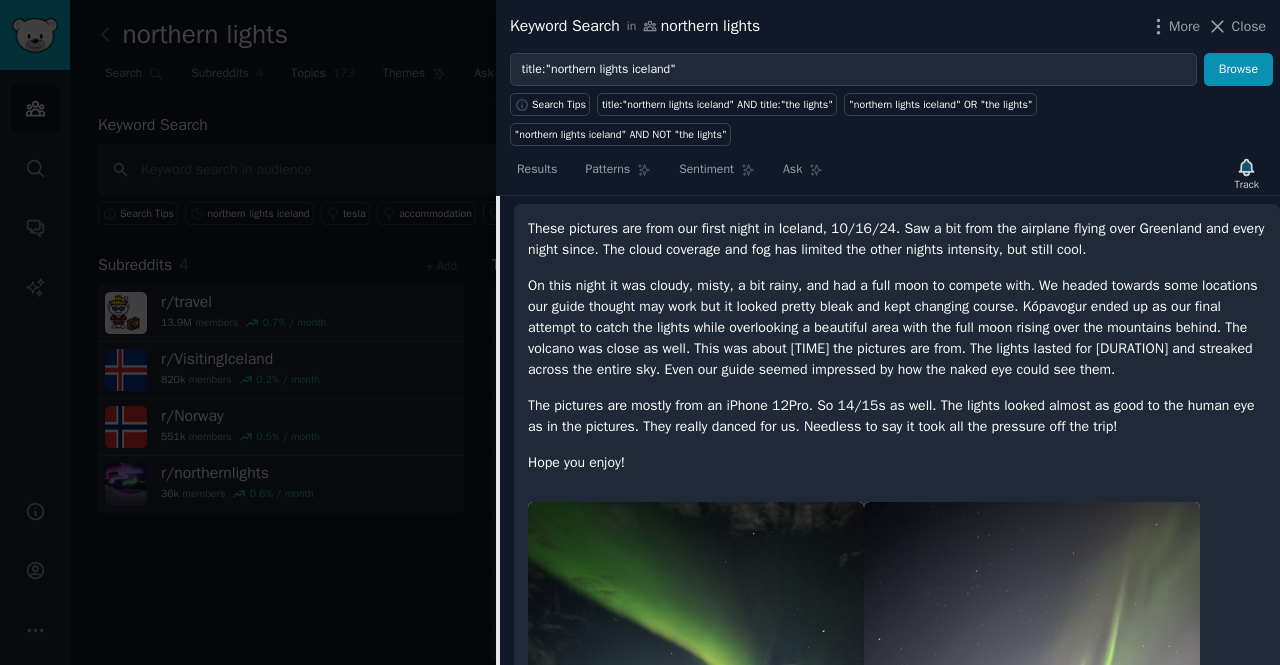 scroll, scrollTop: 236, scrollLeft: 0, axis: vertical 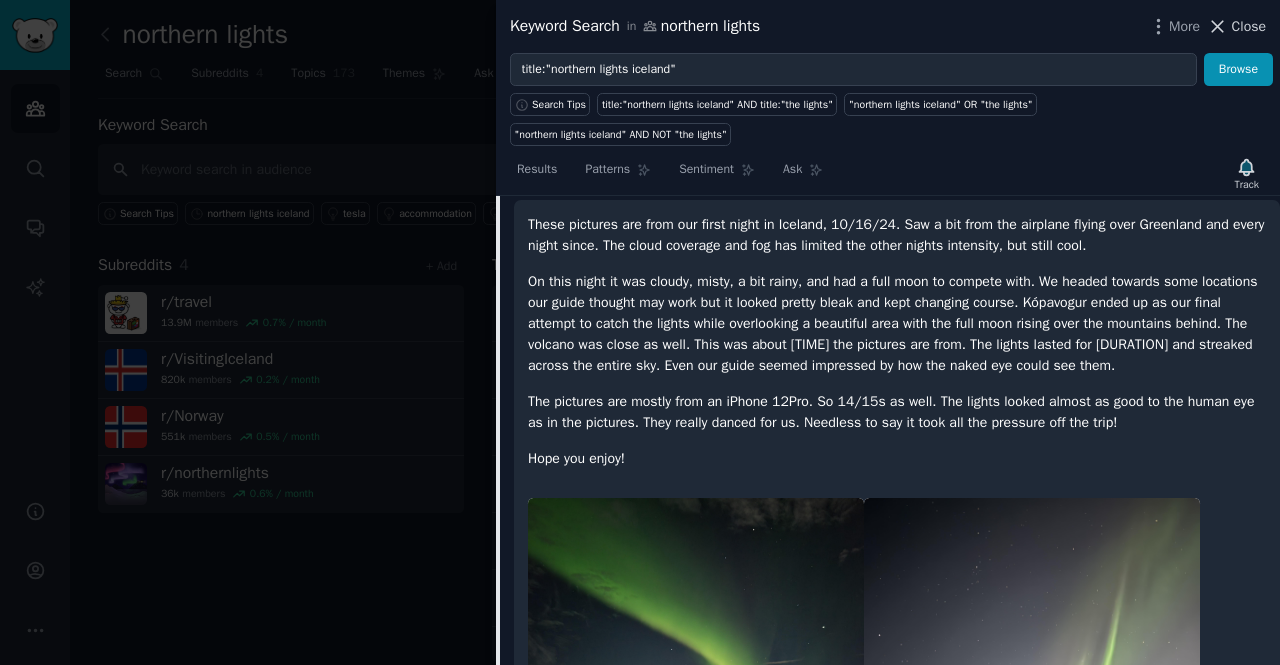 click on "Close" at bounding box center [1249, 26] 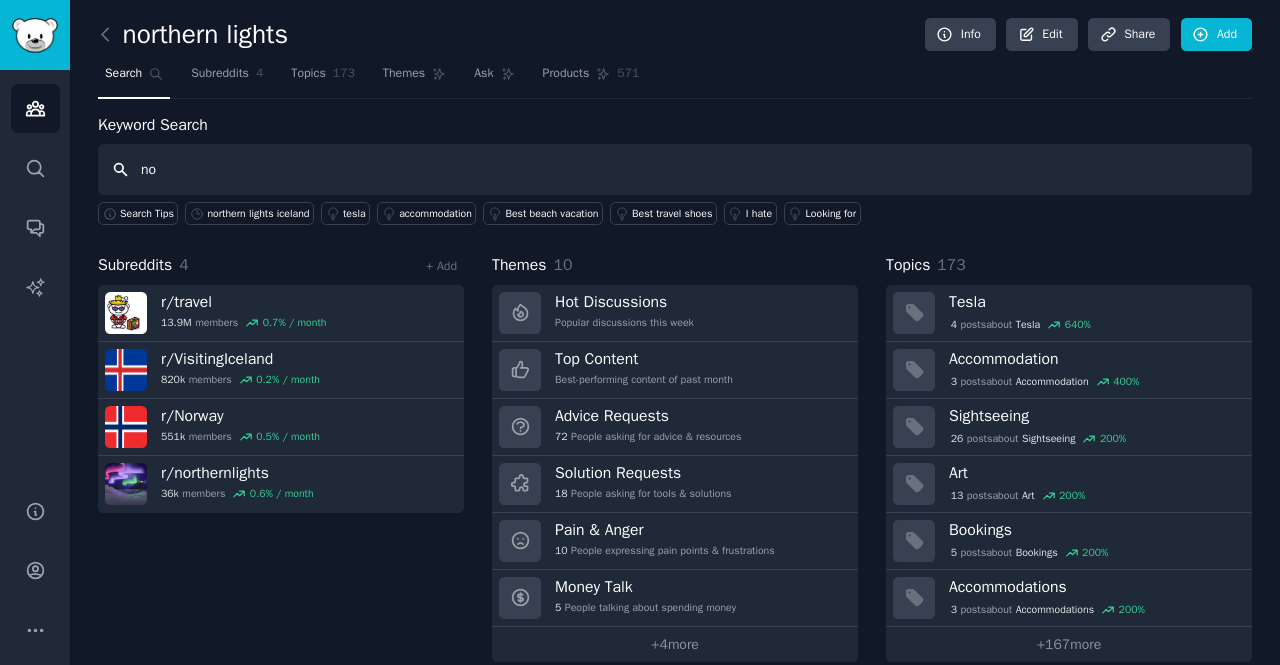 type on "n" 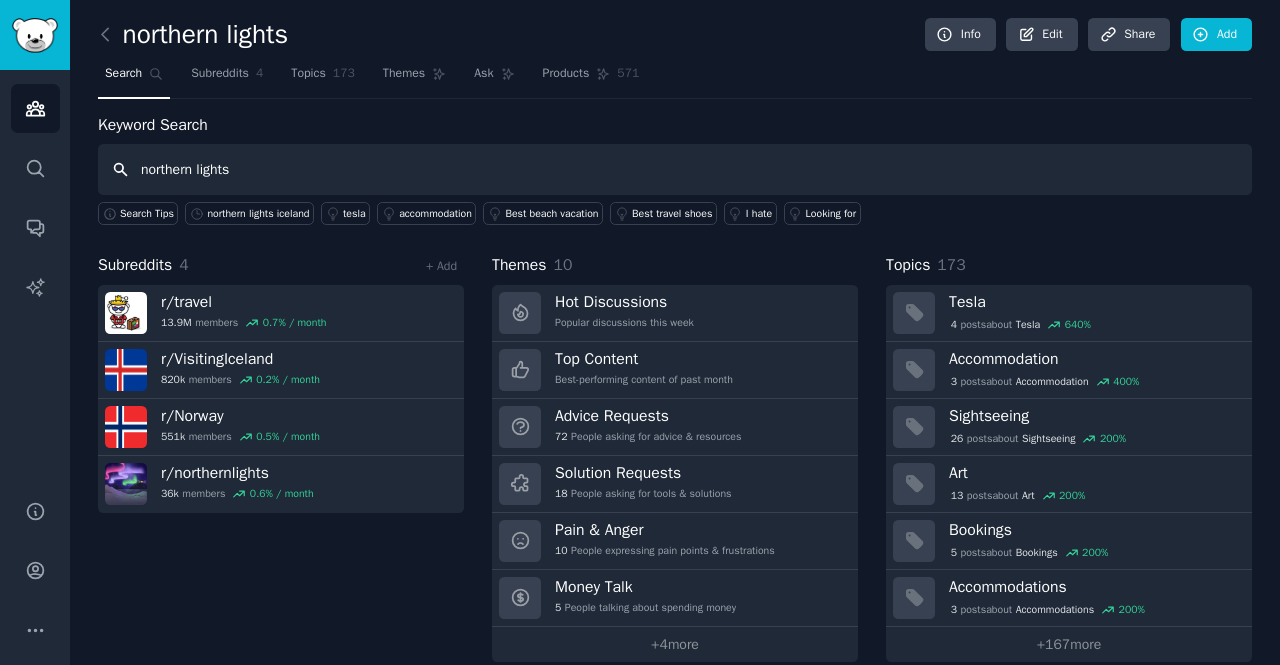 type on "northern lights" 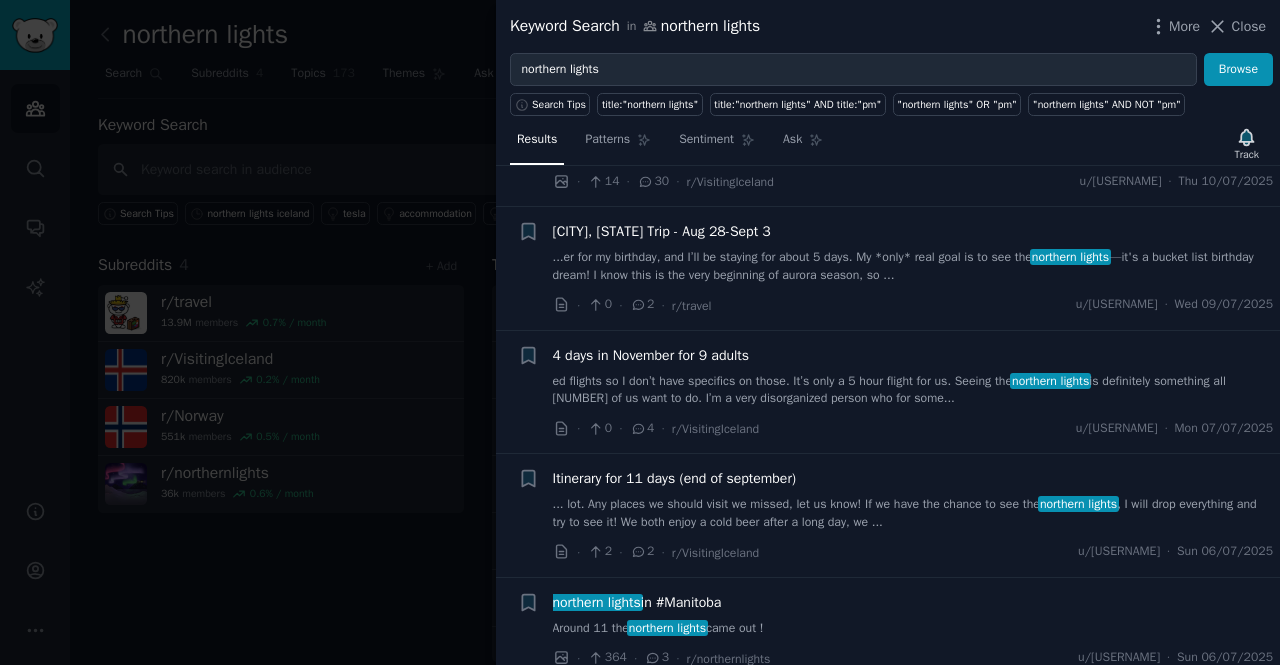 scroll, scrollTop: 7033, scrollLeft: 0, axis: vertical 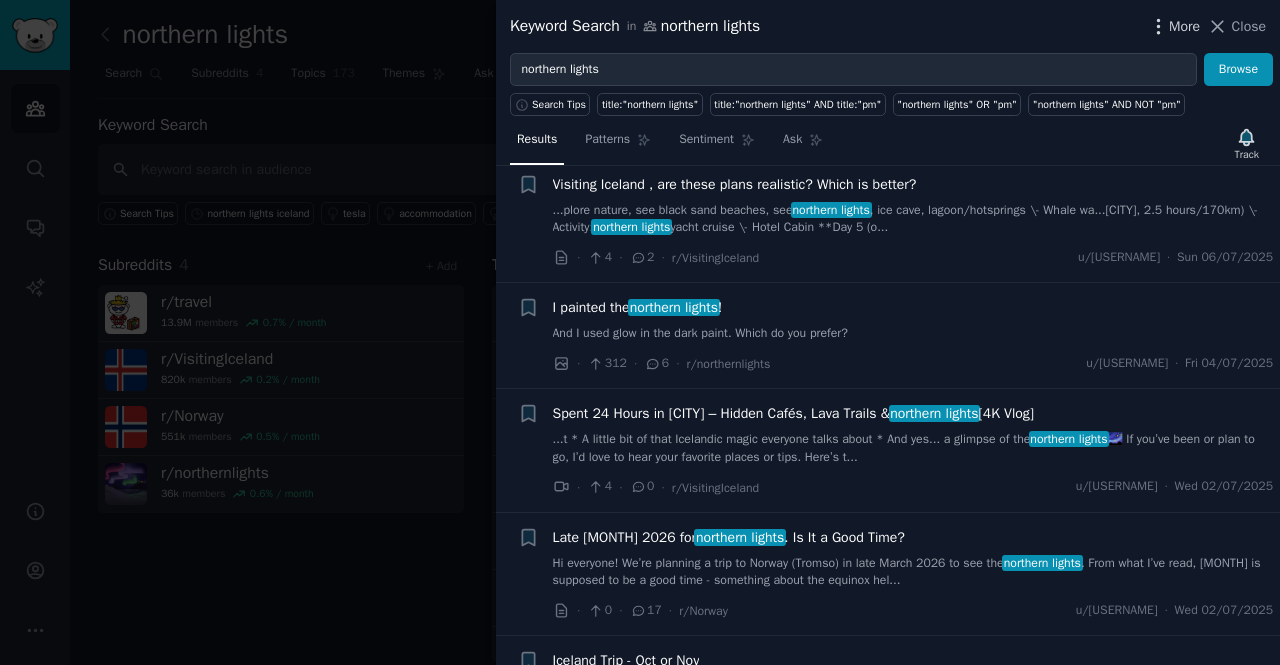click 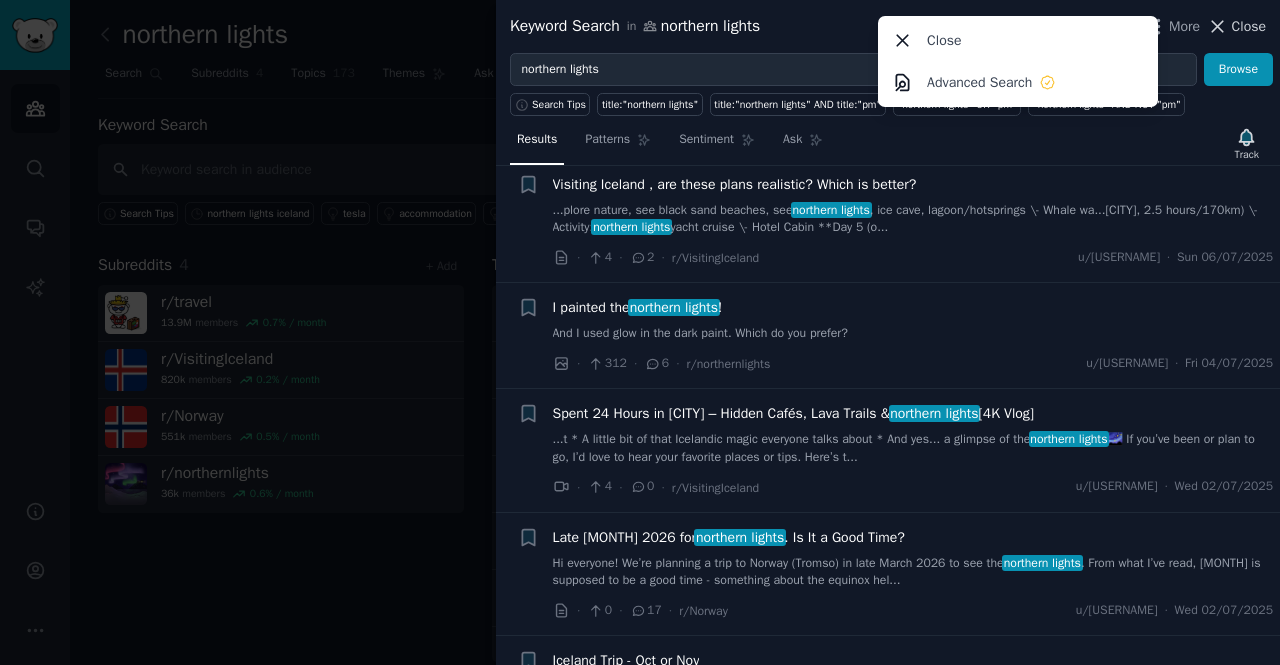 click on "Close" at bounding box center (1249, 26) 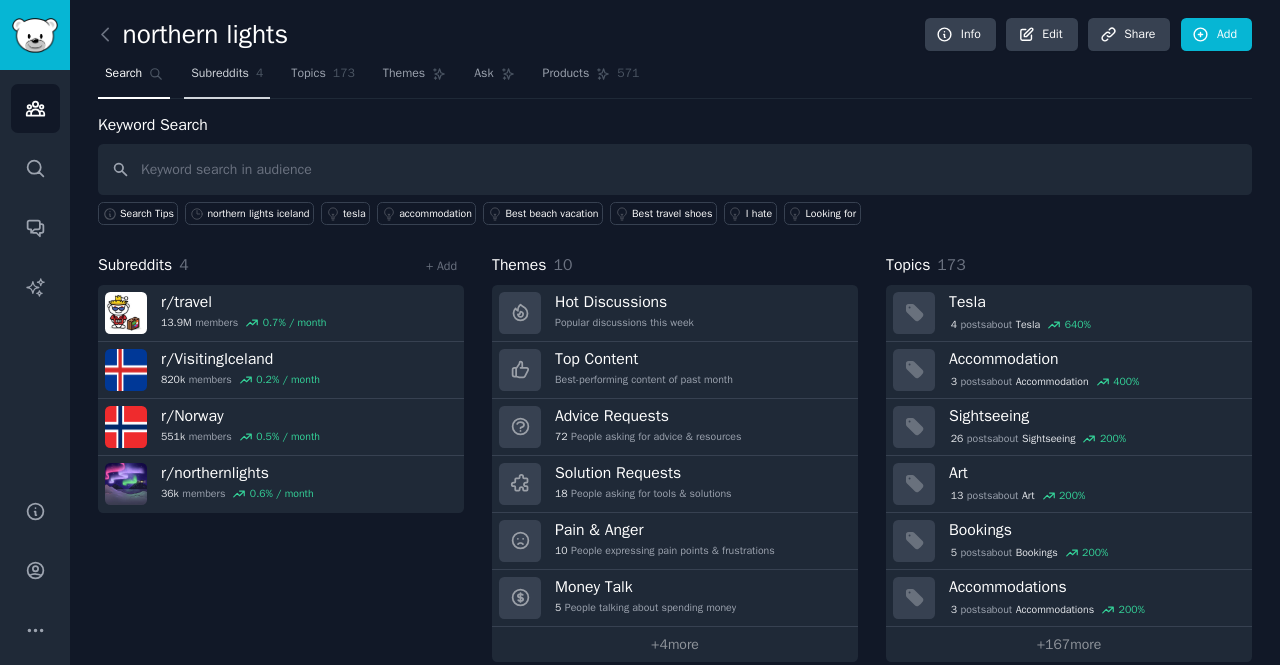 click on "Subreddits" at bounding box center (220, 74) 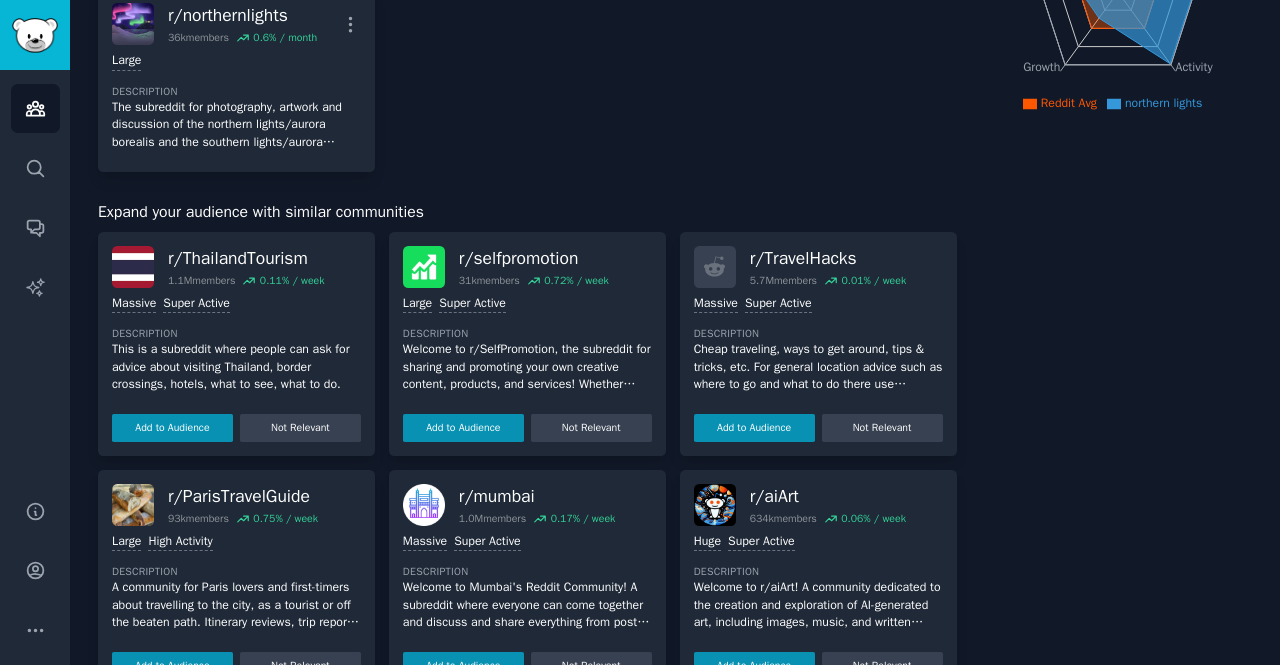 scroll, scrollTop: 0, scrollLeft: 0, axis: both 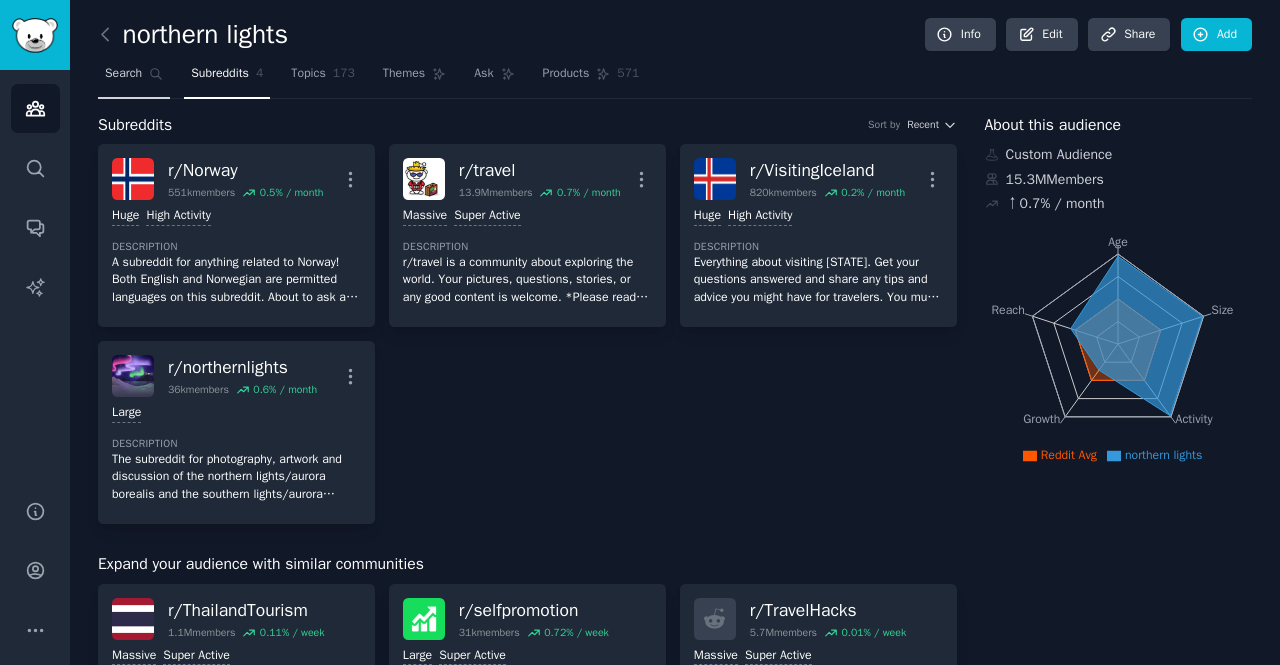 click on "Search" at bounding box center (123, 74) 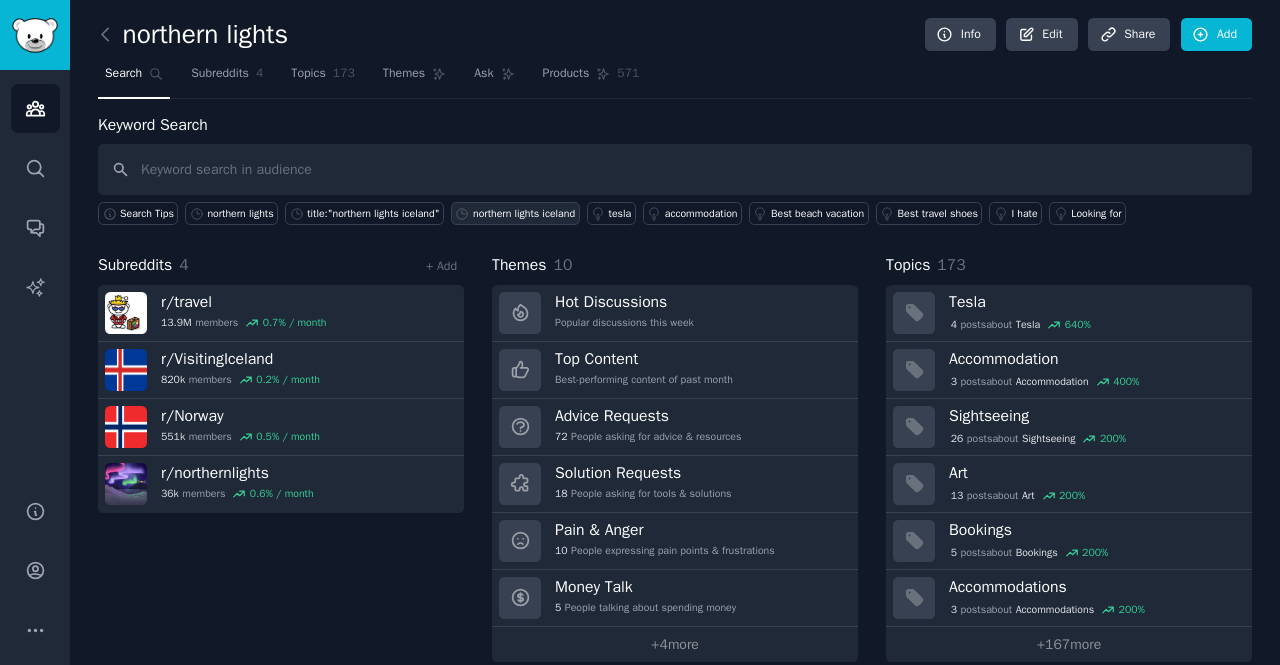 click on "northern lights iceland" at bounding box center (524, 214) 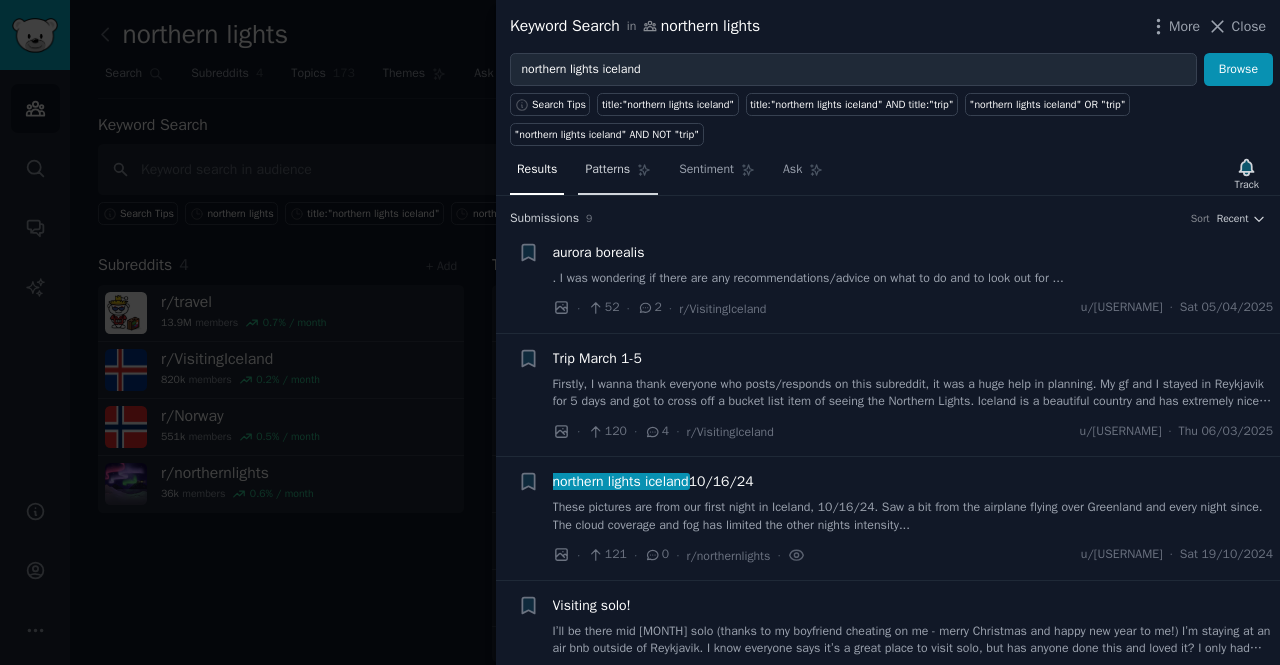 click on "Patterns" at bounding box center (607, 170) 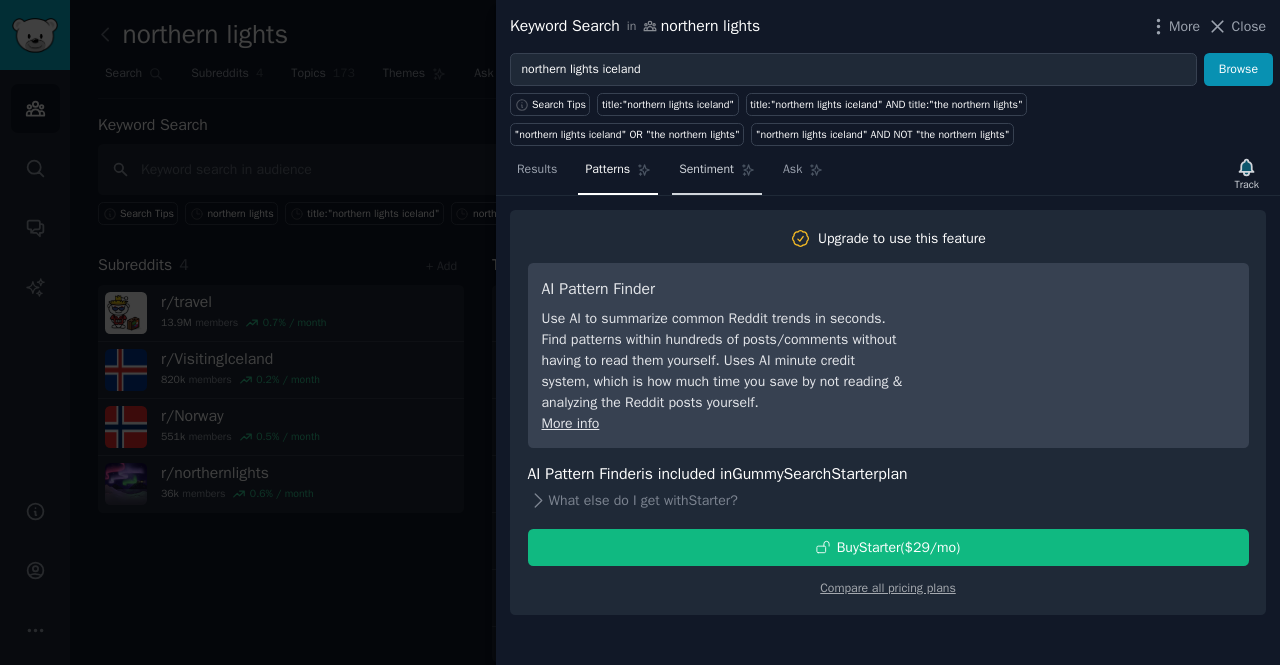 click on "Sentiment" at bounding box center [717, 174] 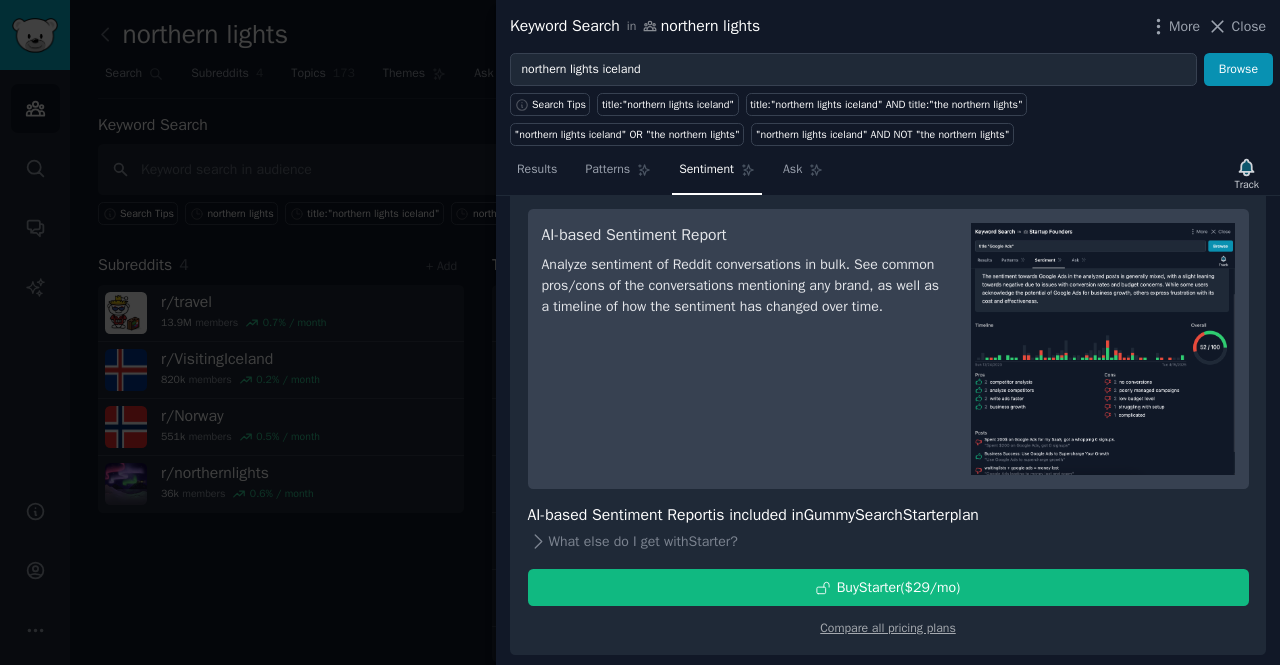 scroll, scrollTop: 0, scrollLeft: 0, axis: both 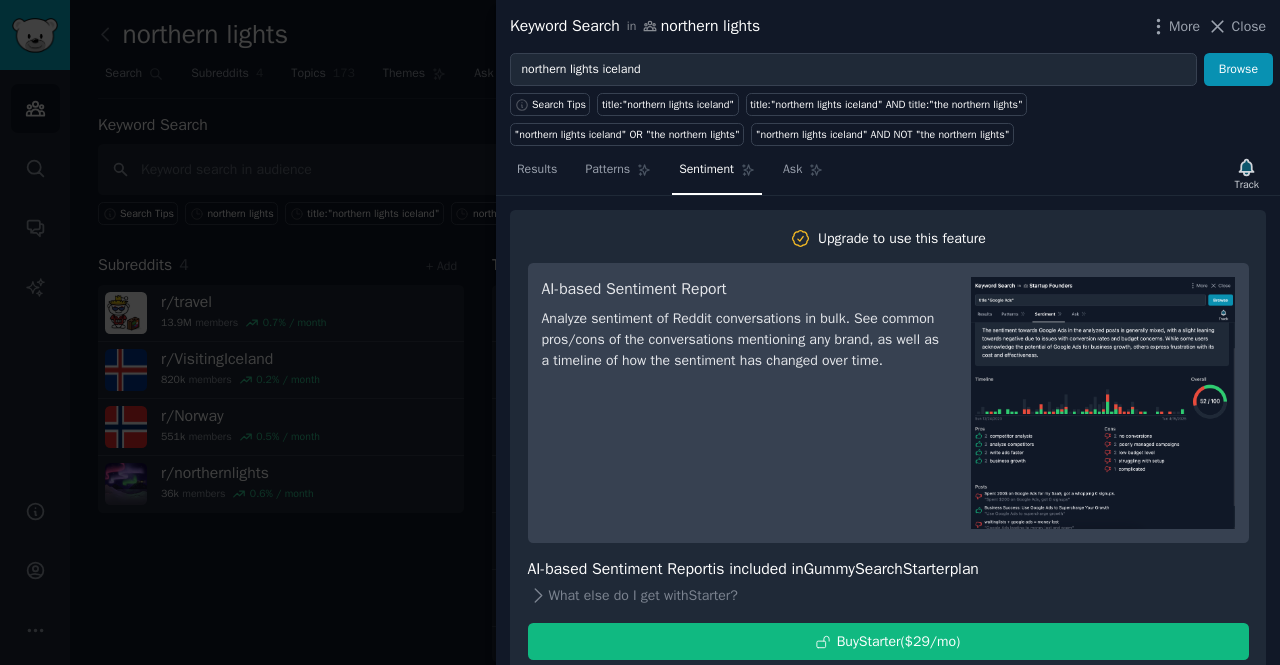 click on "Keyword Search in northern lights More Close" at bounding box center (888, 26) 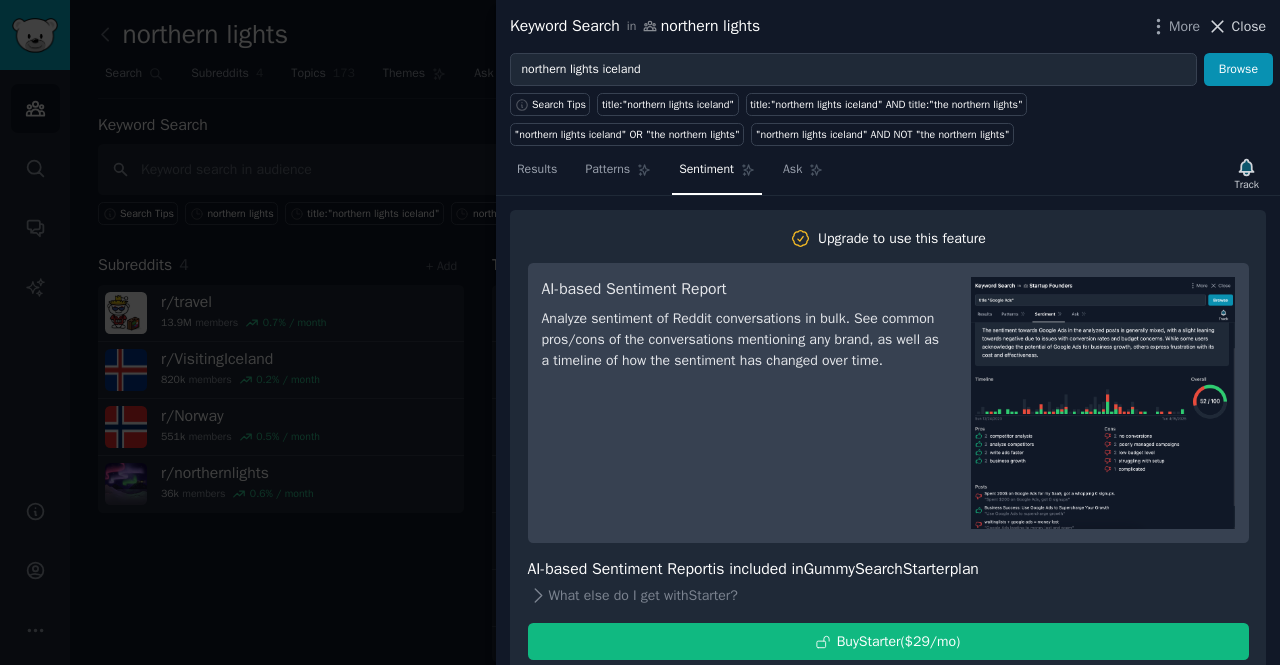 click on "Close" at bounding box center [1249, 26] 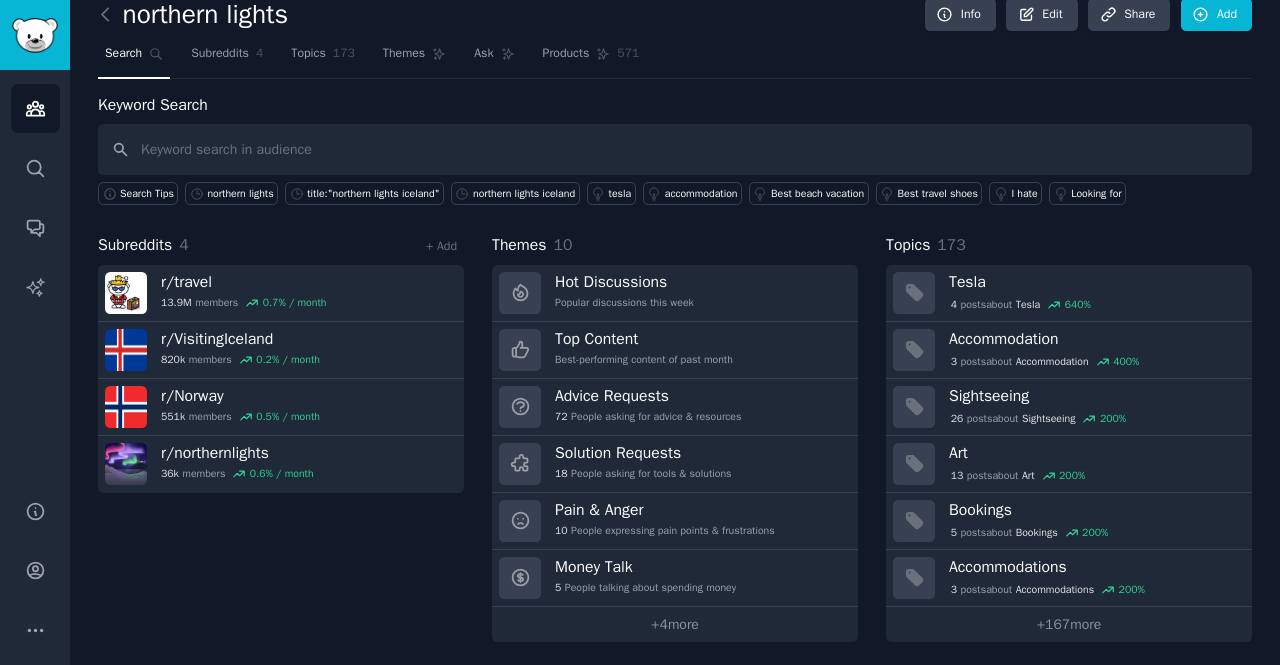 scroll, scrollTop: 0, scrollLeft: 0, axis: both 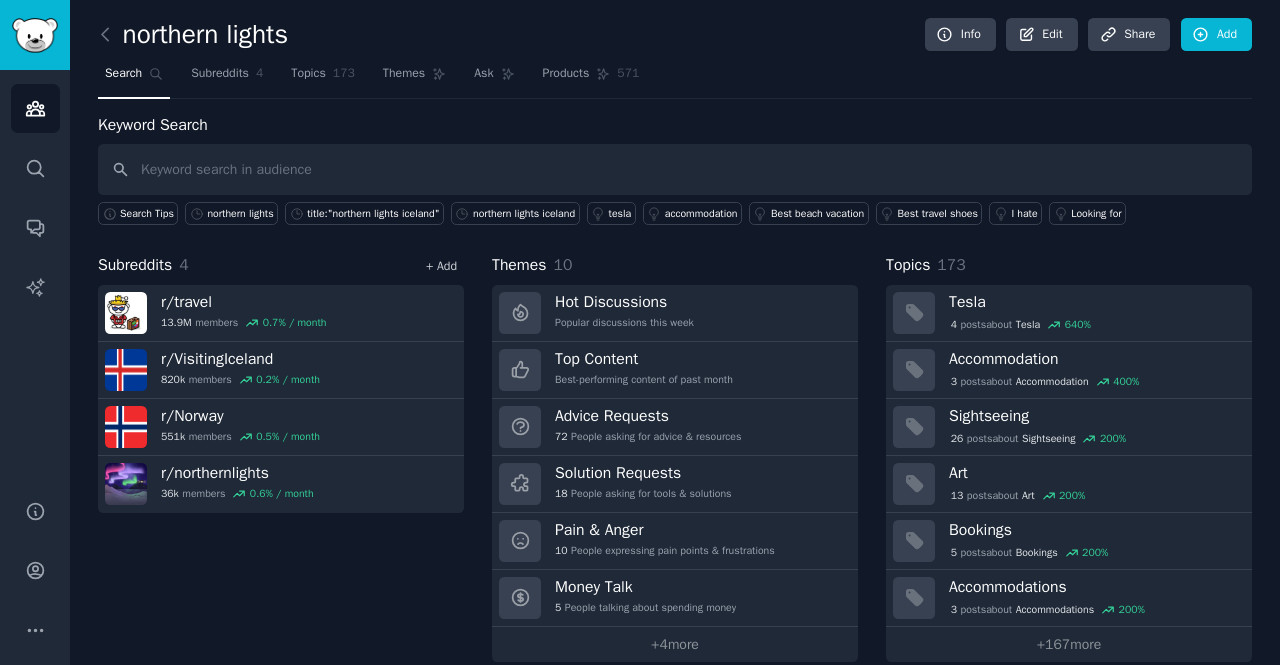 click on "+ Add" at bounding box center (441, 266) 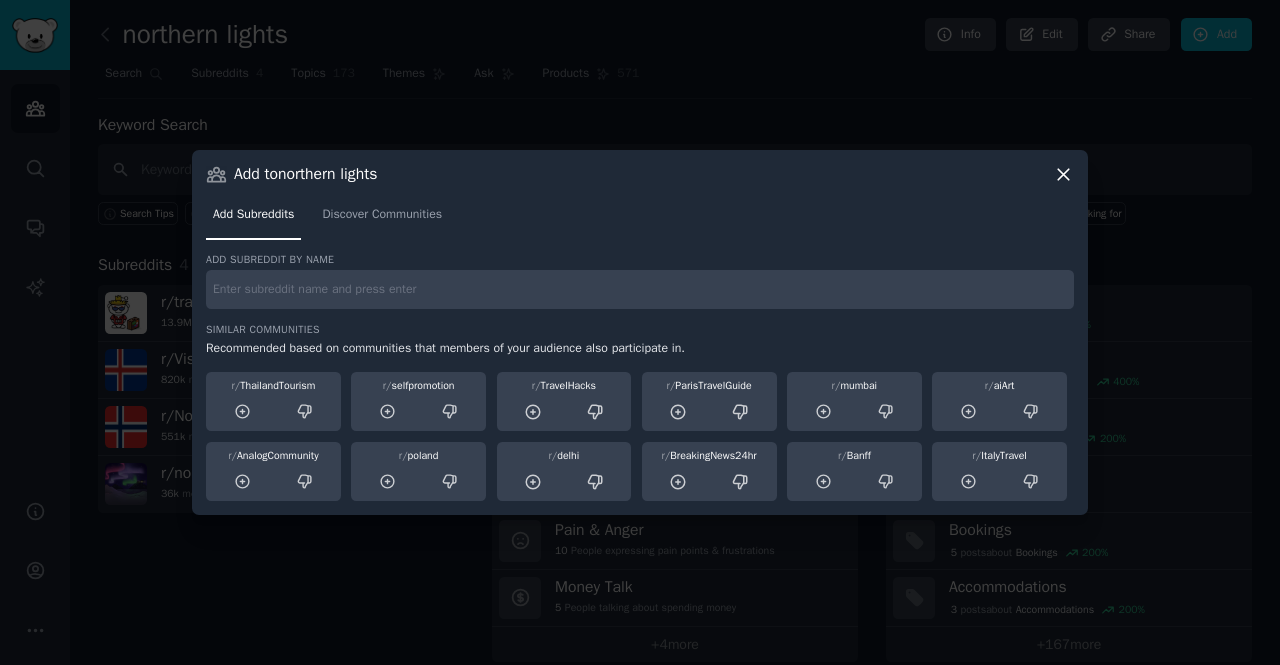 click at bounding box center [640, 289] 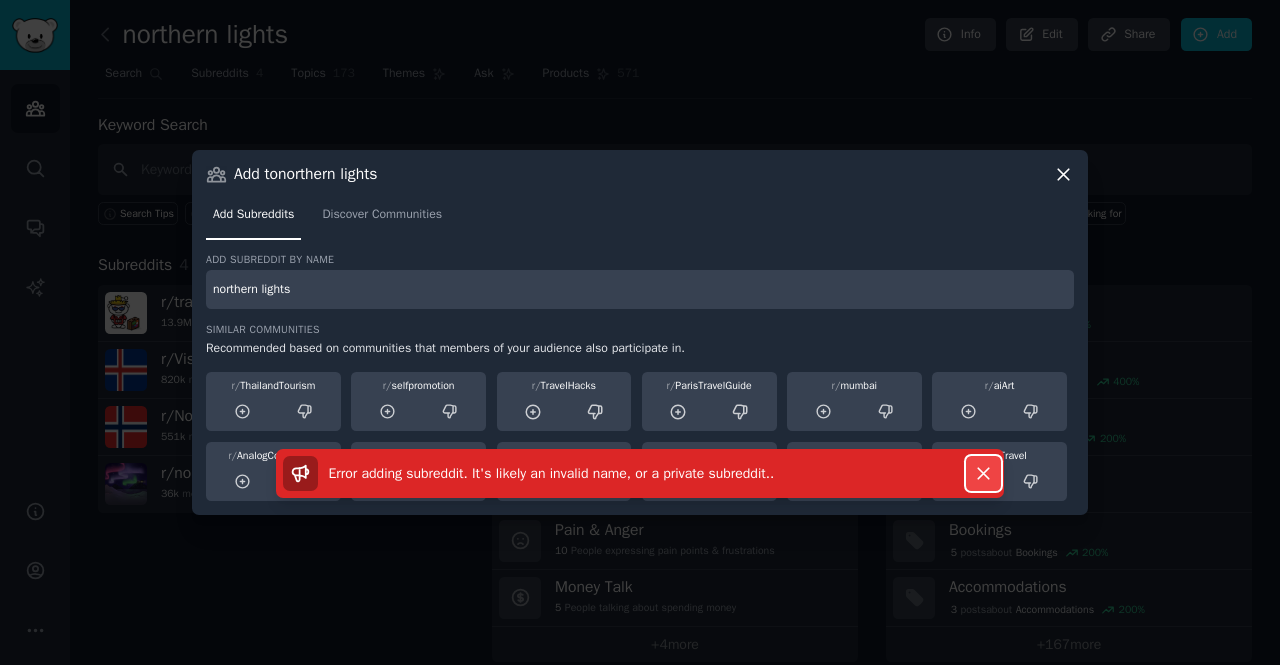 click 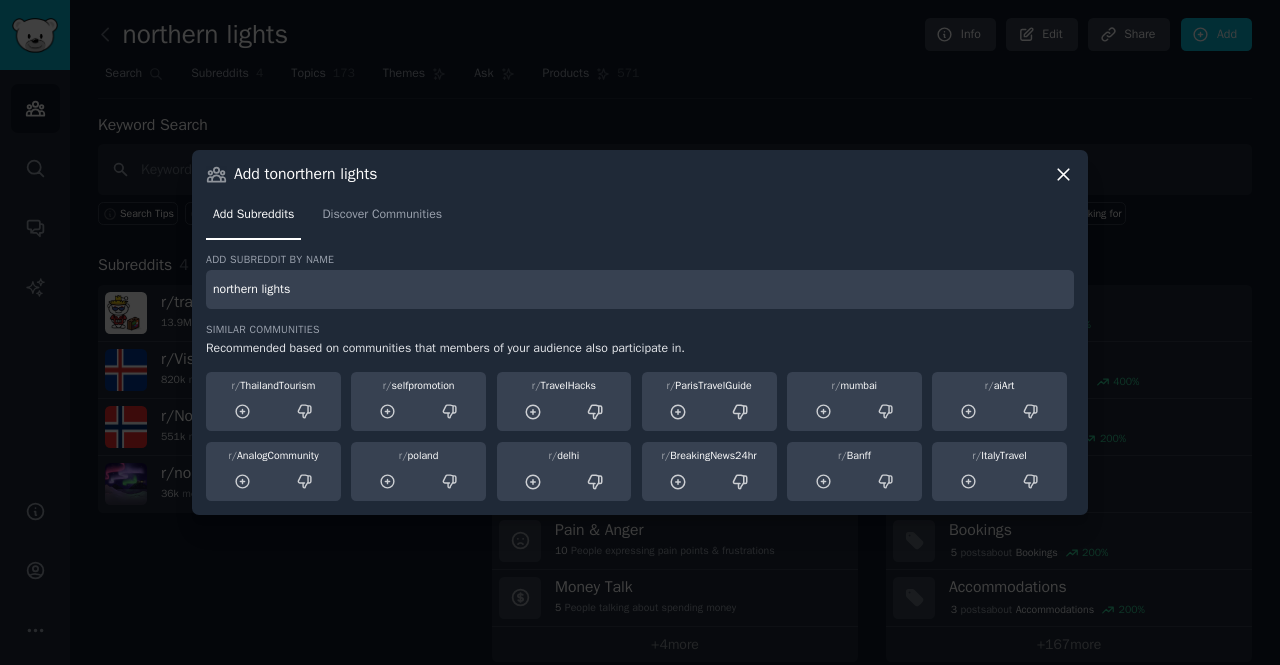drag, startPoint x: 352, startPoint y: 289, endPoint x: 82, endPoint y: 291, distance: 270.00742 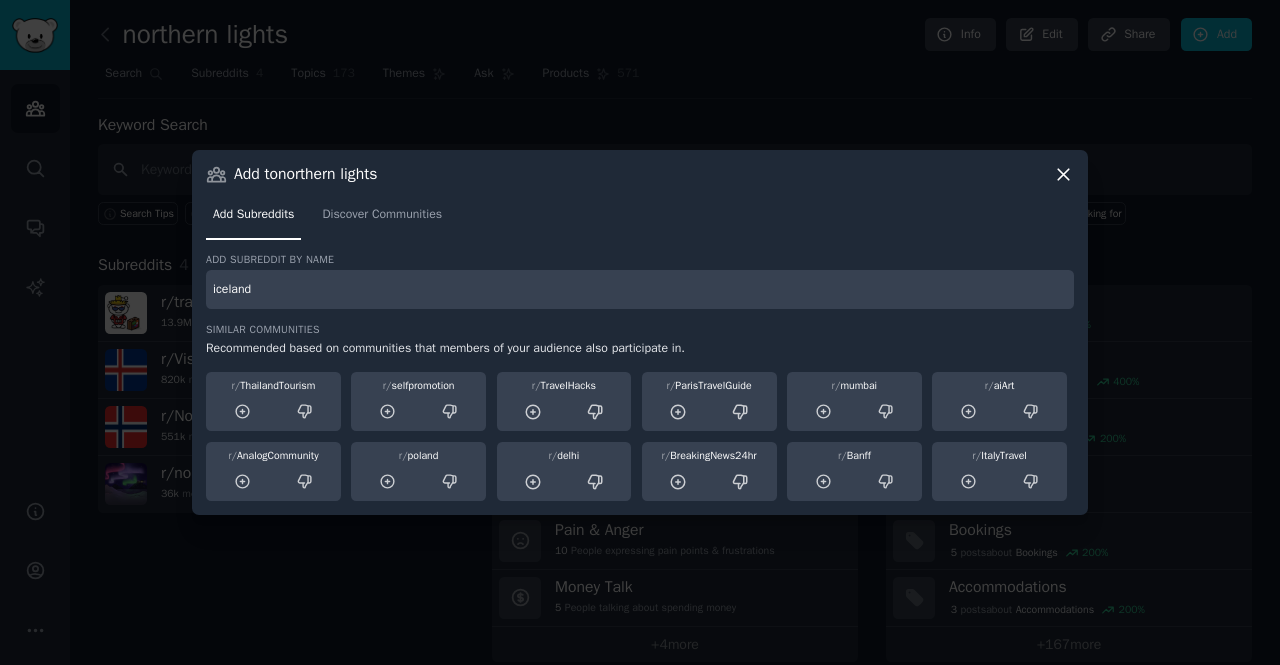 type on "iceland" 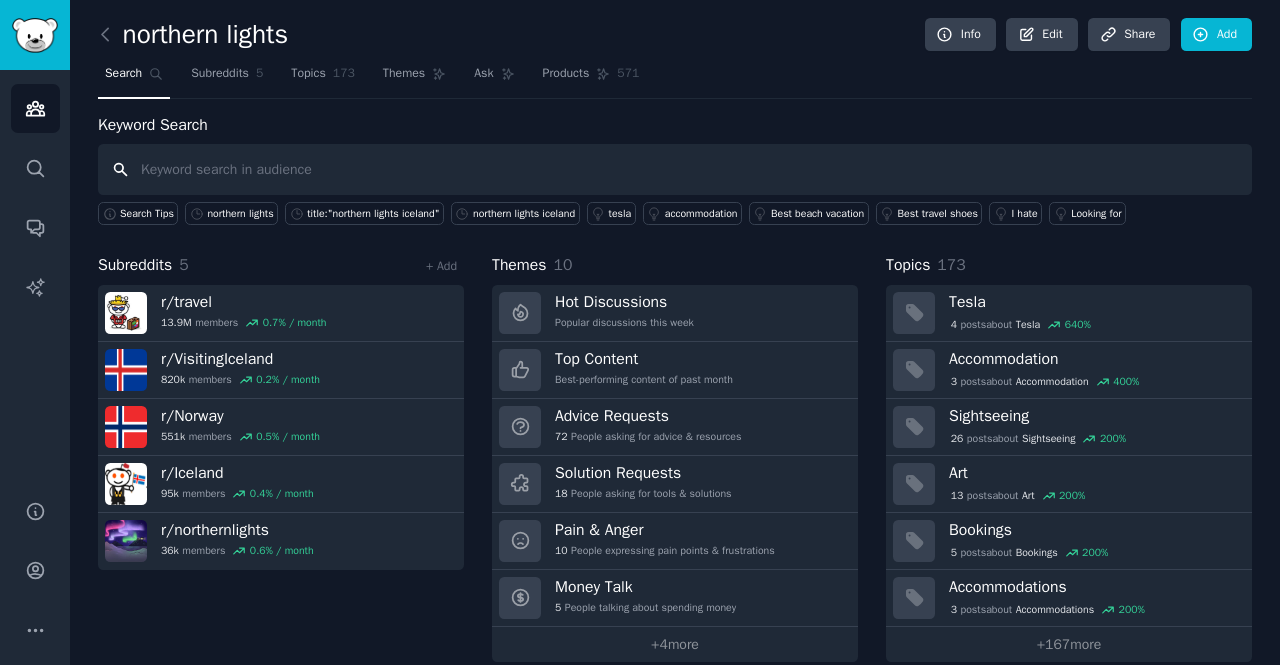 click at bounding box center (675, 169) 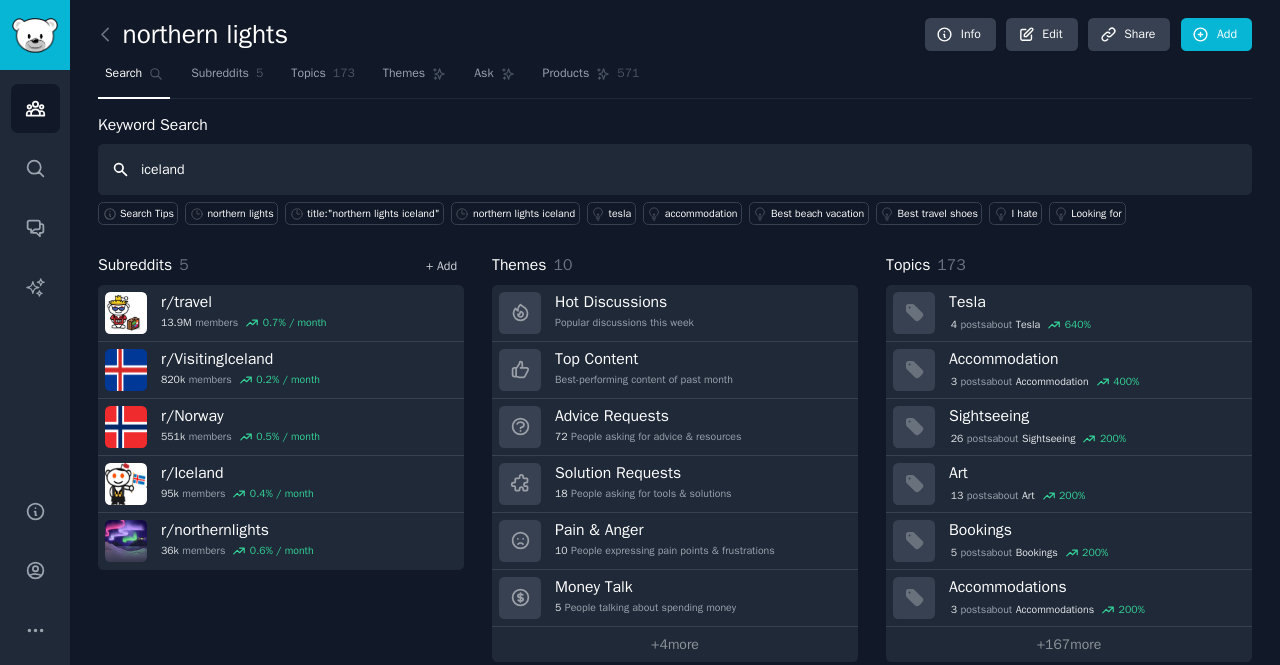 type on "iceland" 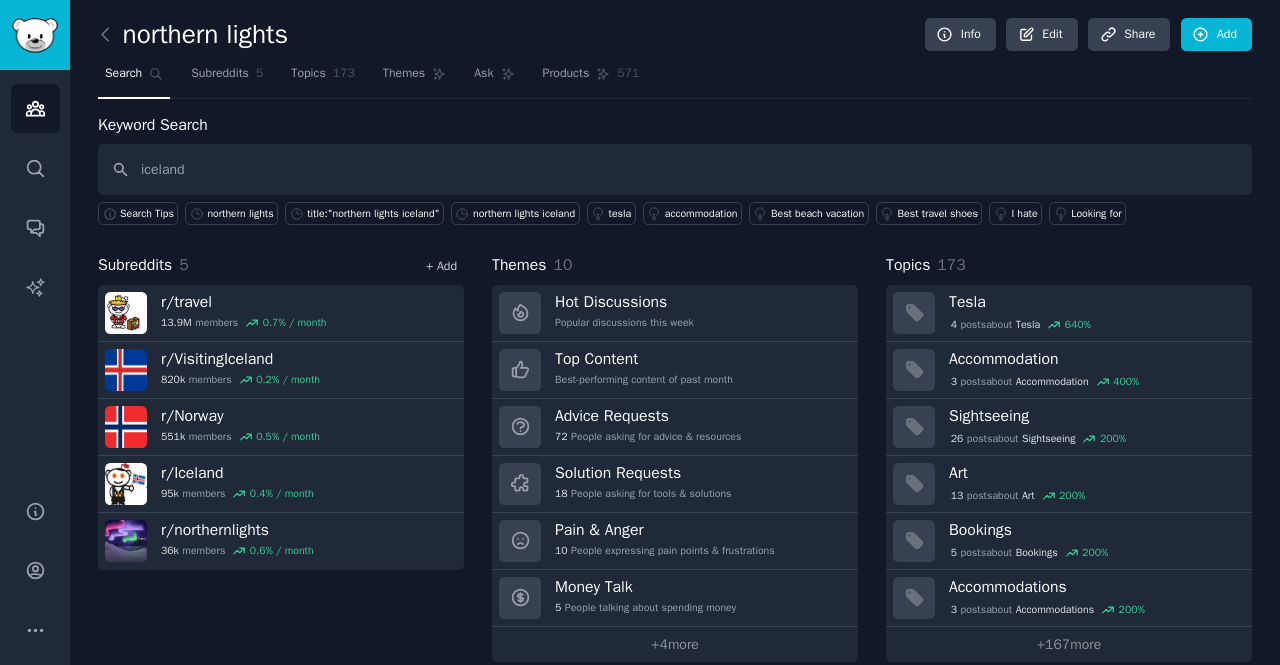 click on "+ Add" at bounding box center [441, 266] 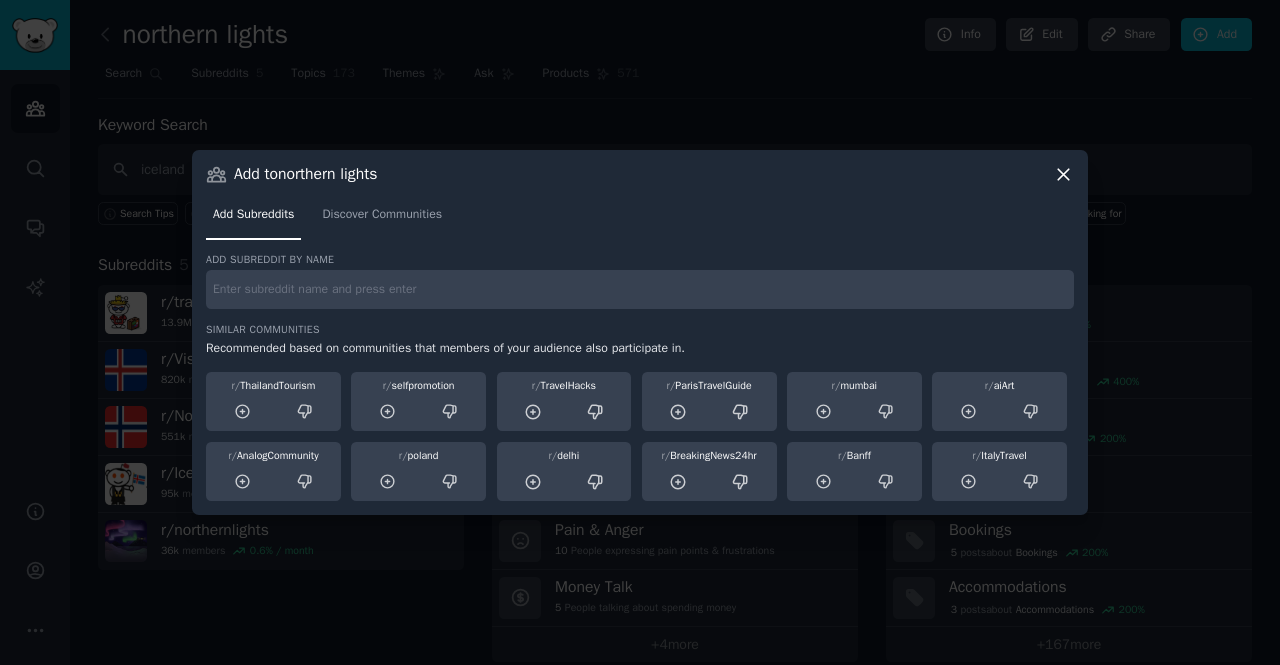click on "Add subreddit by name Similar Communities Recommended based on communities that members of your audience also participate in. r/ ThailandTourism r/ selfpromotion r/ TravelHacks r/ ParisTravelGuide r/ mumbai r/ aiArt r/ AnalogCommunity r/ poland r/ delhi r/ BreakingNews24hr r/ Banff r/ ItalyTravel" at bounding box center (640, 377) 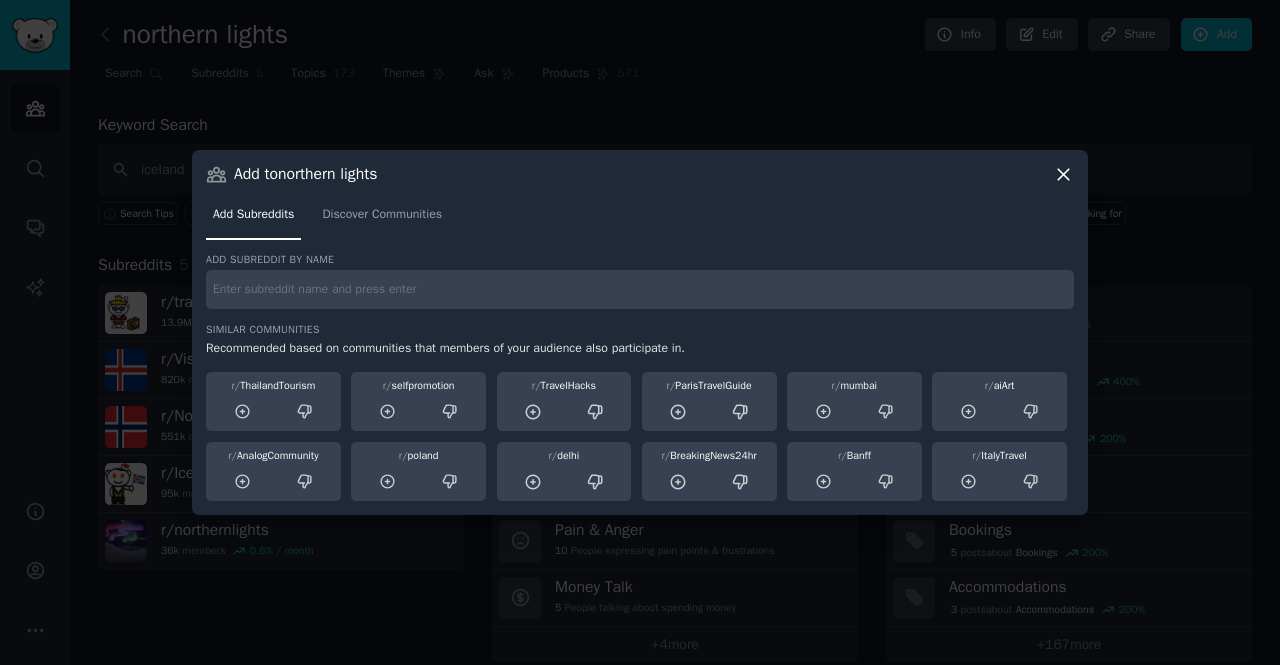 click at bounding box center [640, 289] 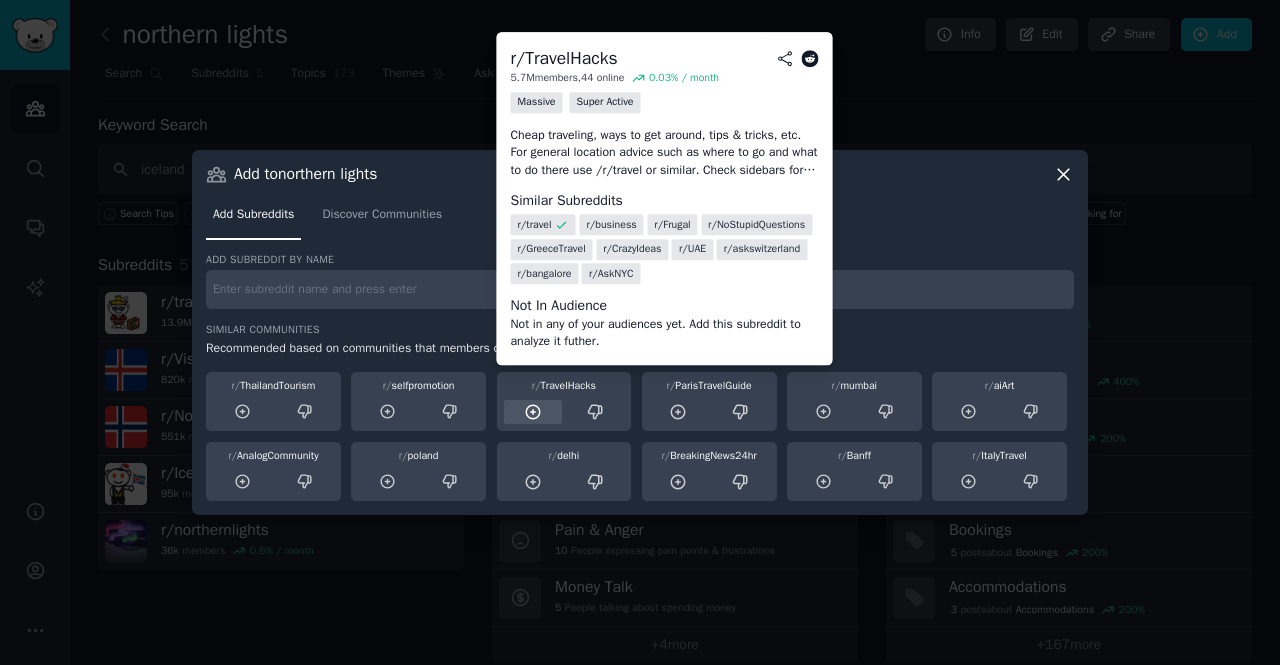click 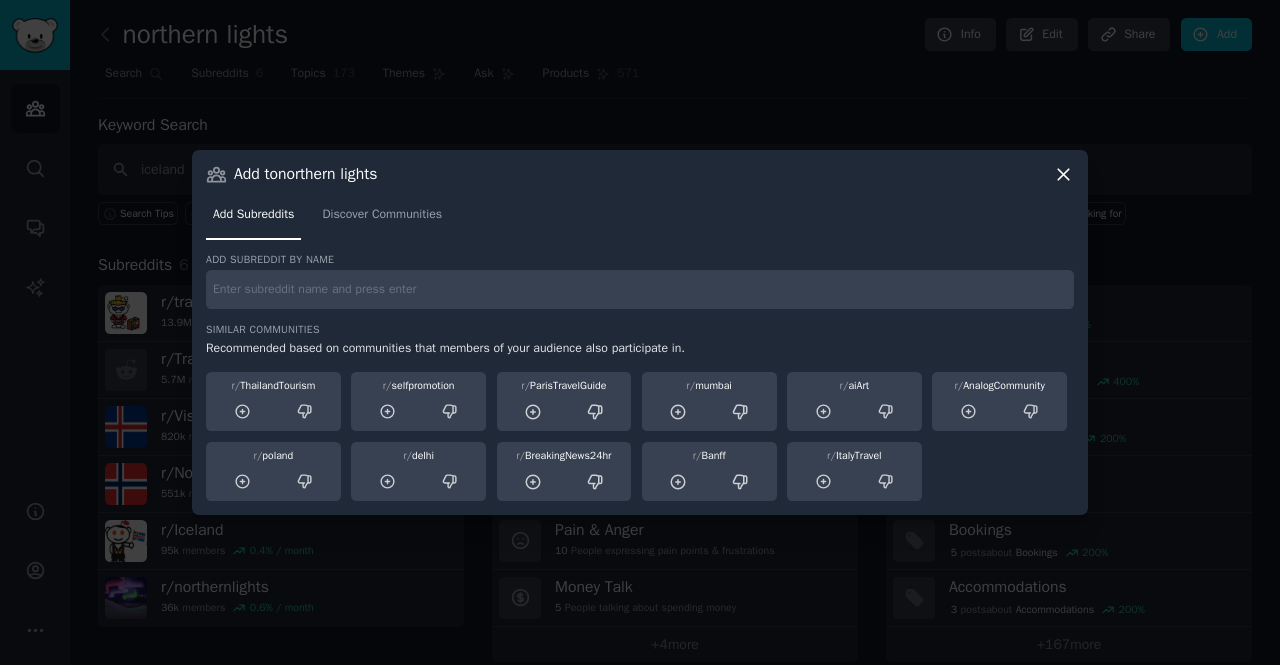 click at bounding box center (640, 289) 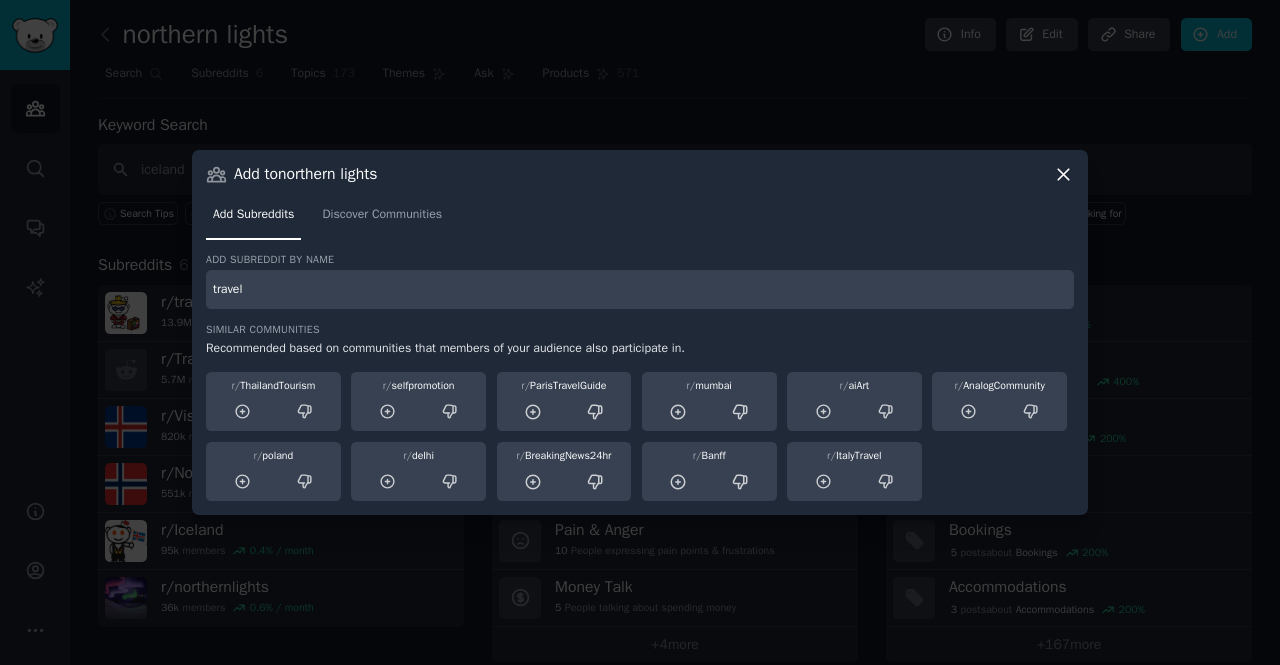 type on "travel" 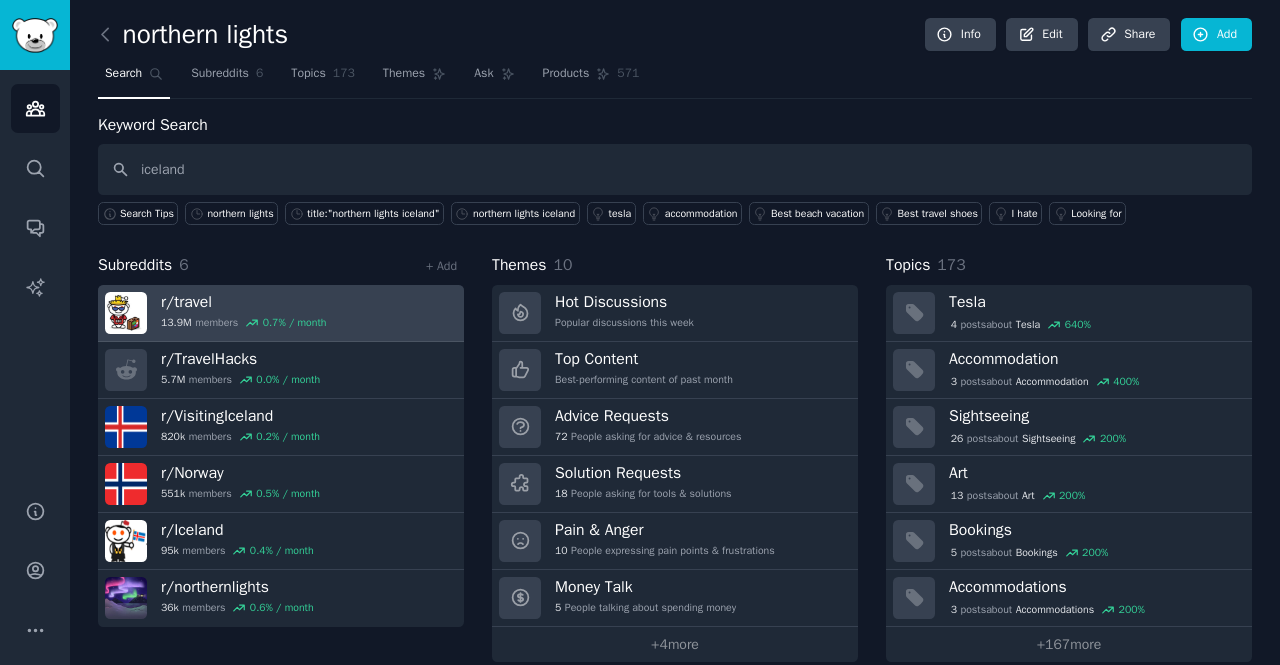 scroll, scrollTop: 20, scrollLeft: 0, axis: vertical 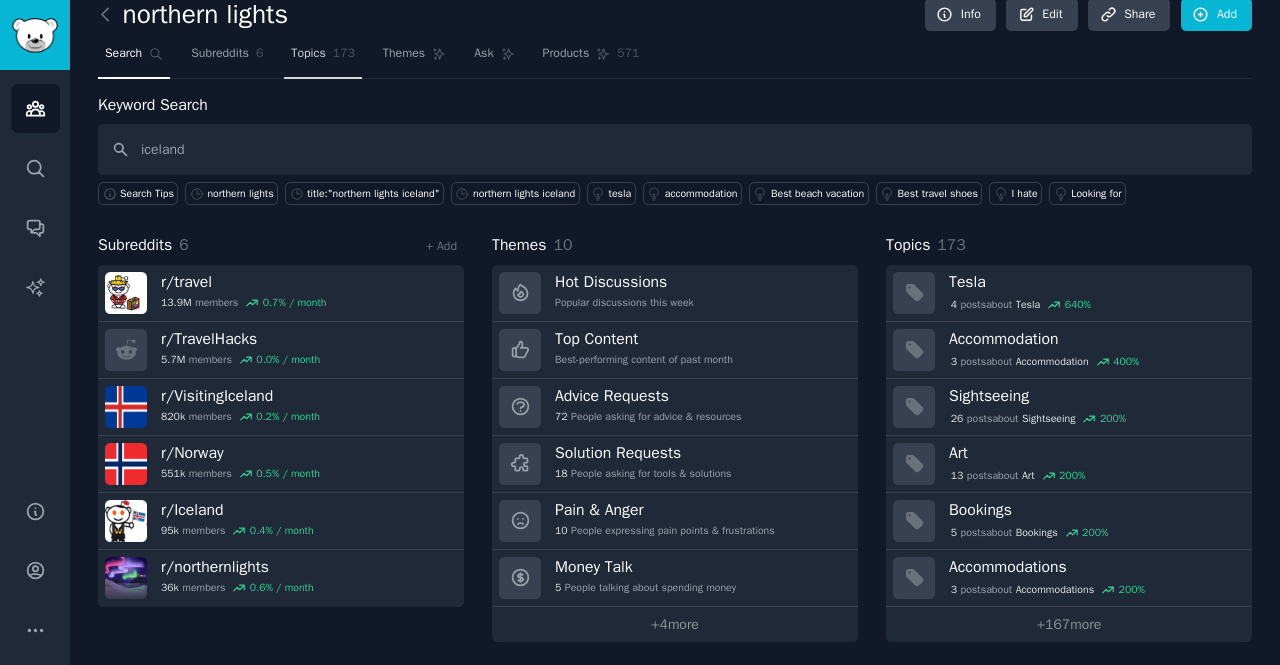 click on "Topics" at bounding box center [308, 54] 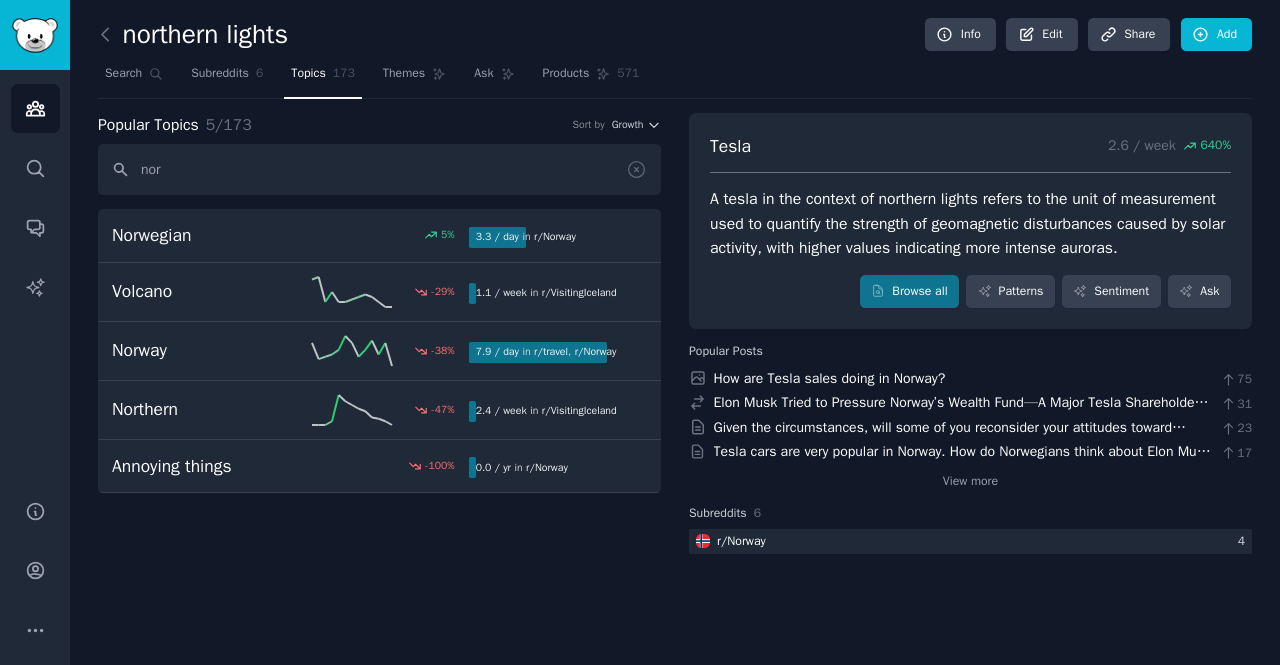 scroll, scrollTop: 0, scrollLeft: 0, axis: both 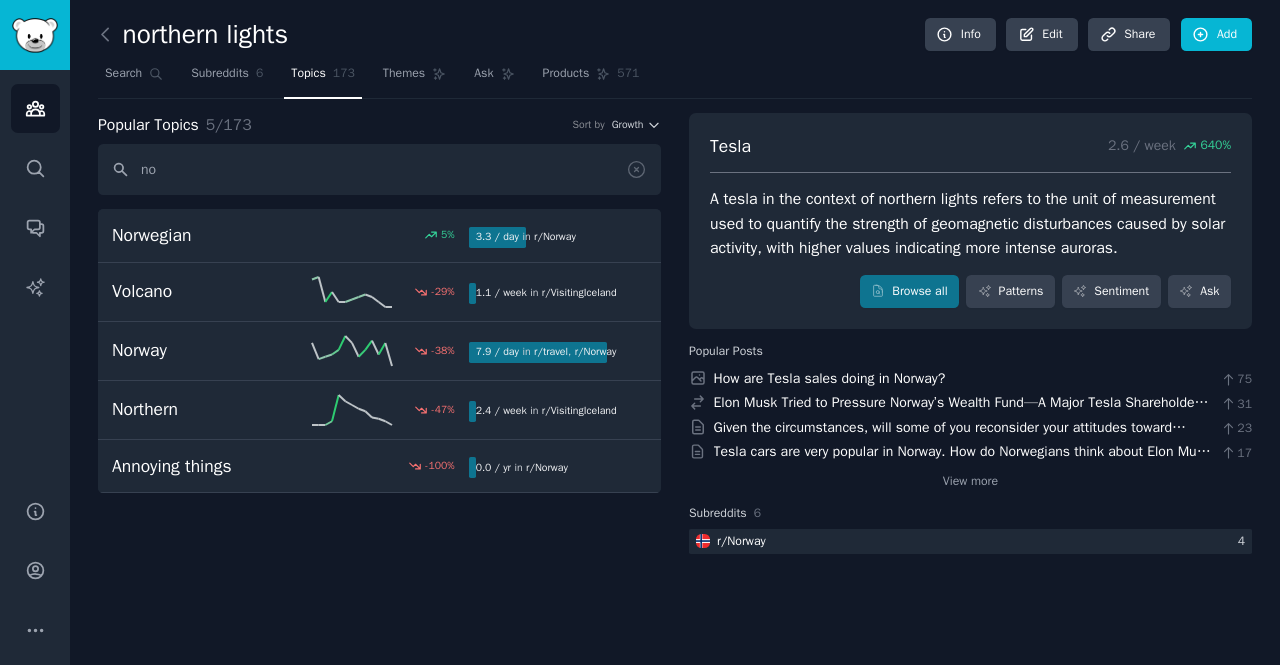 type on "n" 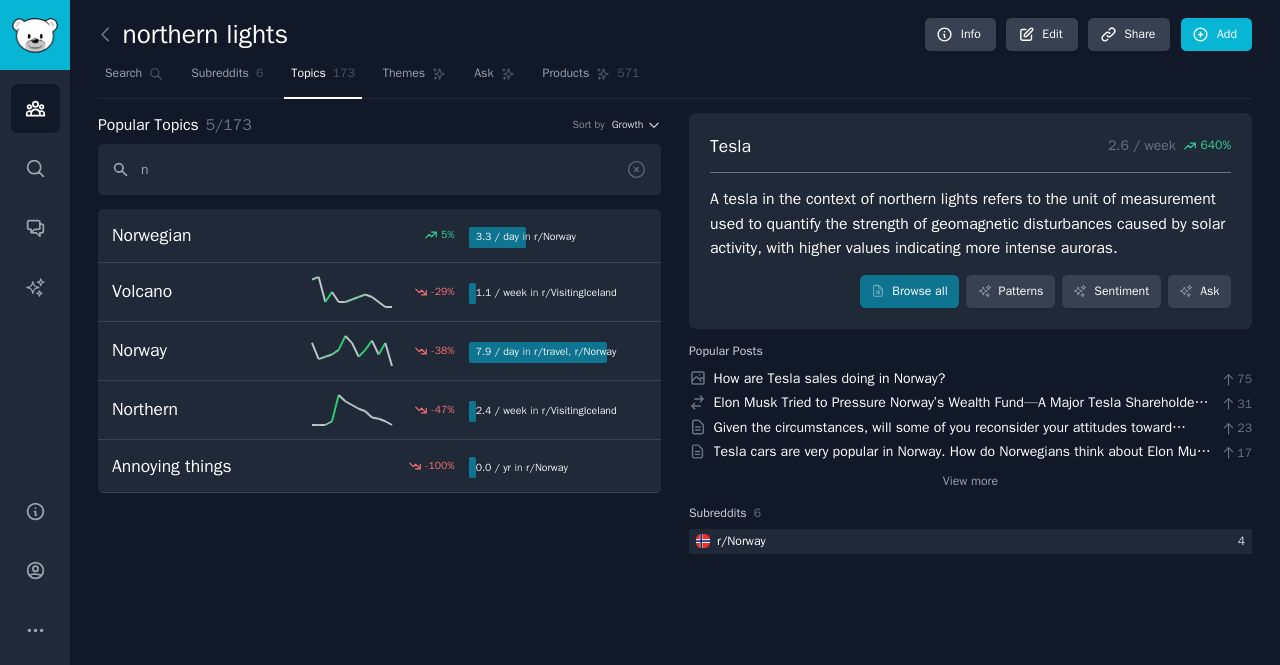 type 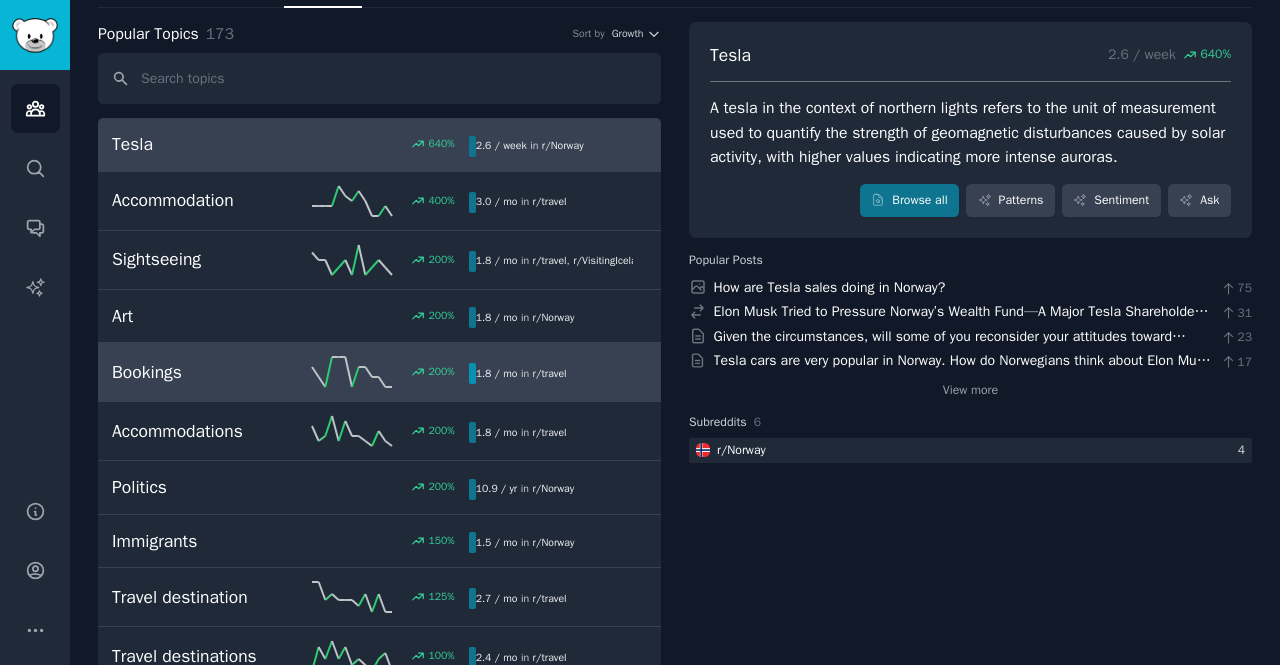 scroll, scrollTop: 0, scrollLeft: 0, axis: both 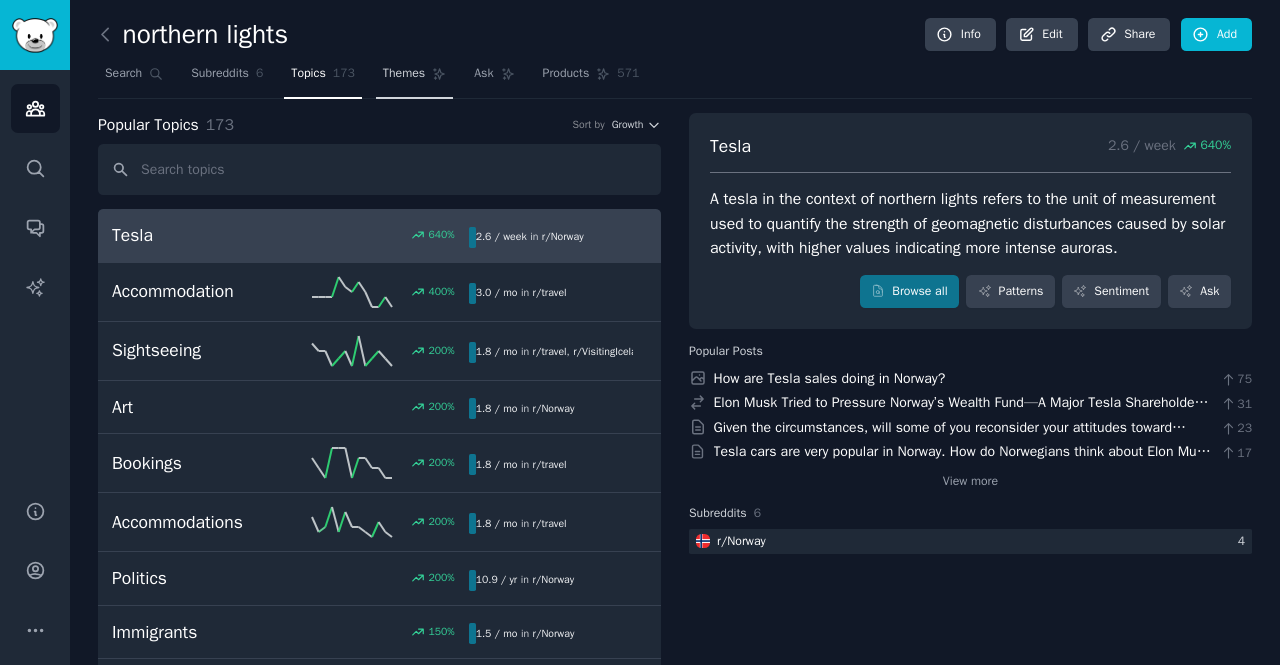 click on "Themes" at bounding box center [414, 78] 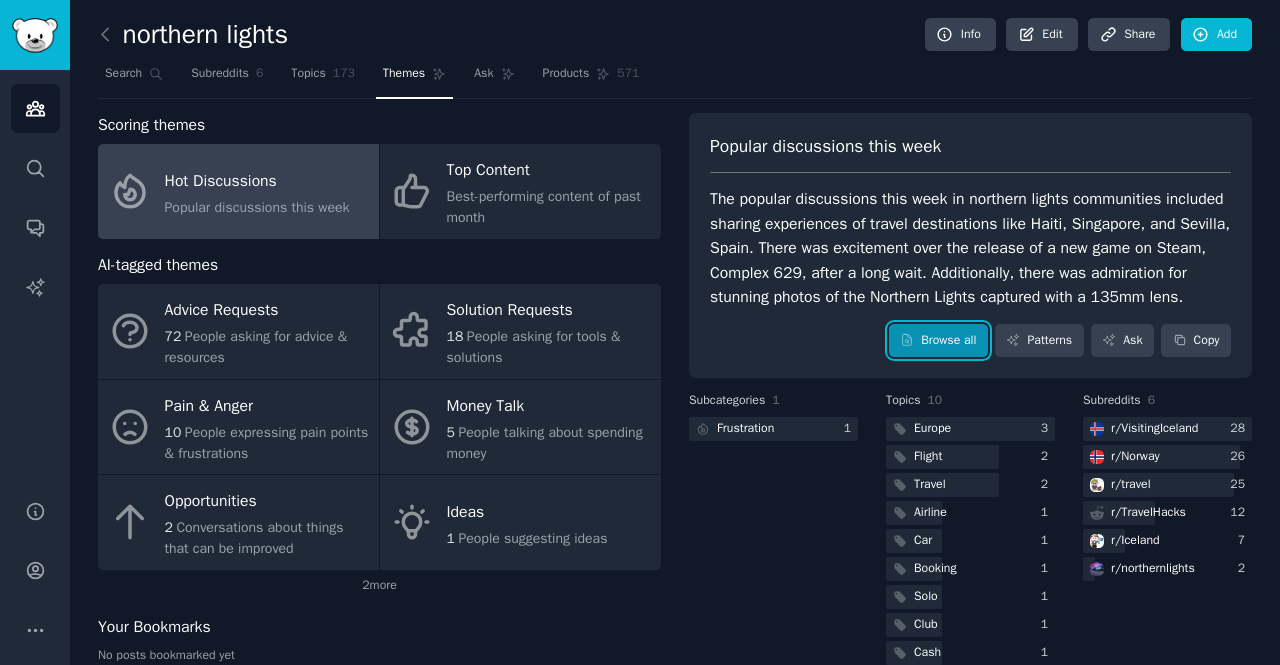 click on "Browse all" at bounding box center (938, 341) 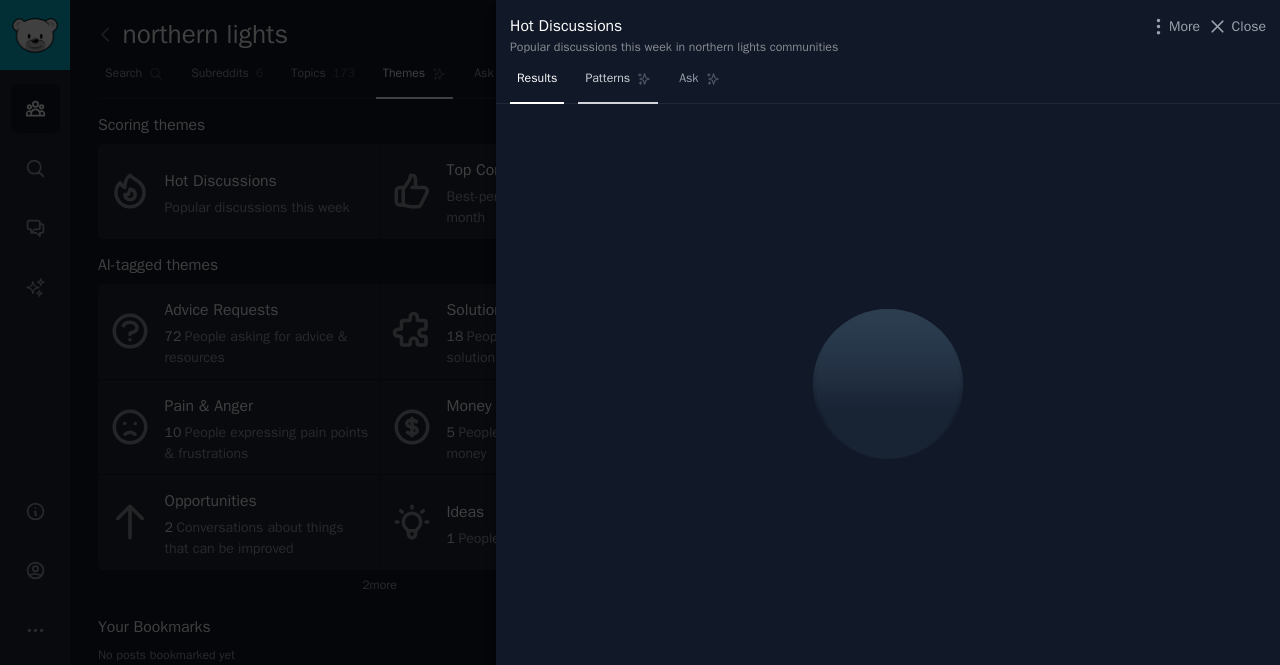 click on "Patterns" at bounding box center (607, 79) 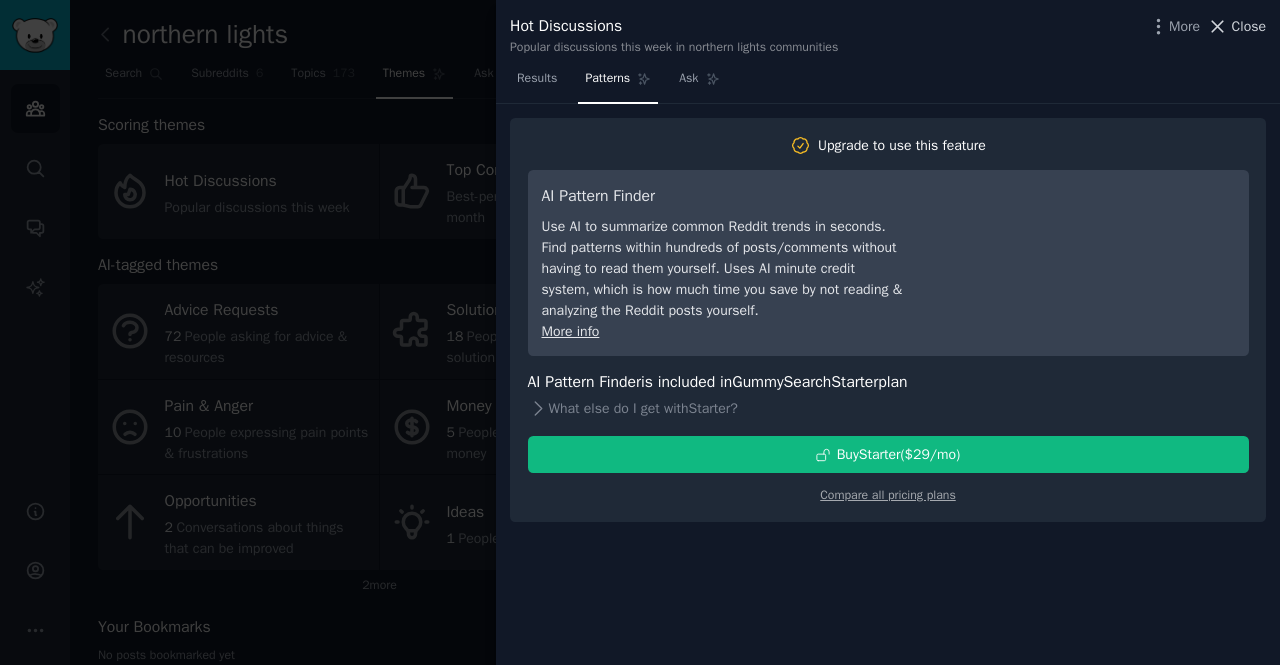 click 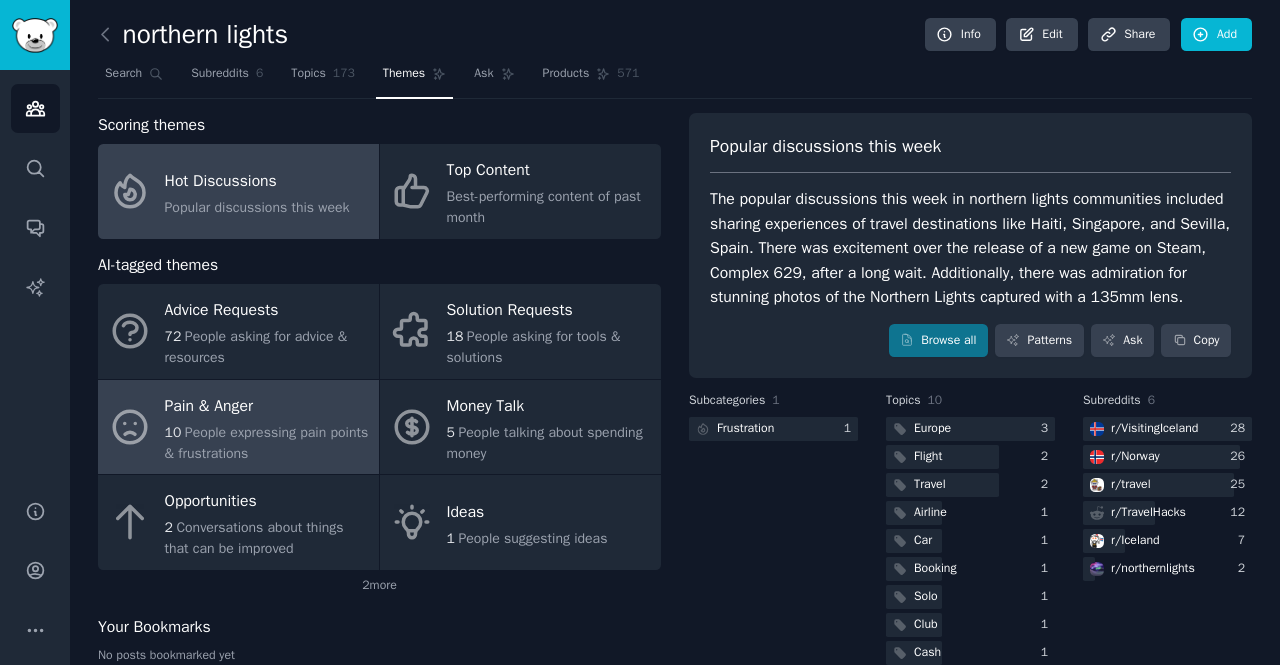 click on "Pain & Anger" at bounding box center (267, 406) 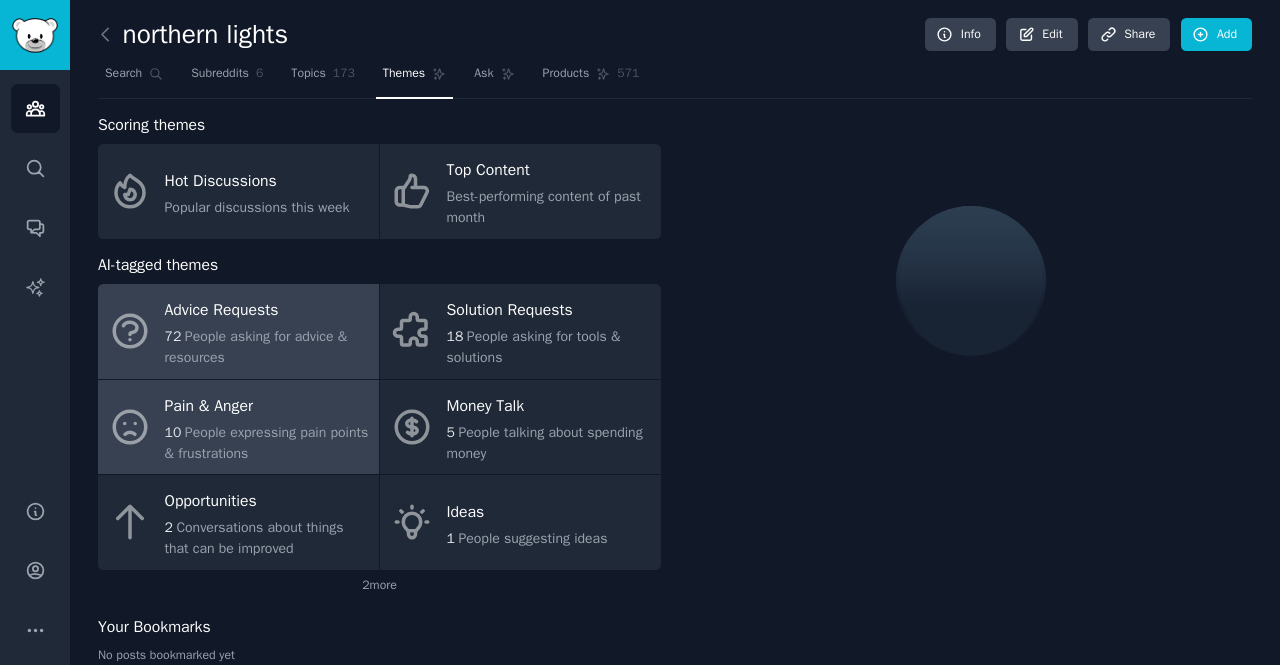 click on "People asking for advice & resources" at bounding box center (256, 347) 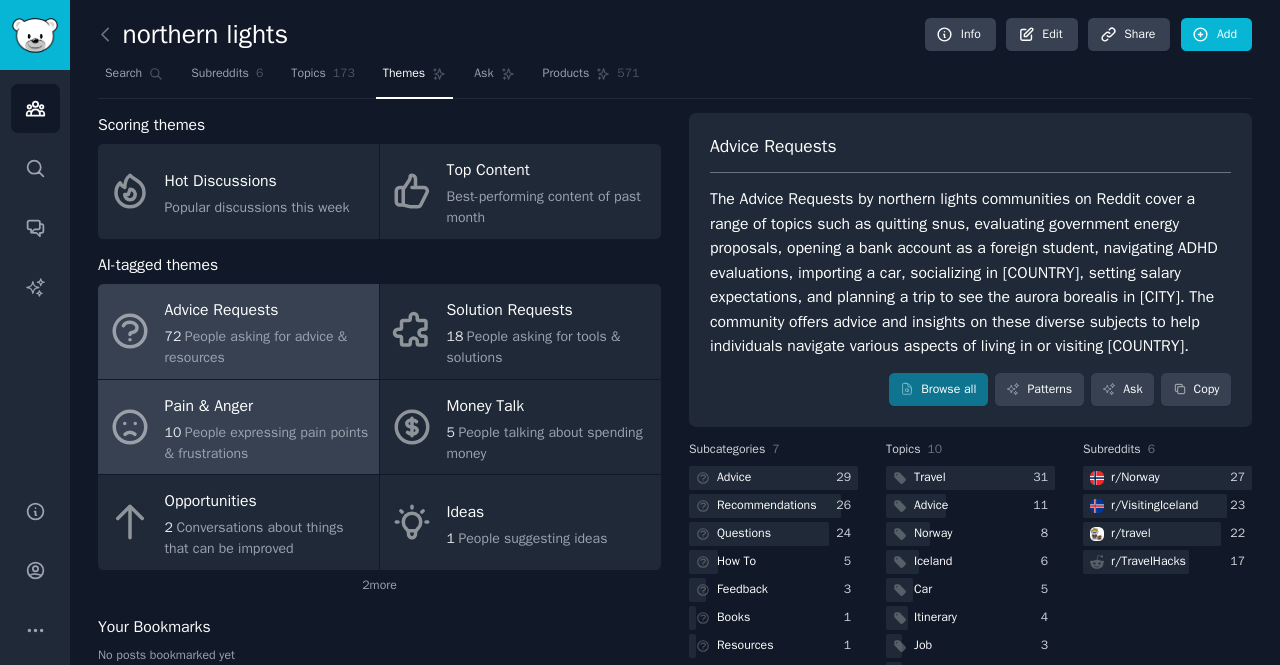 click on "10 People expressing pain points & frustrations" at bounding box center [267, 443] 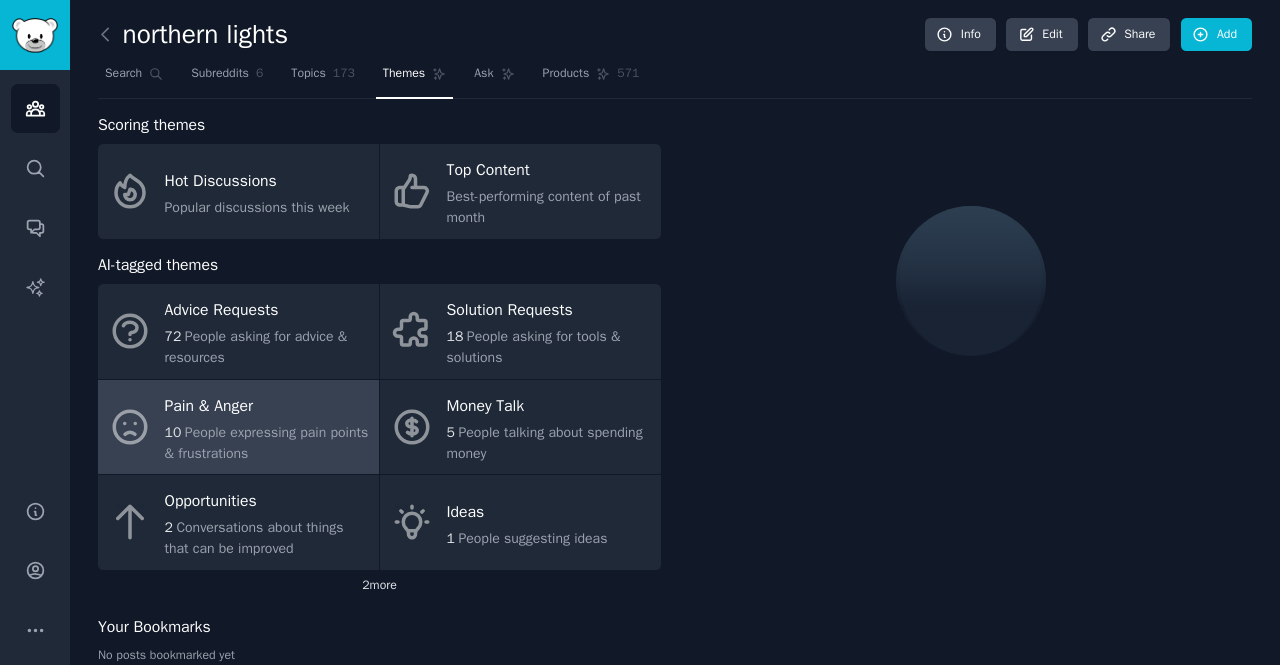 click on "2  more" 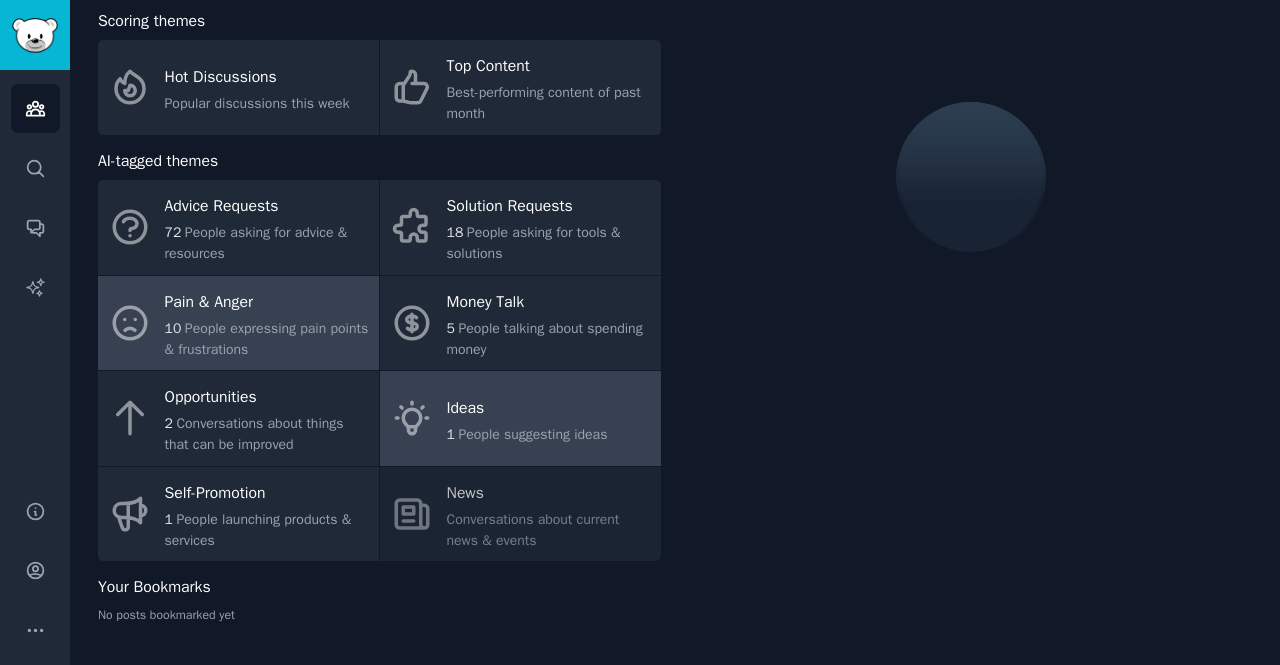 scroll, scrollTop: 0, scrollLeft: 0, axis: both 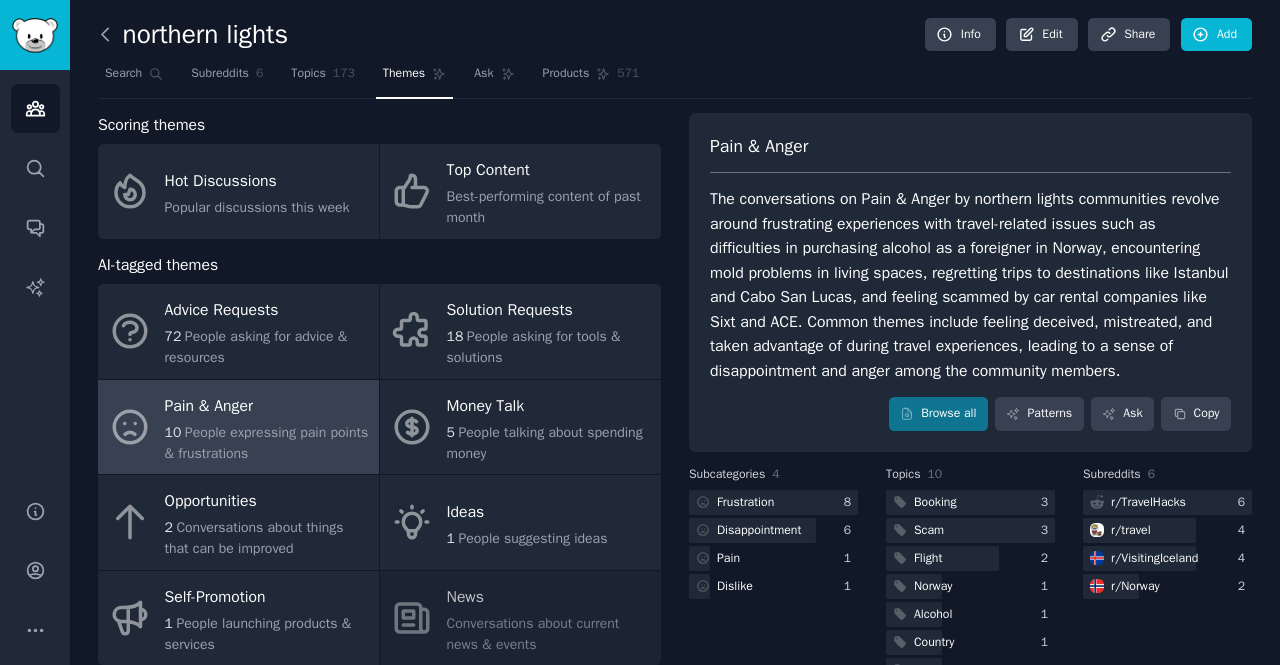 click 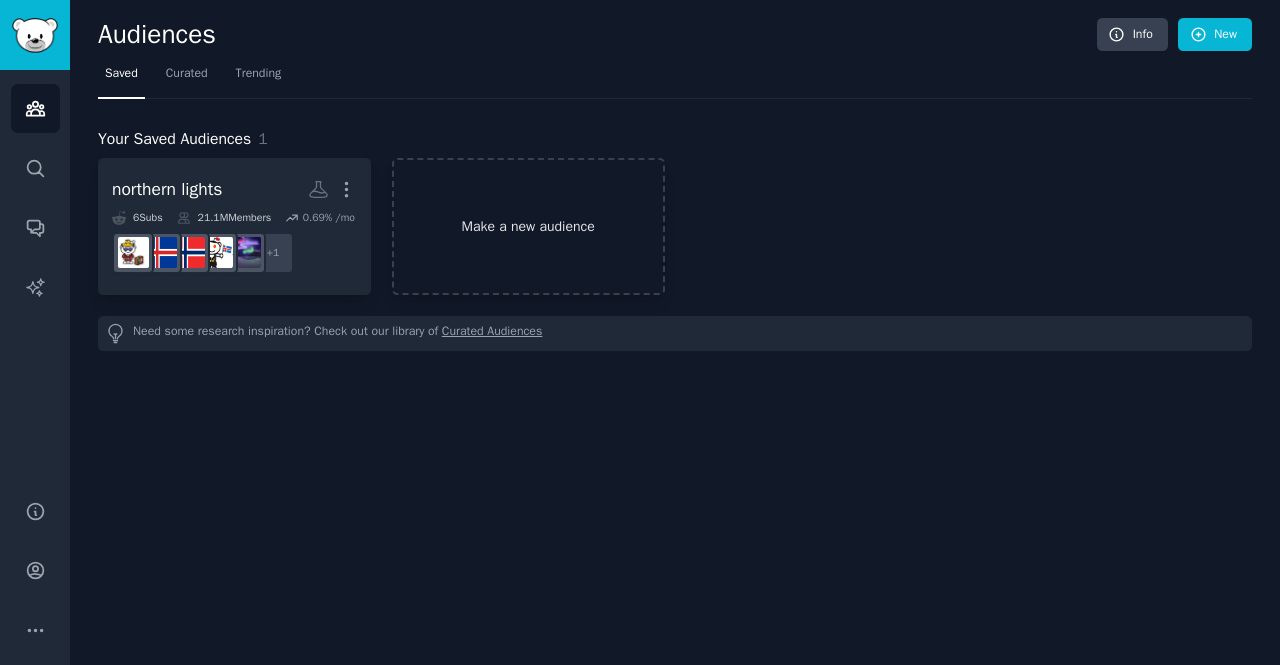 click on "Make a new audience" at bounding box center [528, 226] 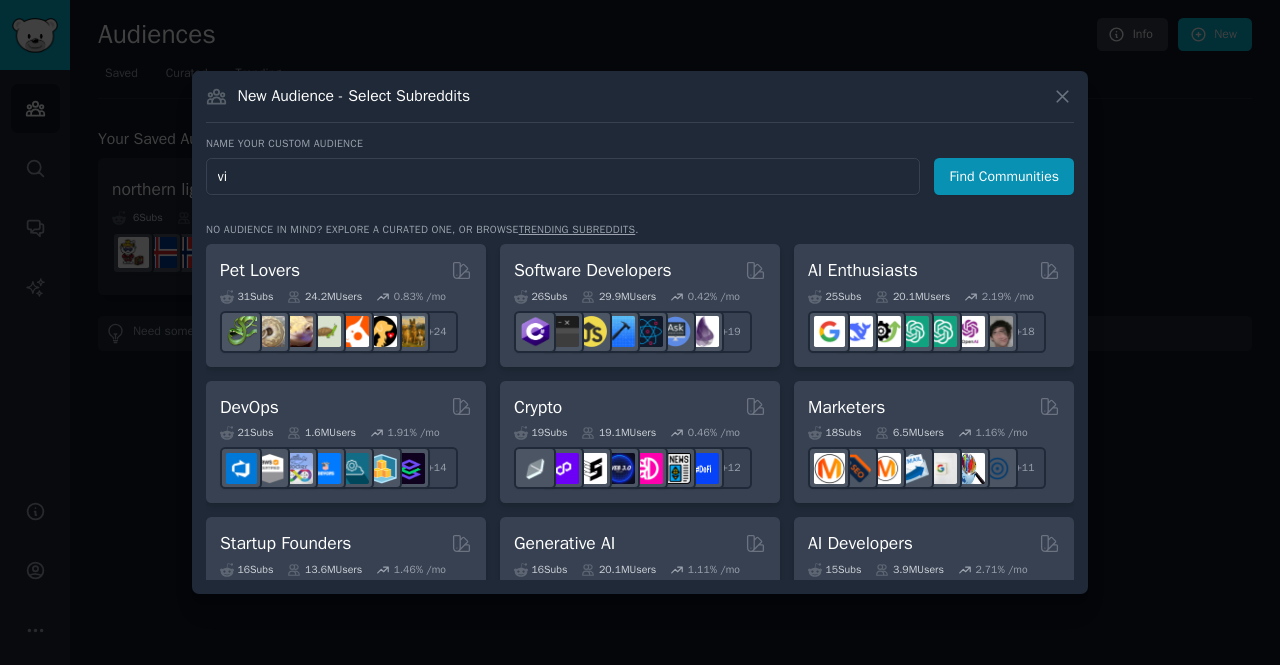 type on "v" 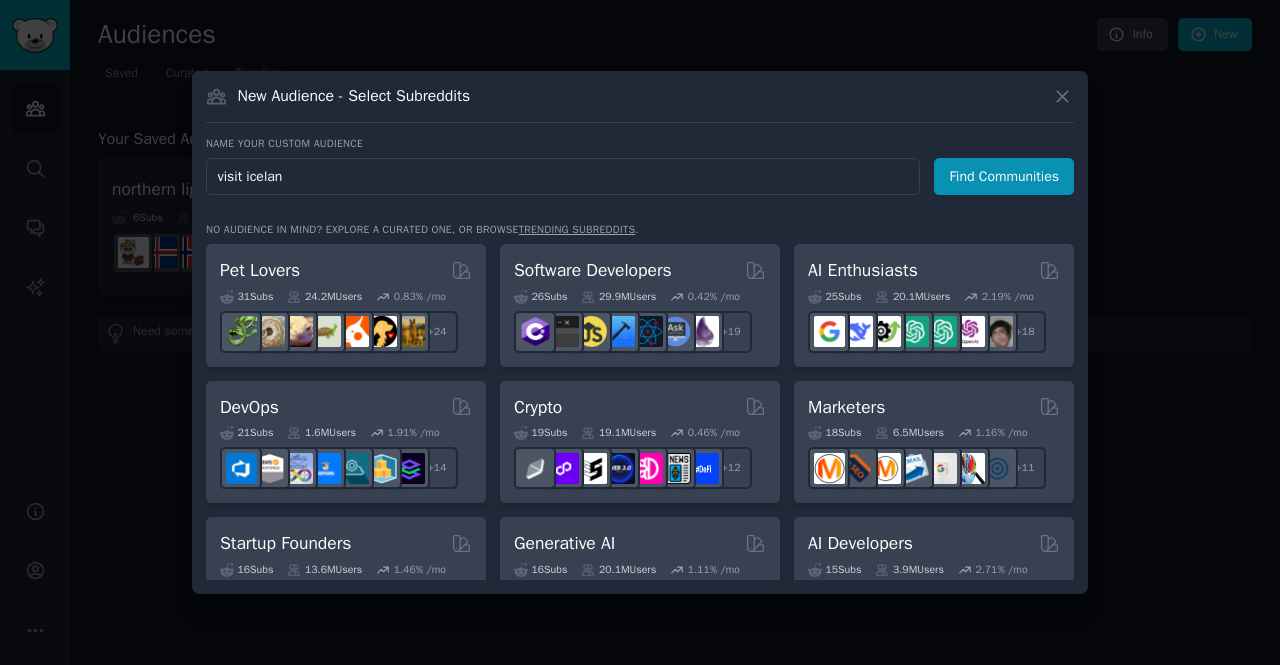 type on "visit iceland" 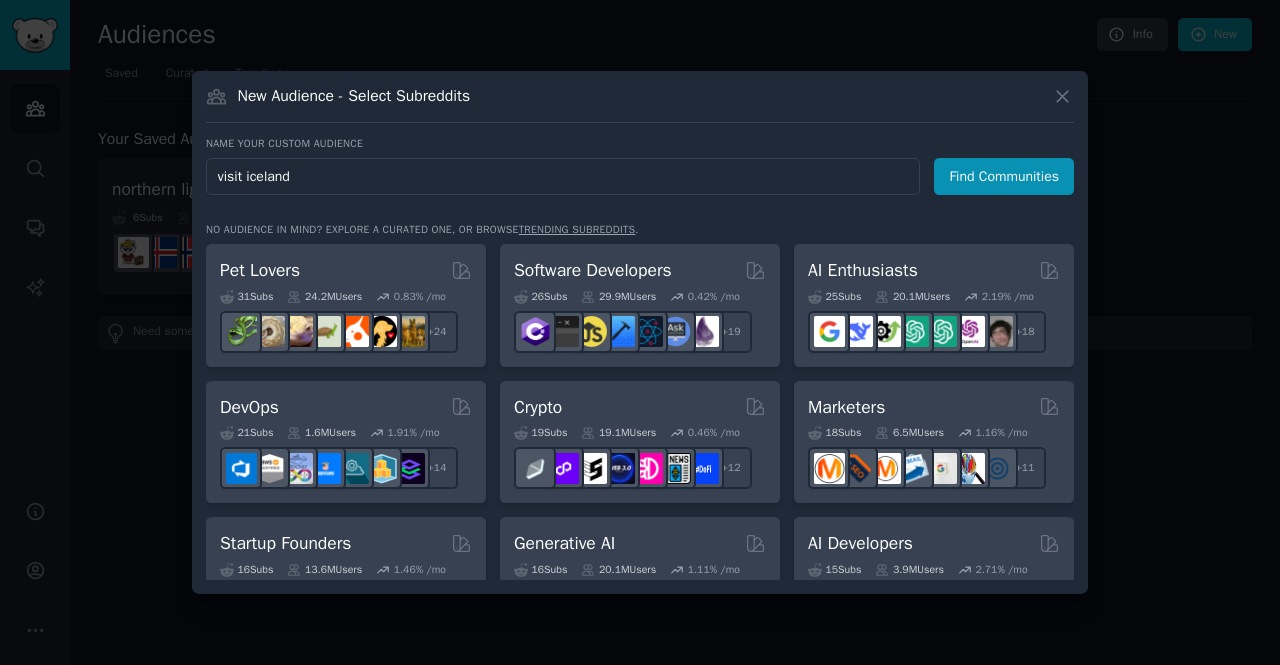 click on "Find Communities" at bounding box center (1004, 176) 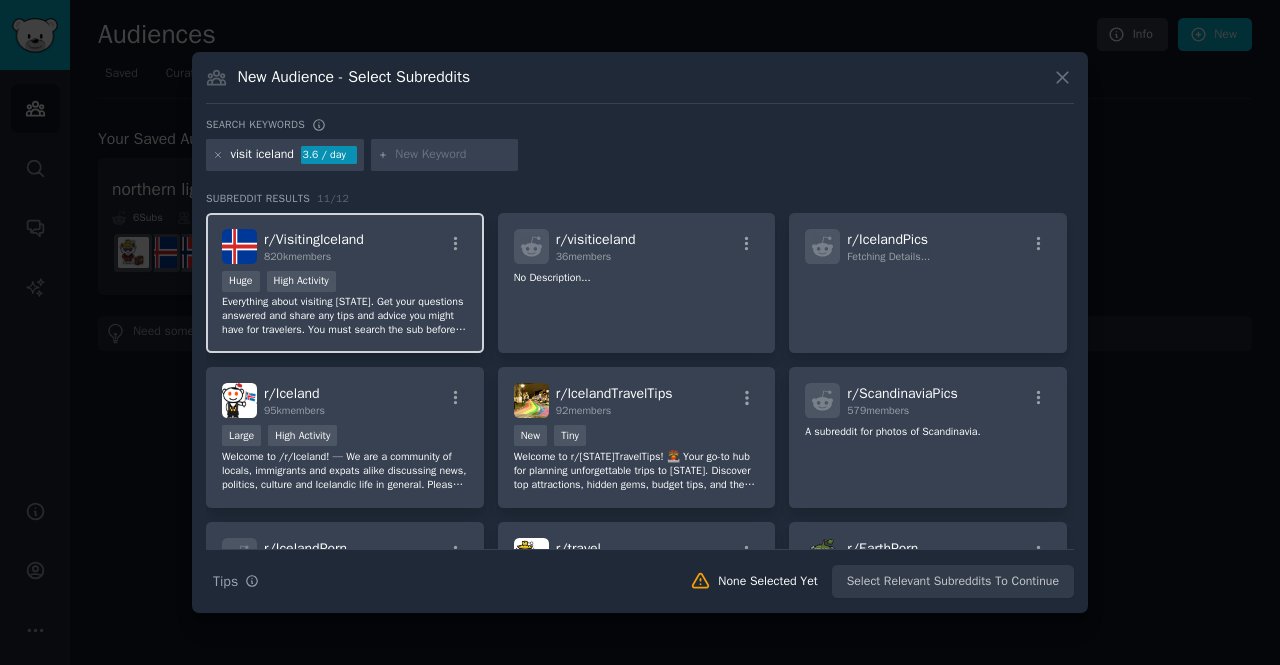 click on "Huge High Activity" at bounding box center (345, 283) 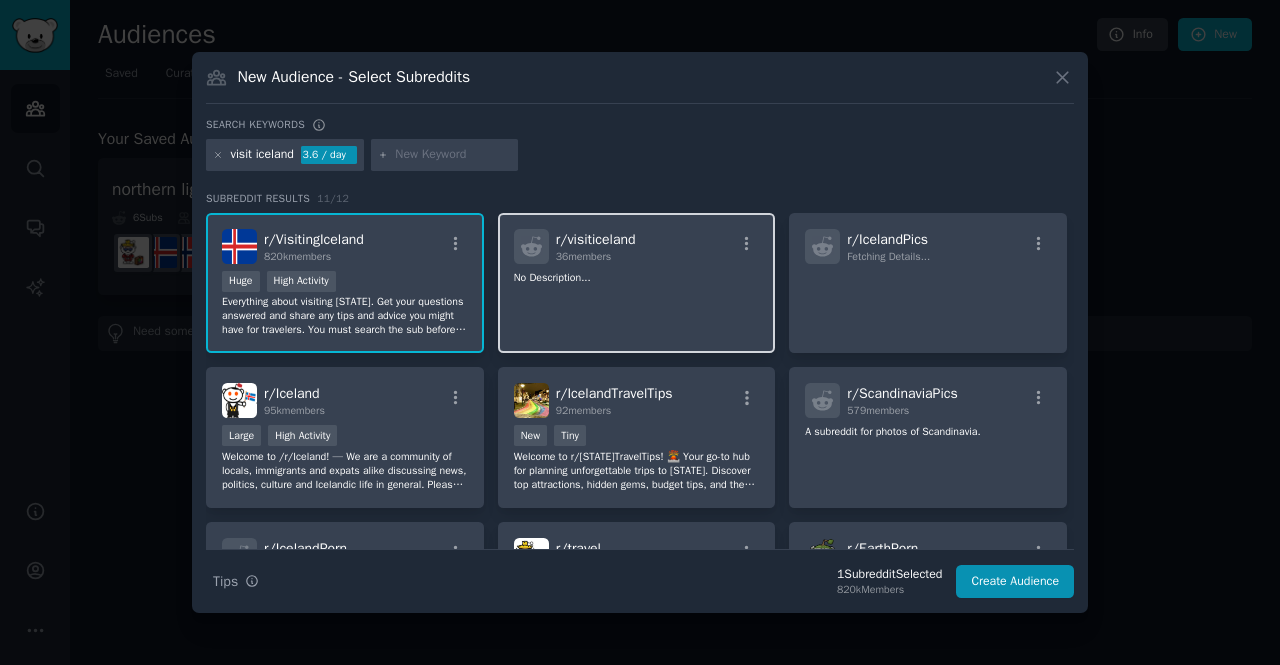 click on "r/ visiticeland 36  members No Description..." at bounding box center [637, 283] 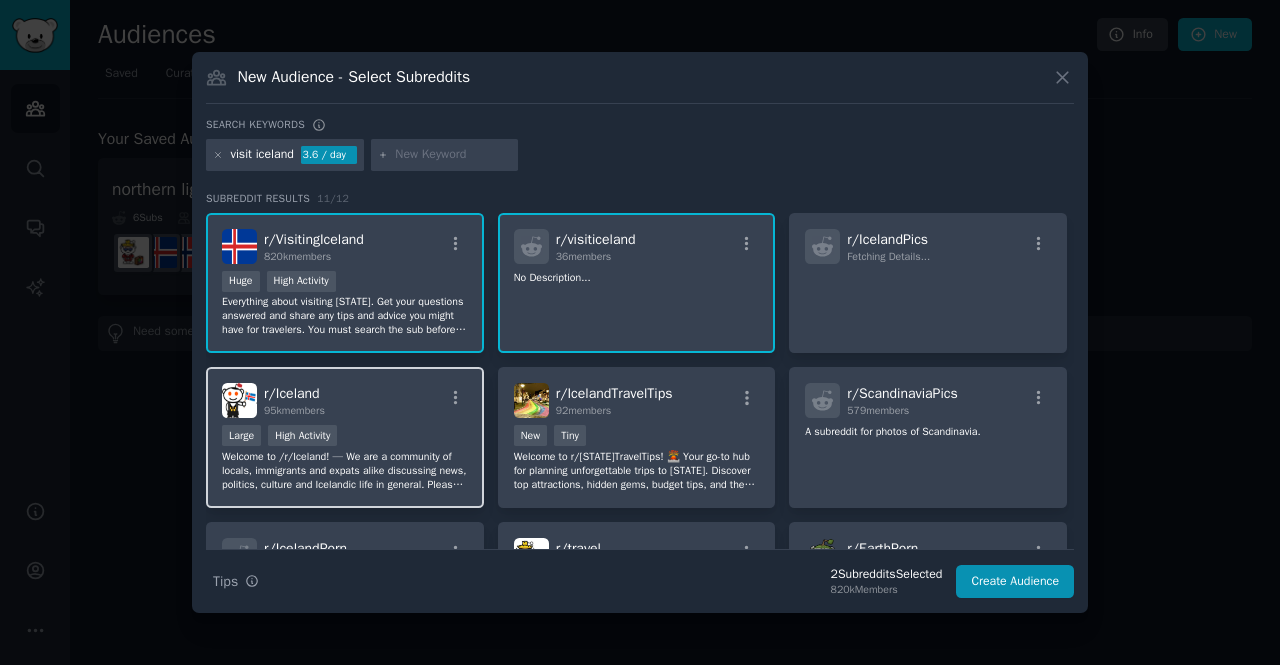click on "r/ [STATE] 95k  members Large High Activity Welcome to /r/[STATE]! — We are a community of locals, immigrants and expats alike discussing news, politics, culture and Icelandic life in general.
Please visit /r/Visiting[STATE] for your tourism related content and questions." at bounding box center (345, 437) 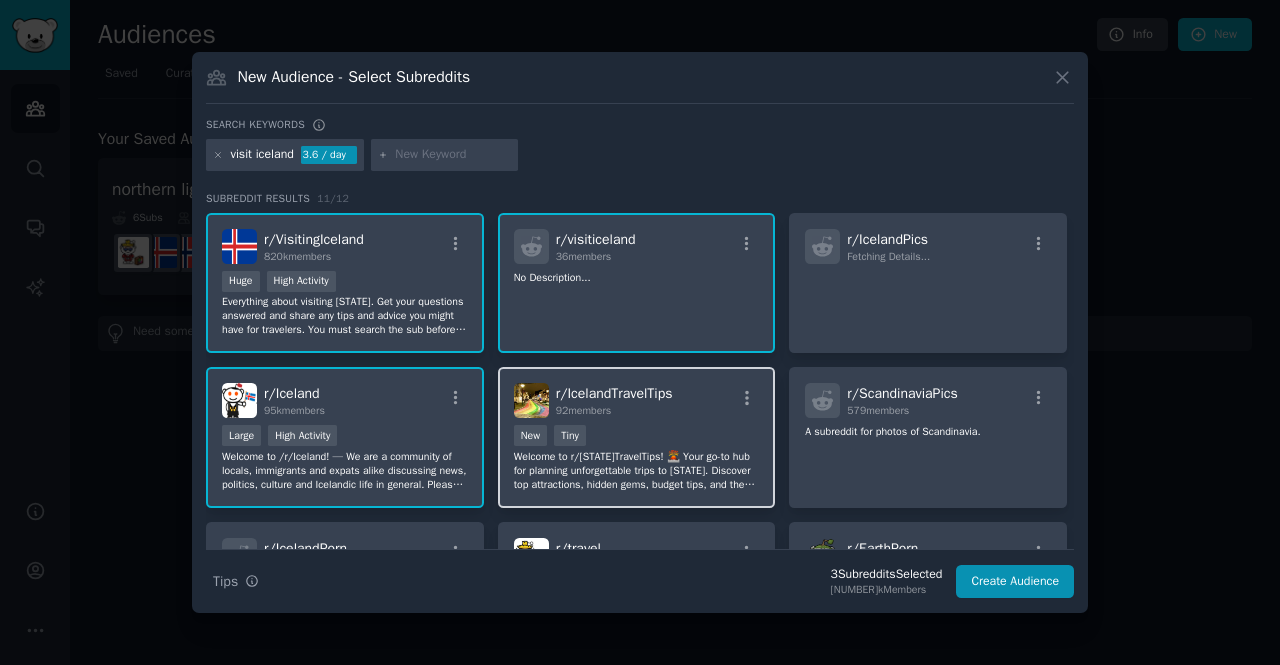 click on "r/ IcelandTravelTips 92  members" at bounding box center [637, 400] 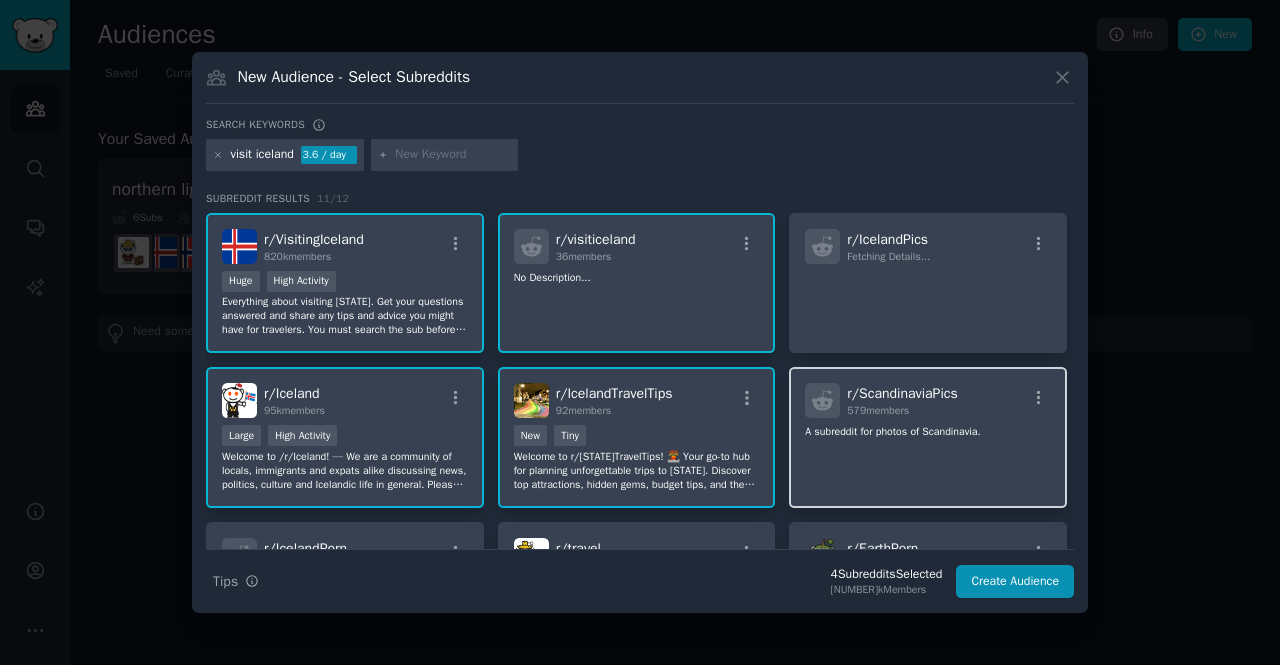 scroll, scrollTop: 250, scrollLeft: 0, axis: vertical 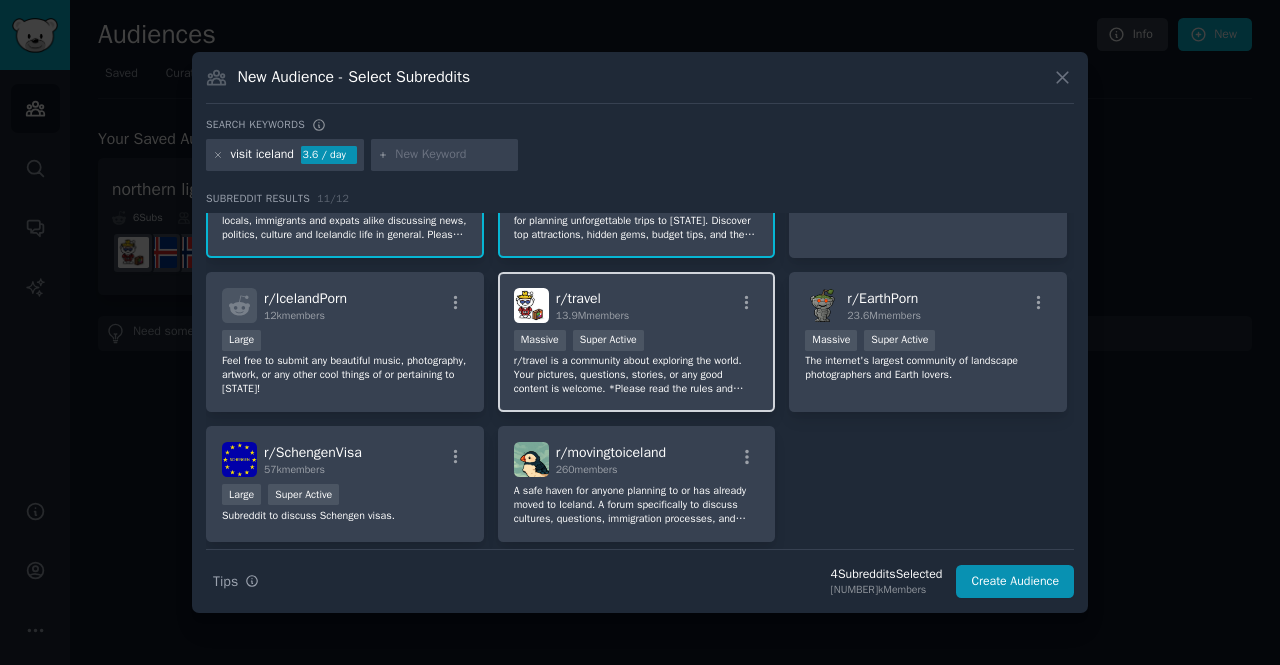 click on "r/travel is a community about exploring the world. Your pictures, questions, stories, or any good content is welcome.
*Please read the rules and pinned announcements before posting. Failure to do so may result in a permanent ban.*
Clickbait, spam, memes, ads/selling/buying, brochures, referrals, classifieds, surveys or self-promotion will be removed." at bounding box center (637, 375) 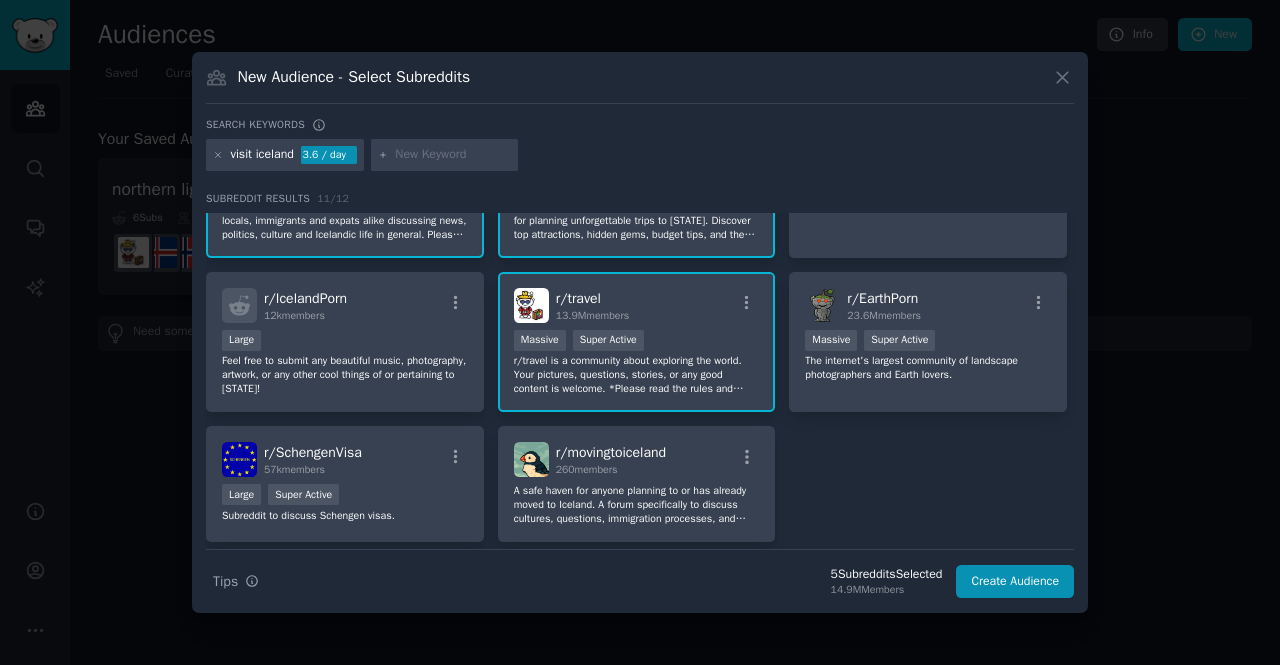 click at bounding box center [453, 155] 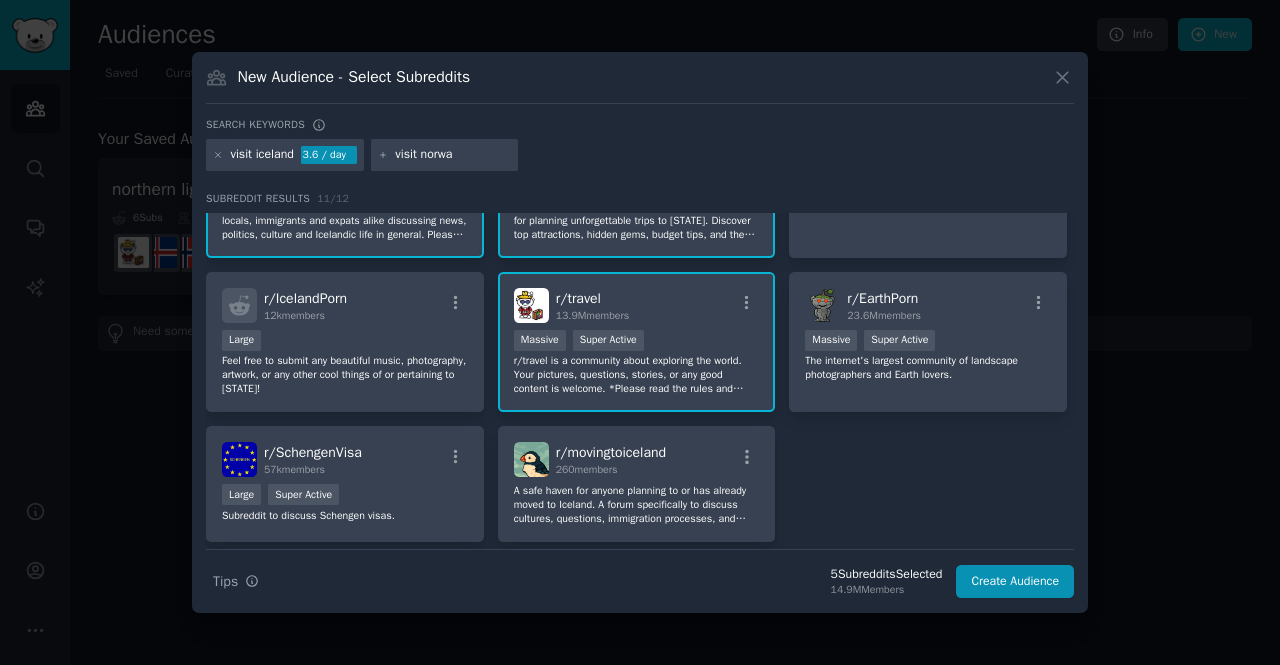 type on "visit norway" 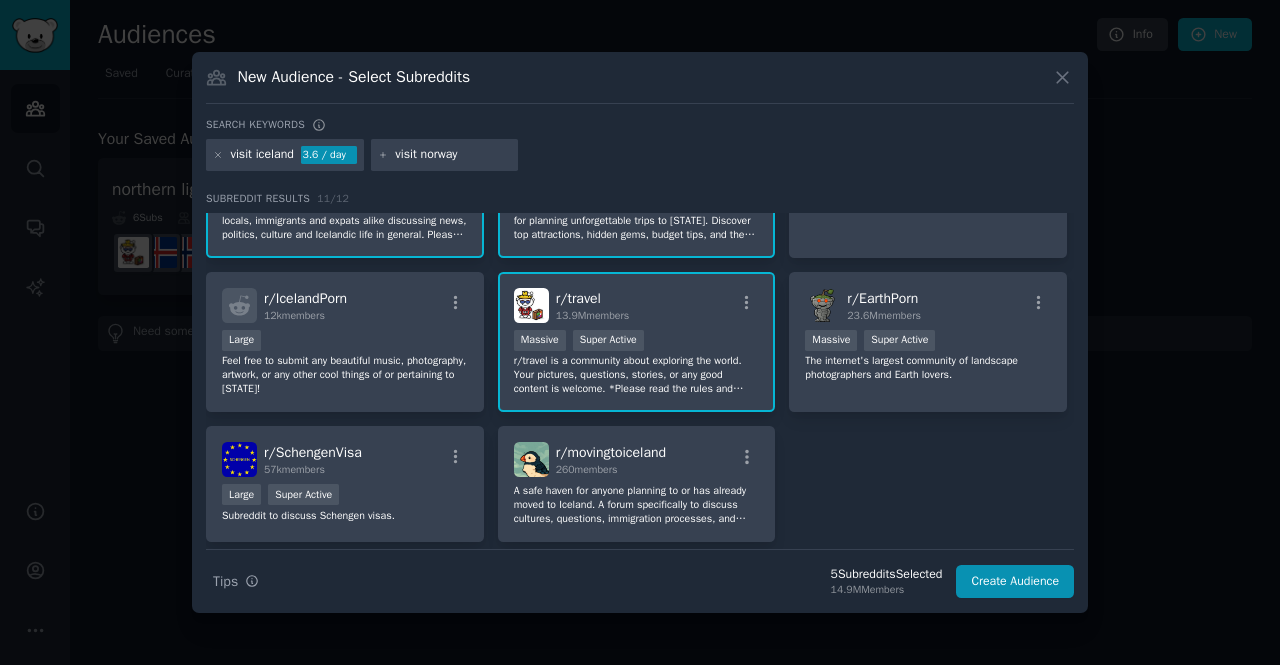 type 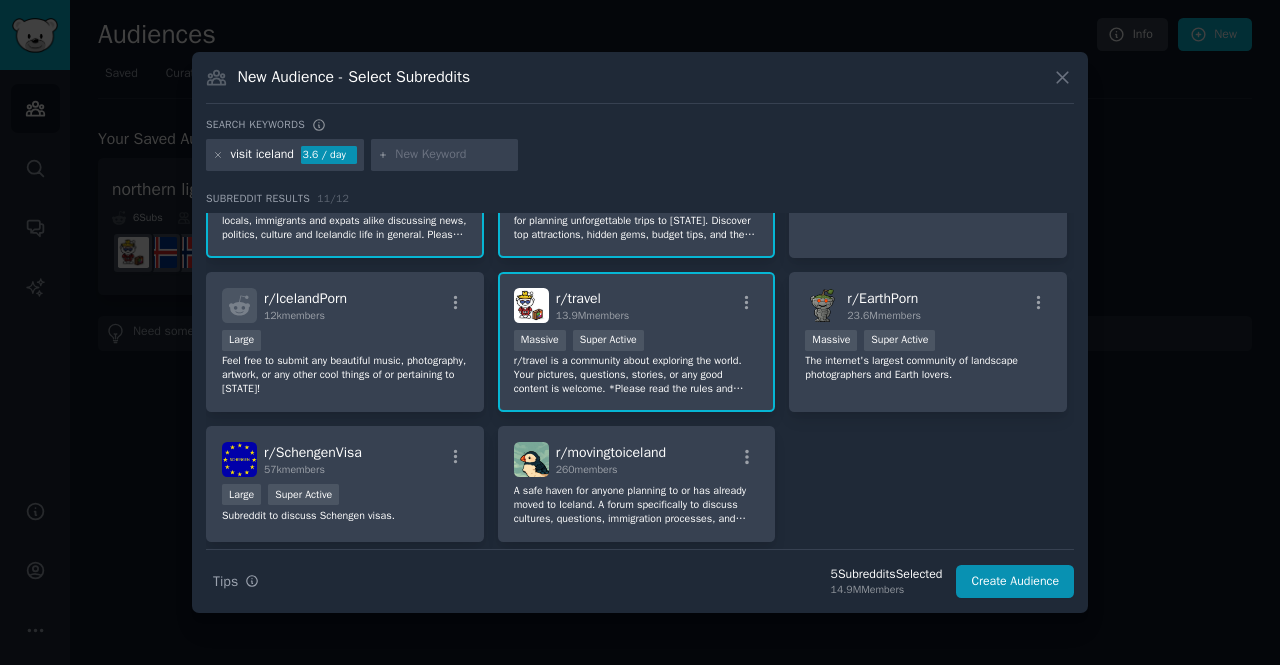 scroll, scrollTop: 0, scrollLeft: 0, axis: both 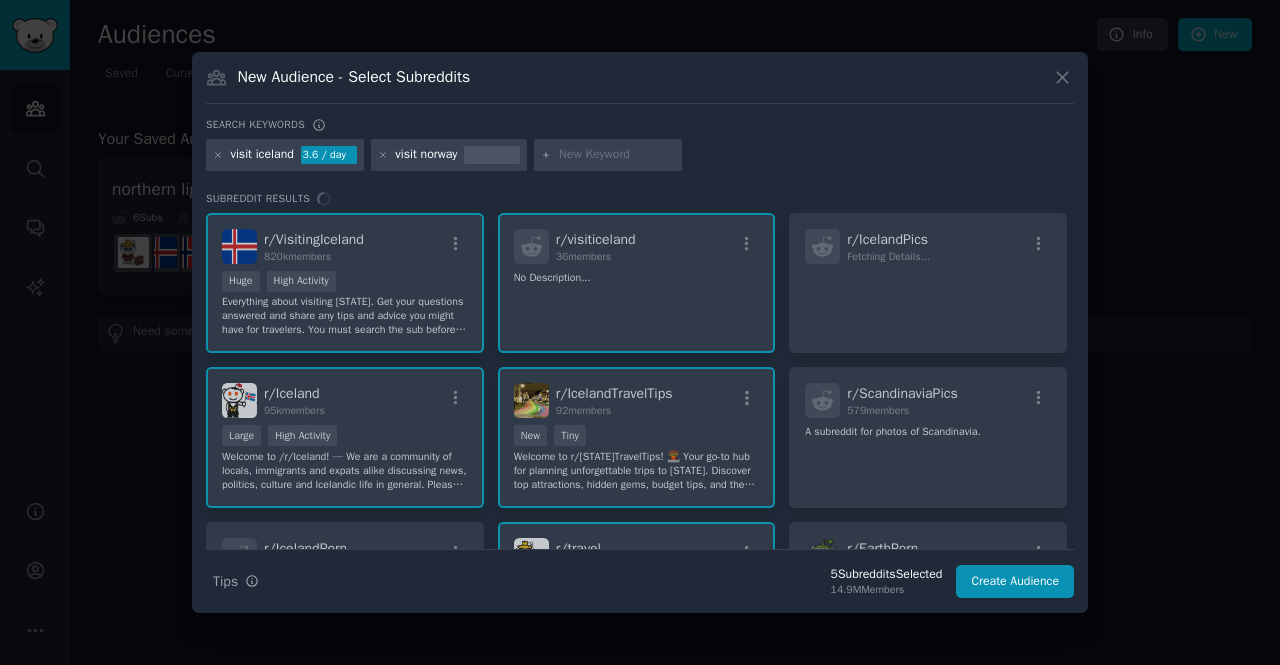 click on "visit norway" at bounding box center (426, 155) 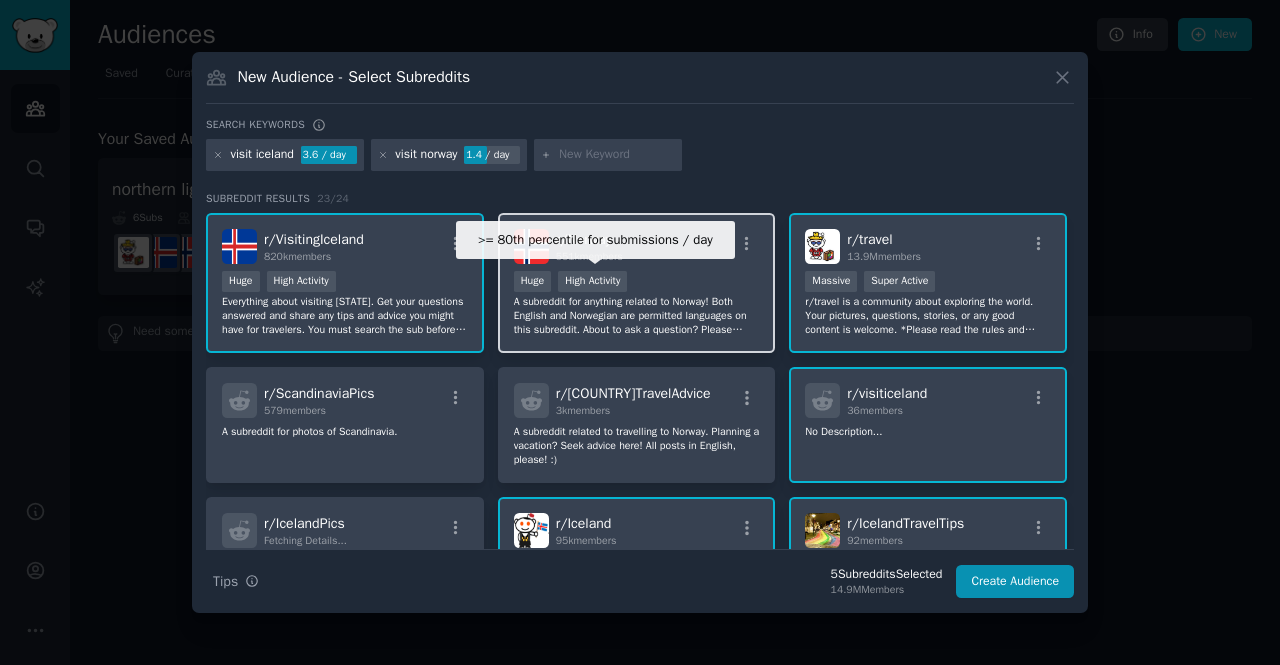 click on "High Activity" at bounding box center [592, 281] 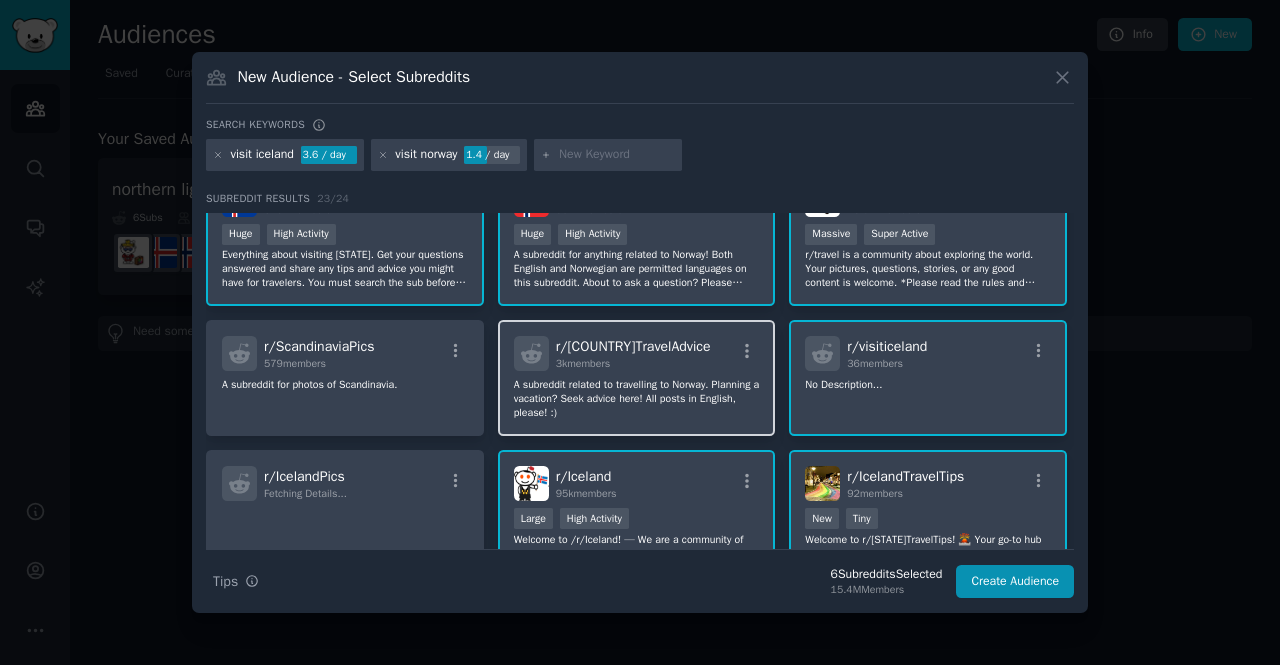 scroll, scrollTop: 48, scrollLeft: 0, axis: vertical 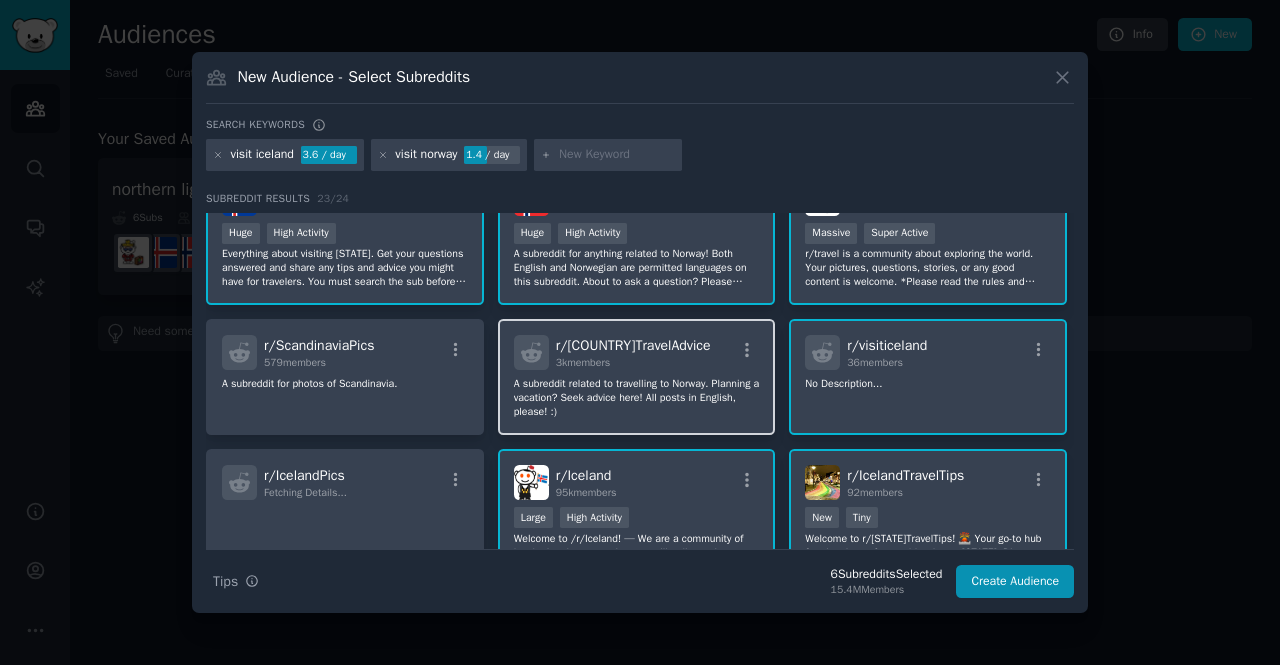 click on "r/ NorwayTravelAdvice 3k  members A subreddit related to travelling to Norway. Planning a vacation? Seek advice here!
All posts in English, please! :)" at bounding box center (637, 377) 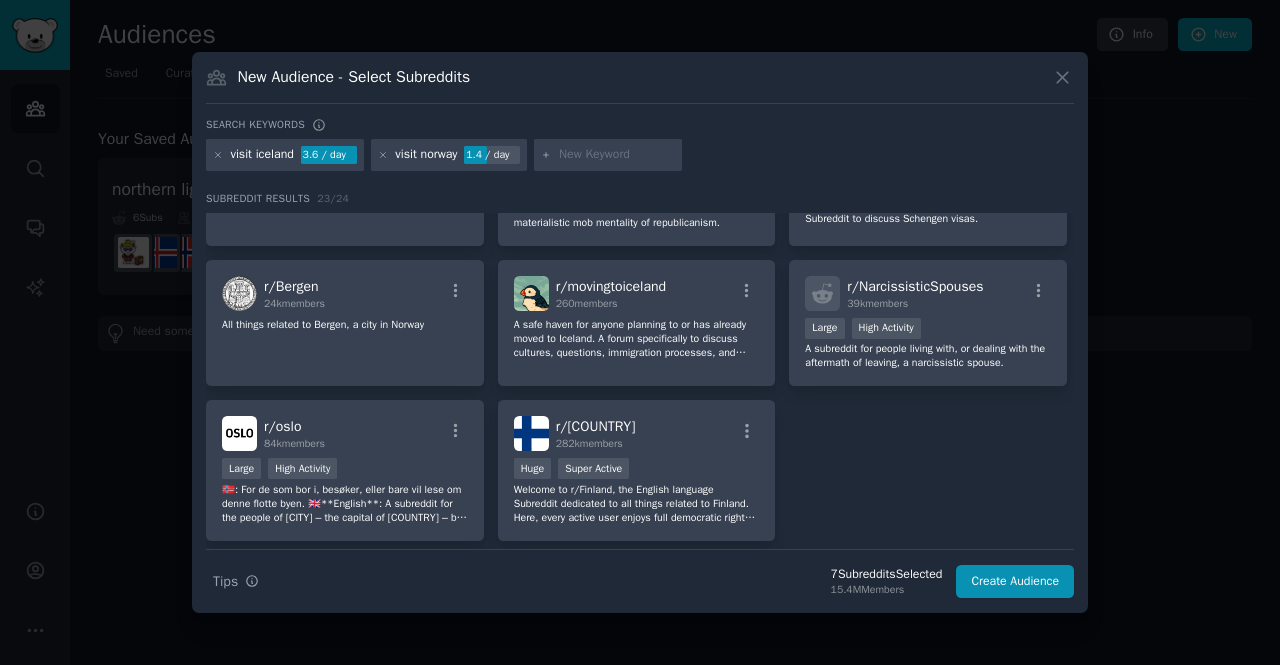 scroll, scrollTop: 878, scrollLeft: 0, axis: vertical 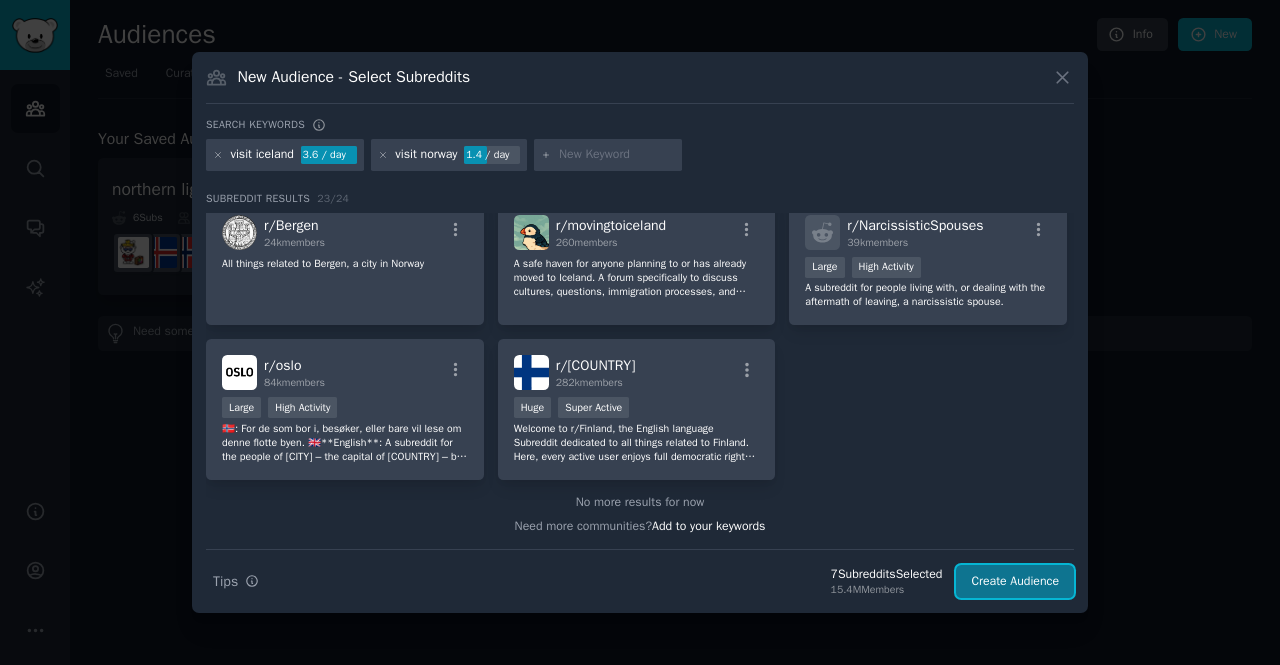 click on "Create Audience" at bounding box center [1015, 582] 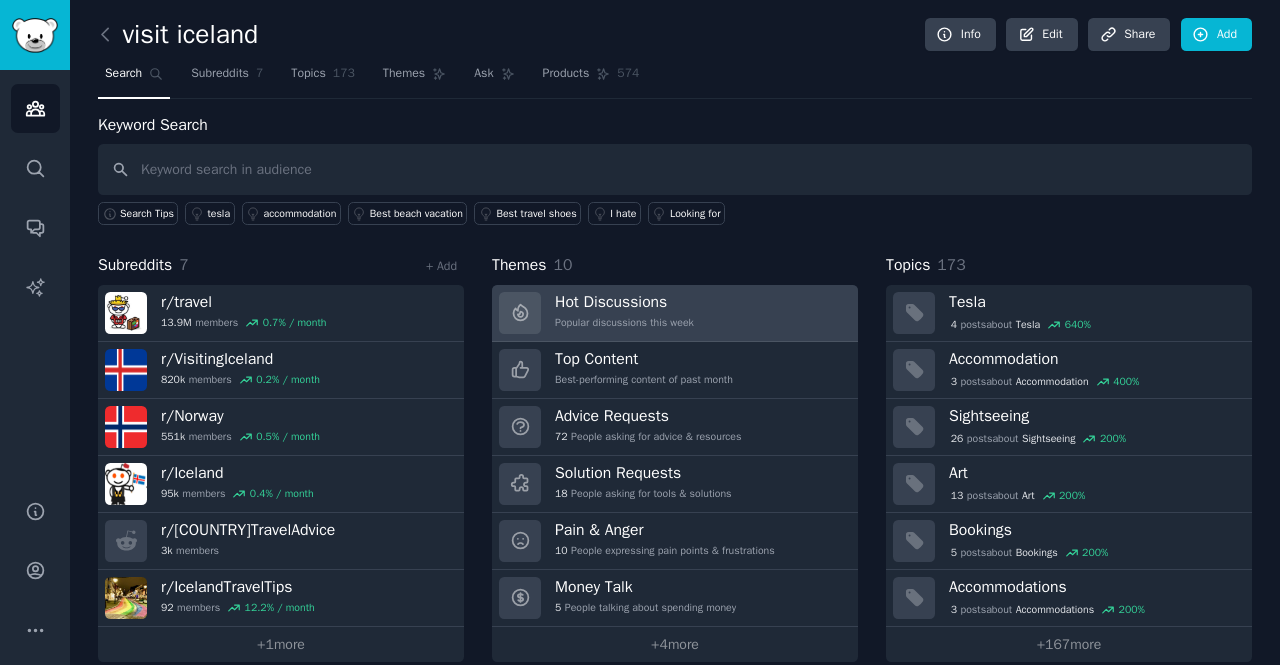 scroll, scrollTop: 20, scrollLeft: 0, axis: vertical 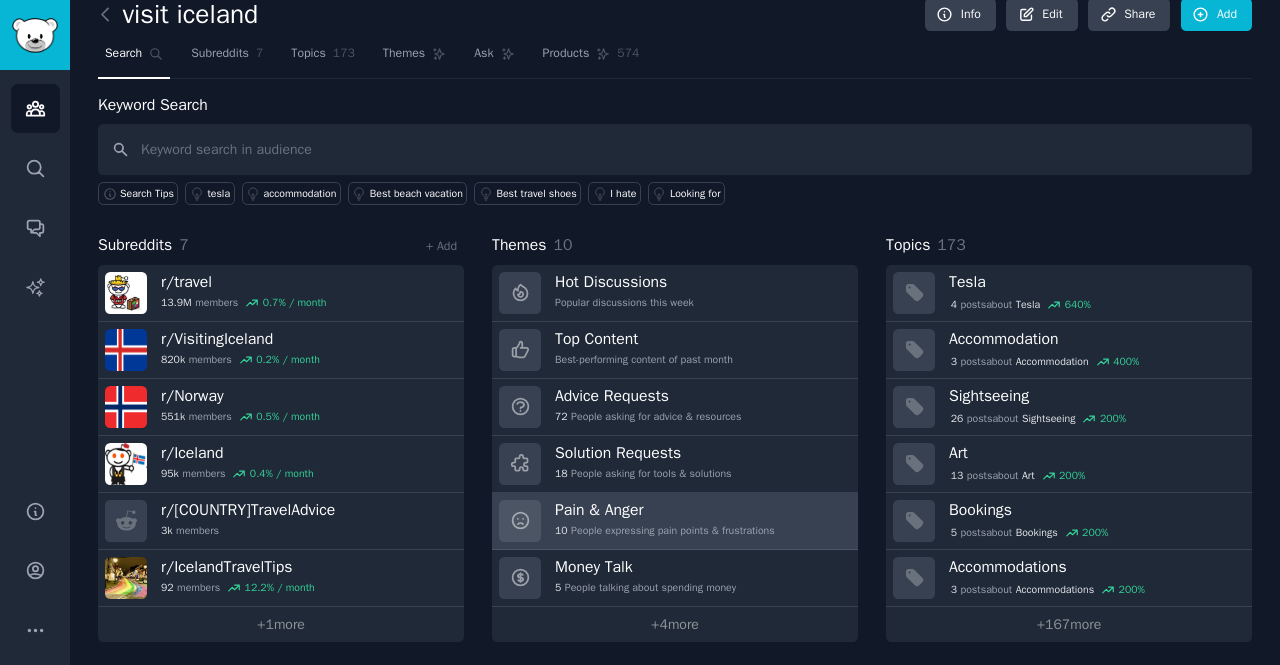 click on "Pain & Anger 10 People expressing pain points & frustrations" at bounding box center [675, 521] 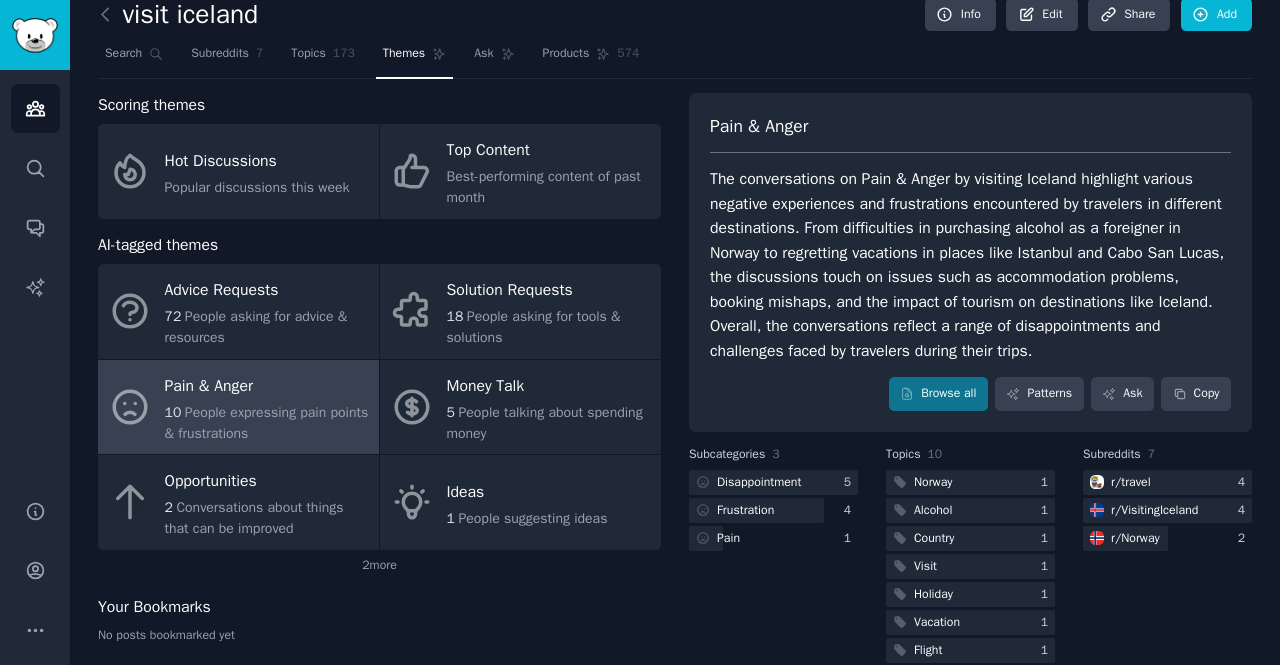 scroll, scrollTop: 130, scrollLeft: 0, axis: vertical 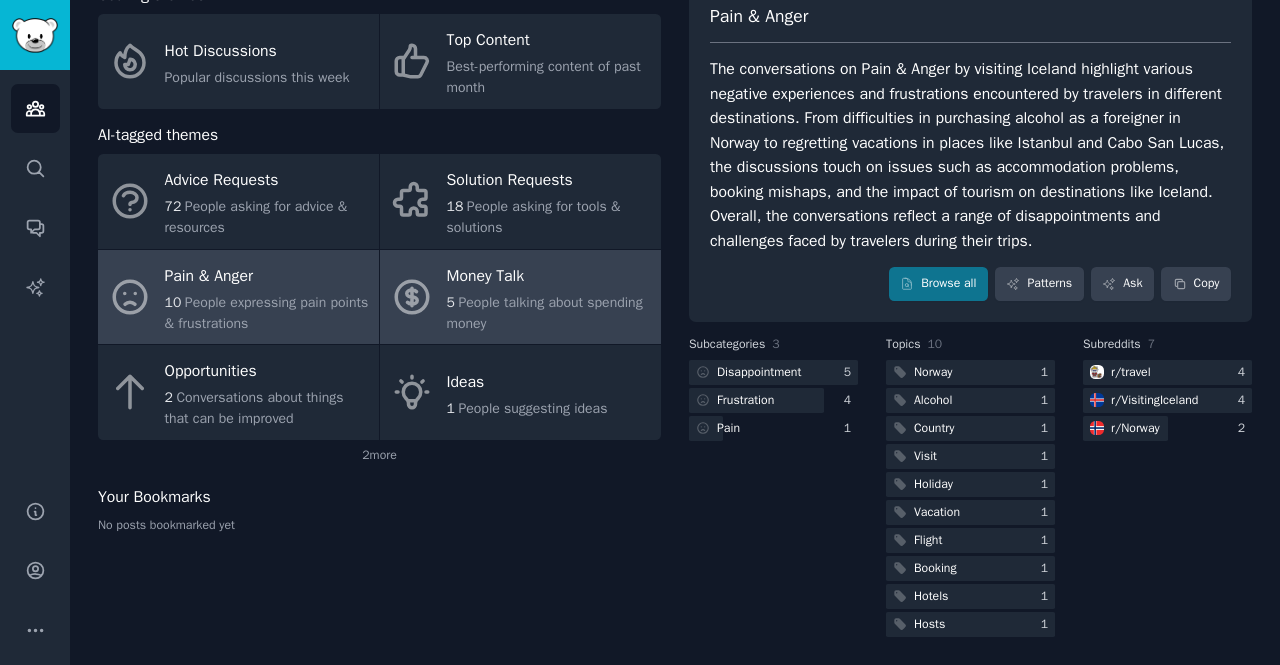 click on "People talking about spending money" at bounding box center [545, 313] 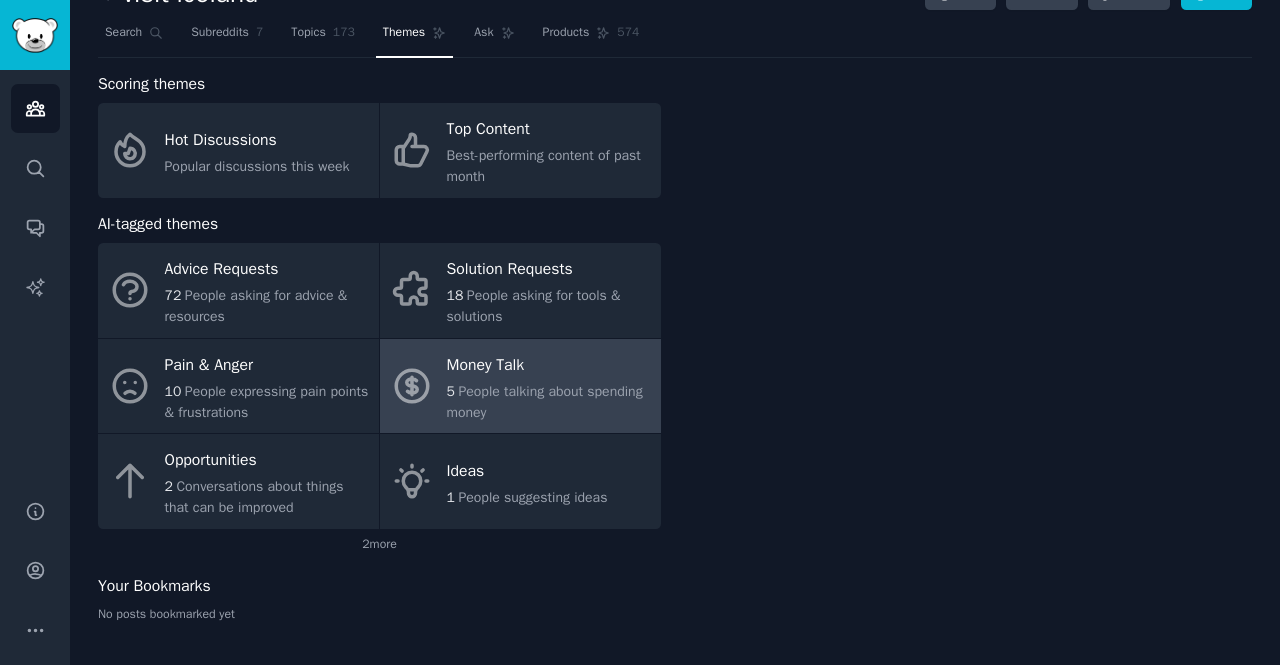 scroll, scrollTop: 40, scrollLeft: 0, axis: vertical 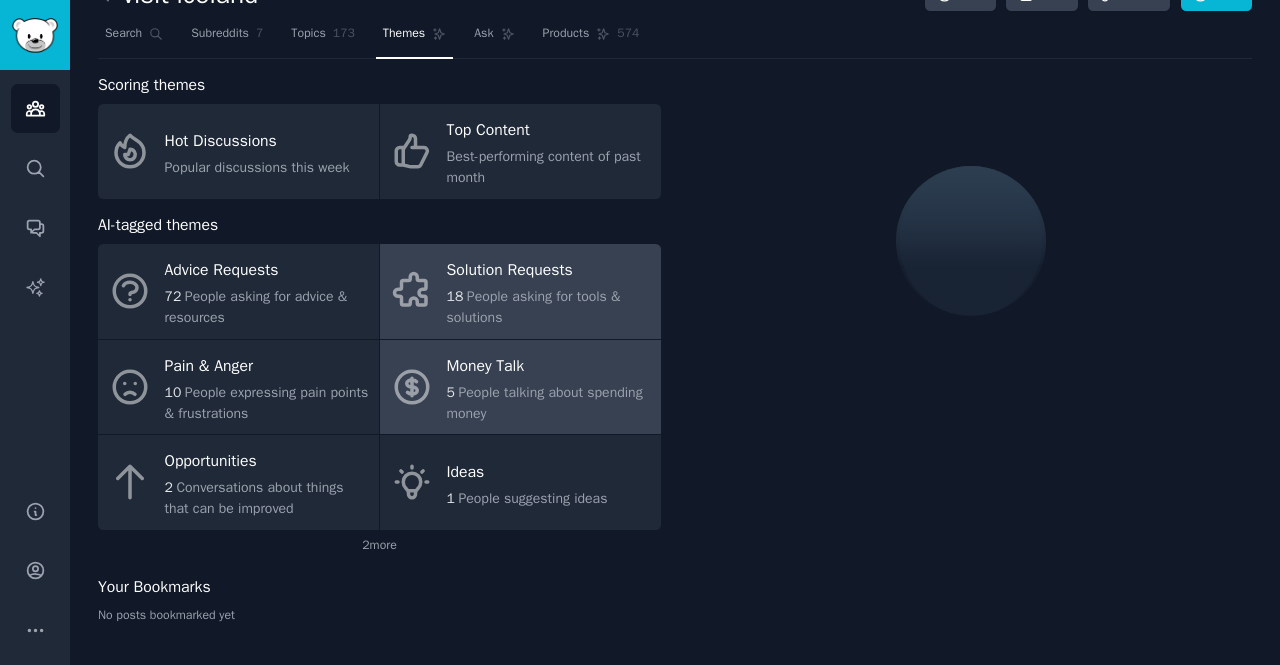 click on "People asking for tools & solutions" at bounding box center [534, 307] 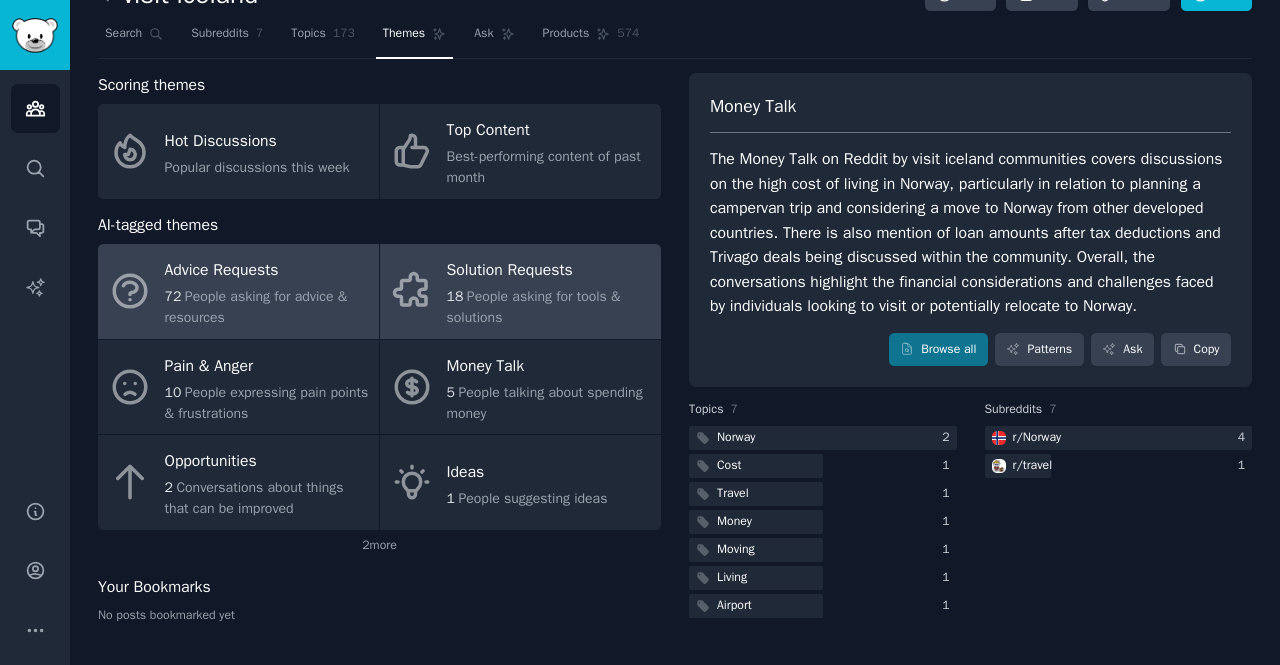 click on "People asking for advice & resources" at bounding box center (256, 307) 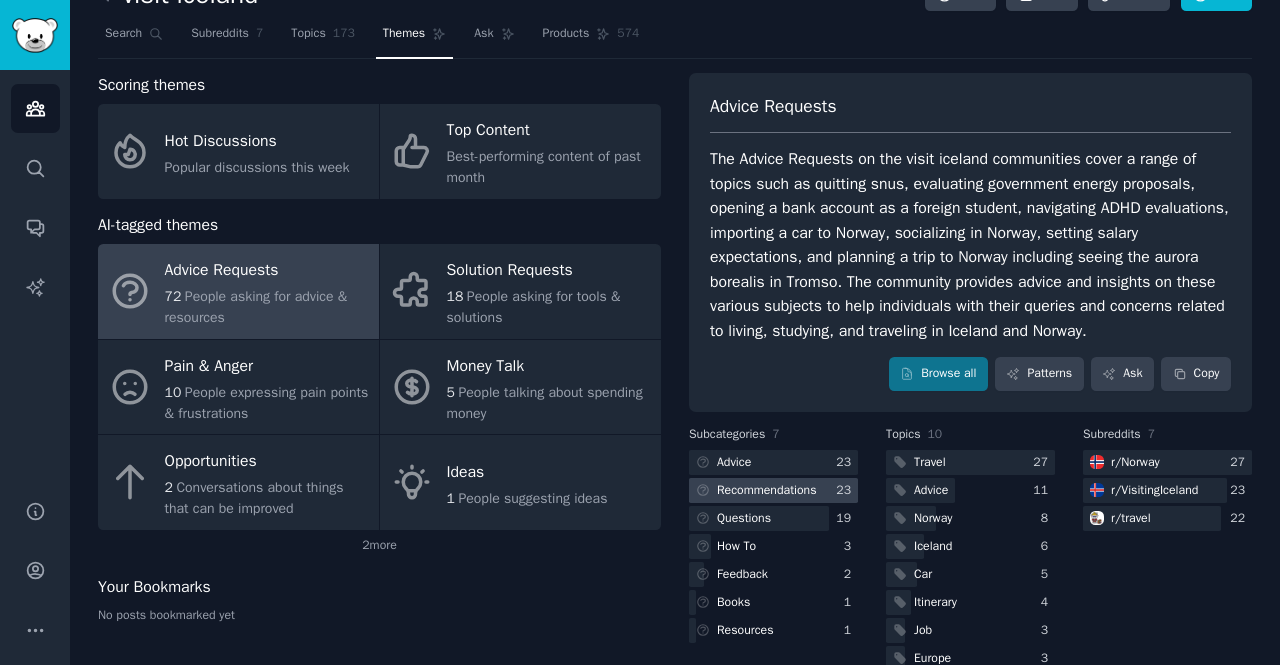 click on "Recommendations" at bounding box center [767, 491] 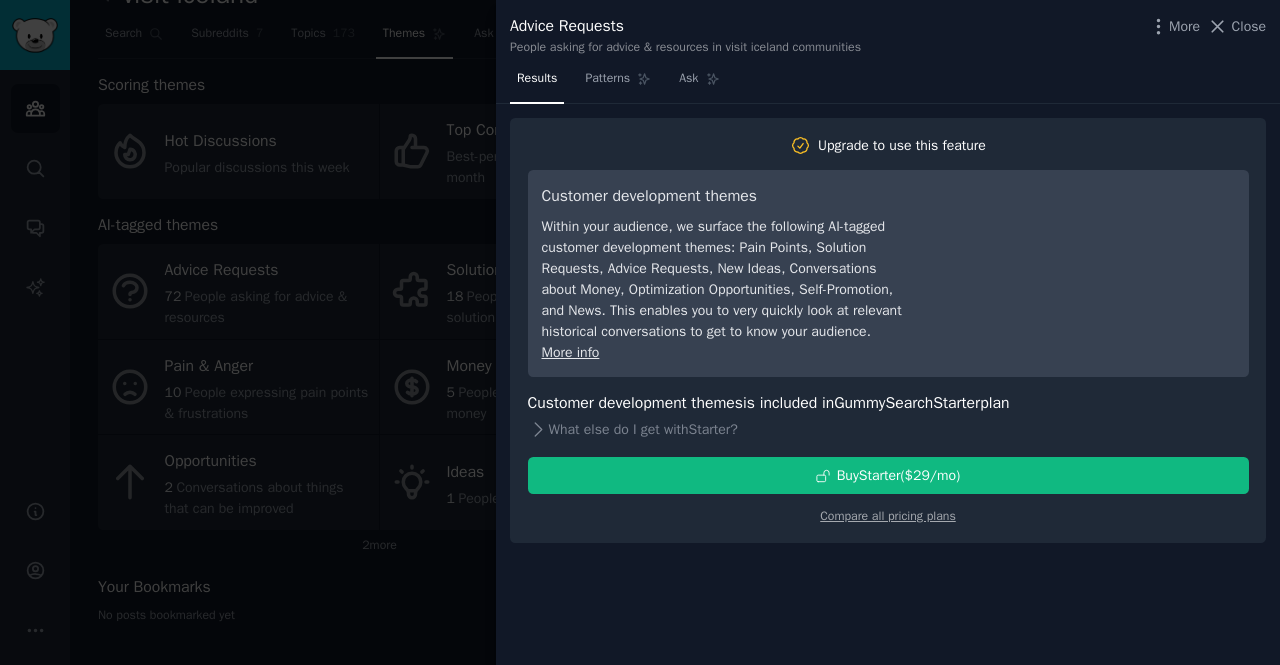 click on "More Close" at bounding box center (1207, 26) 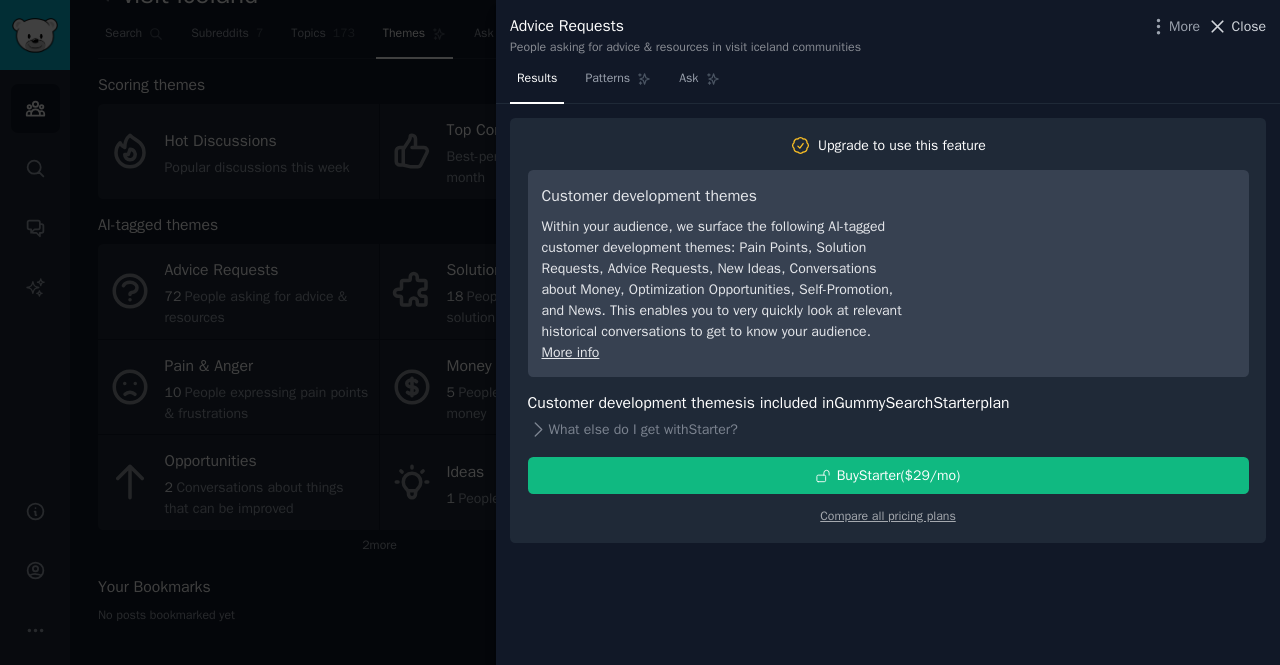click 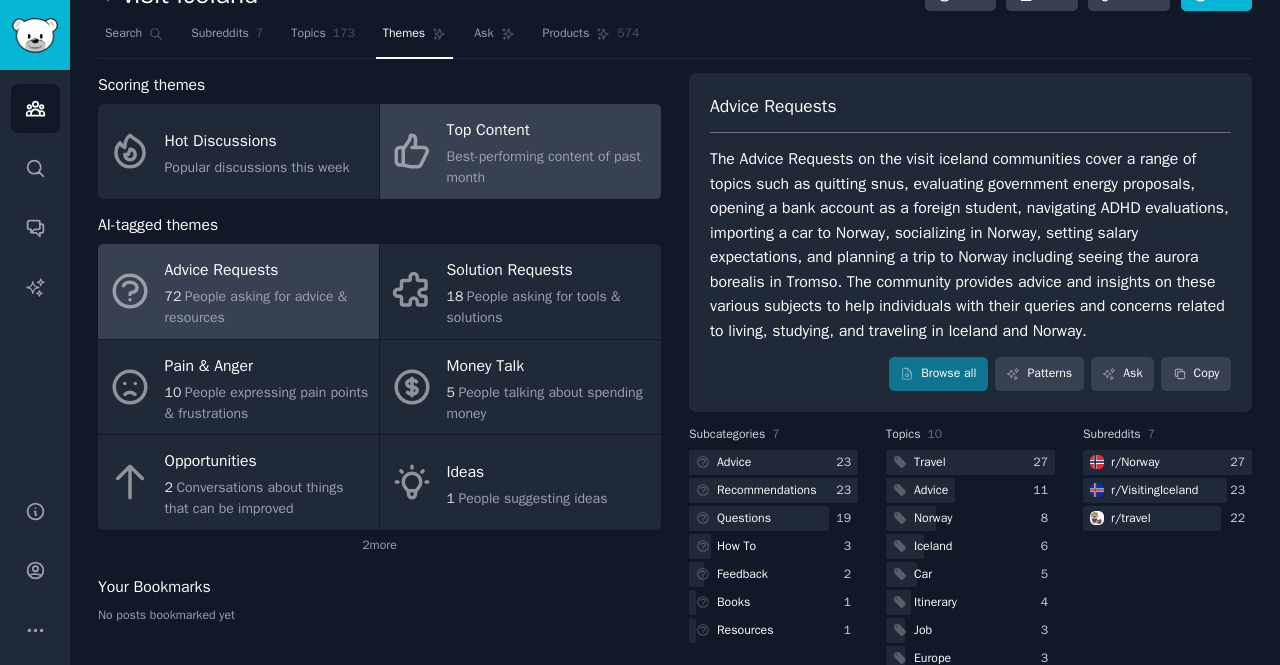 click on "Top Content" at bounding box center (549, 131) 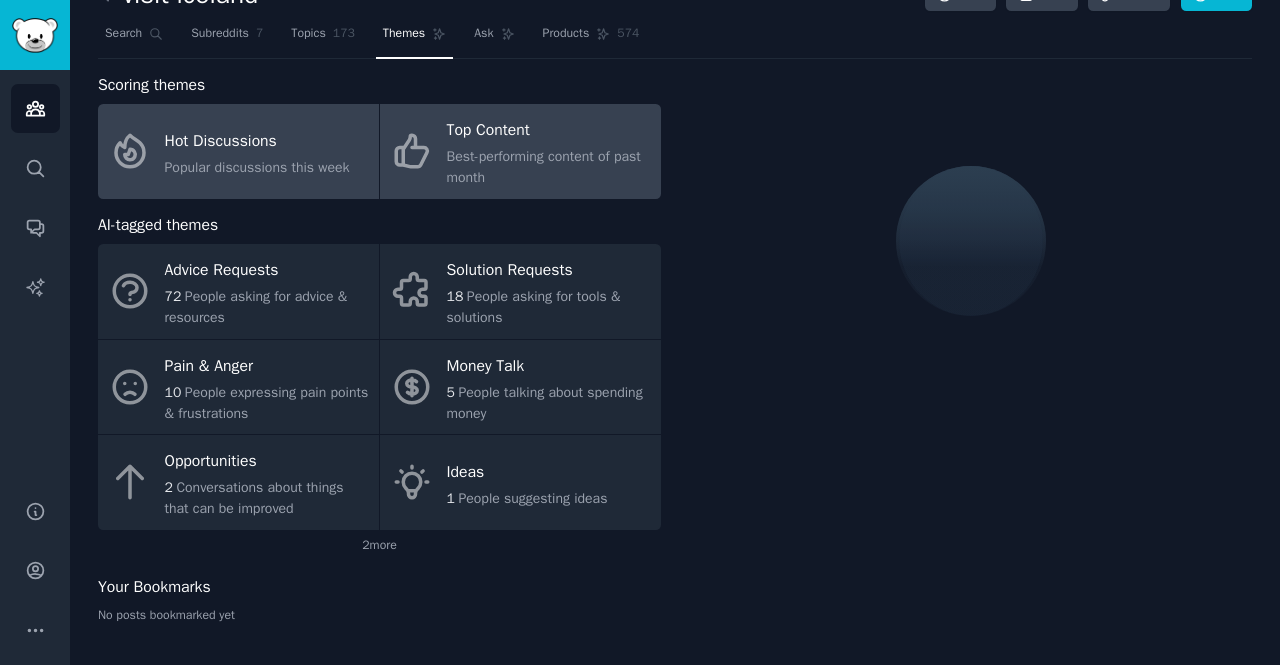 click on "Hot Discussions" at bounding box center [257, 141] 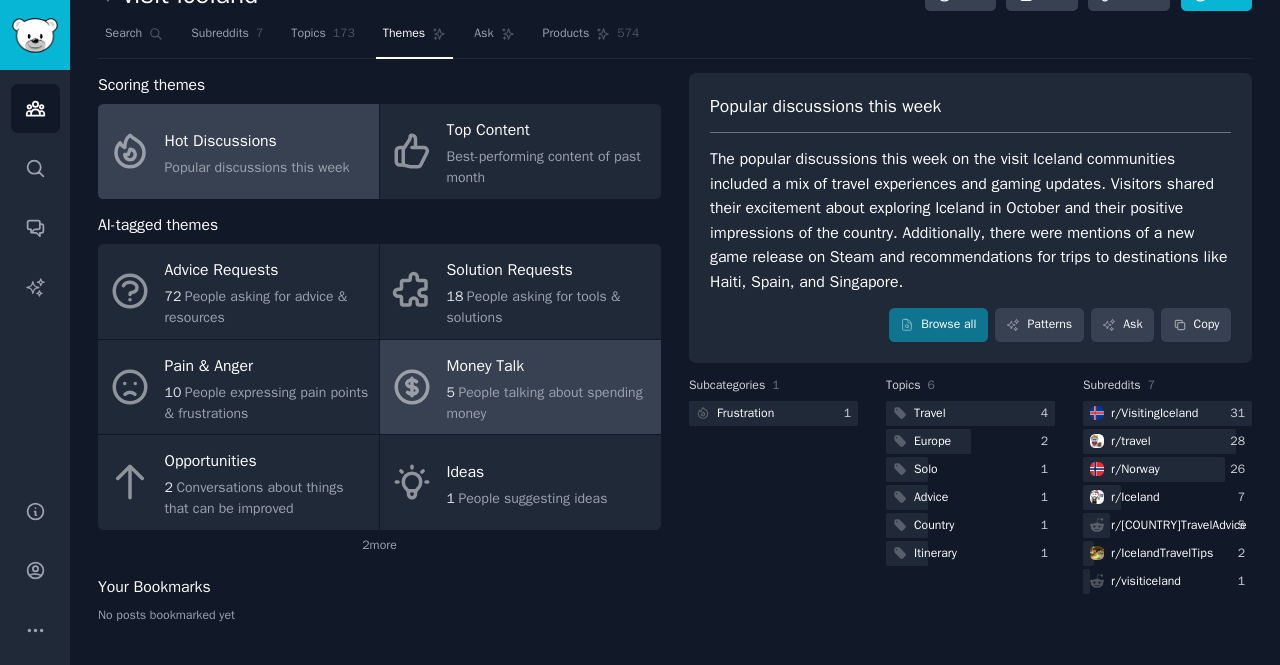 click on "People talking about spending money" at bounding box center (545, 403) 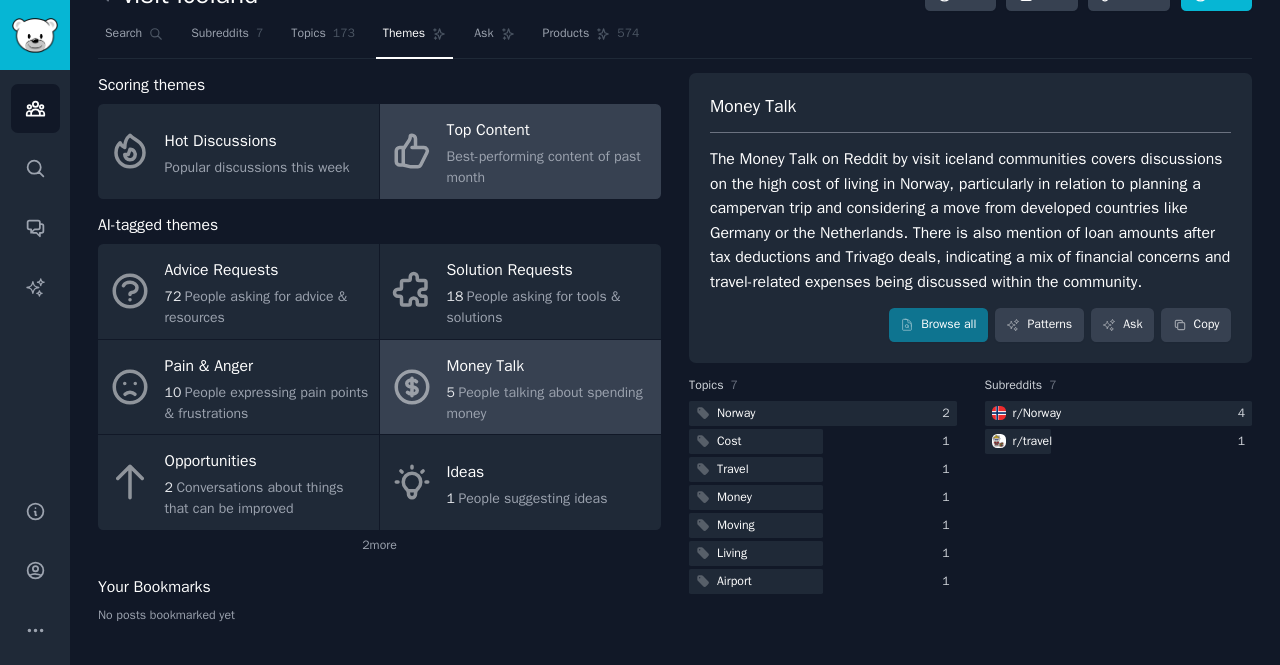 click on "Best-performing content of past month" 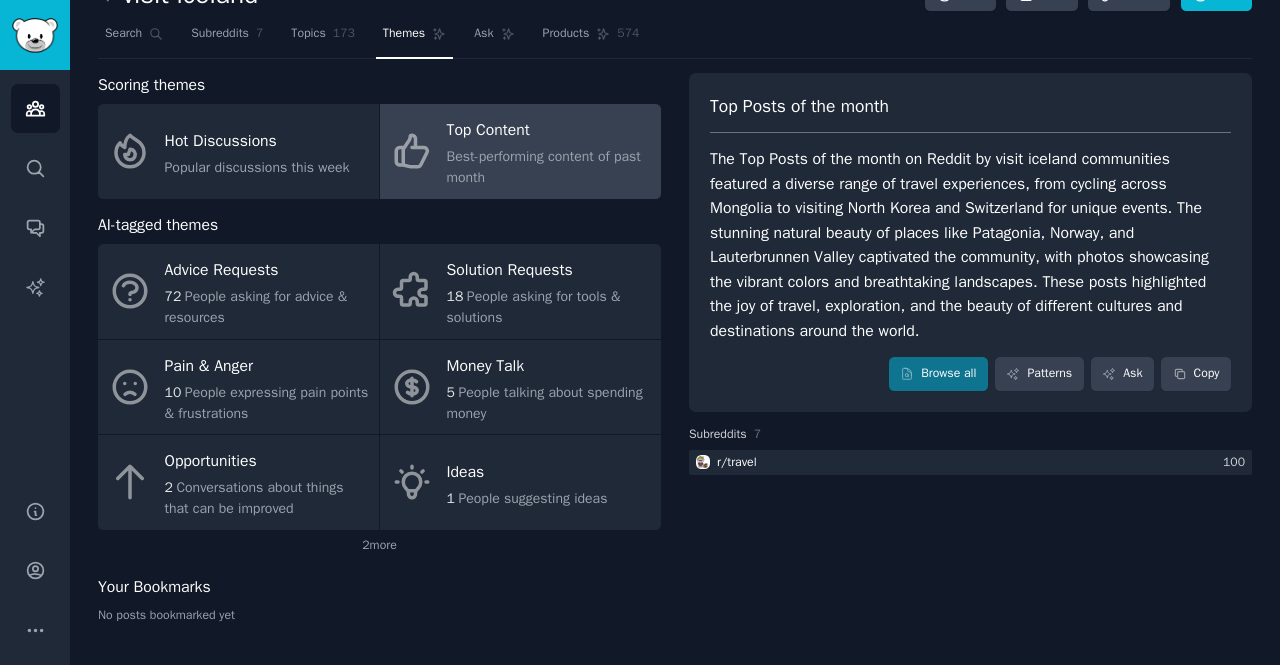scroll, scrollTop: 0, scrollLeft: 0, axis: both 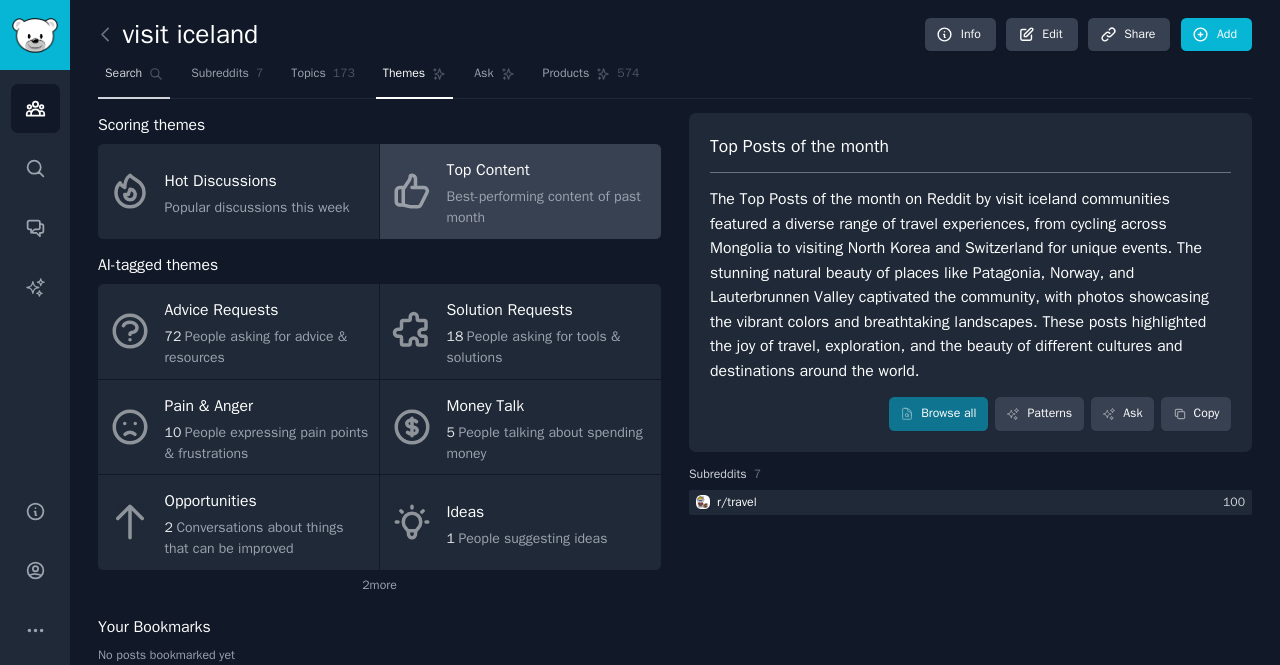 click on "Search" at bounding box center [123, 74] 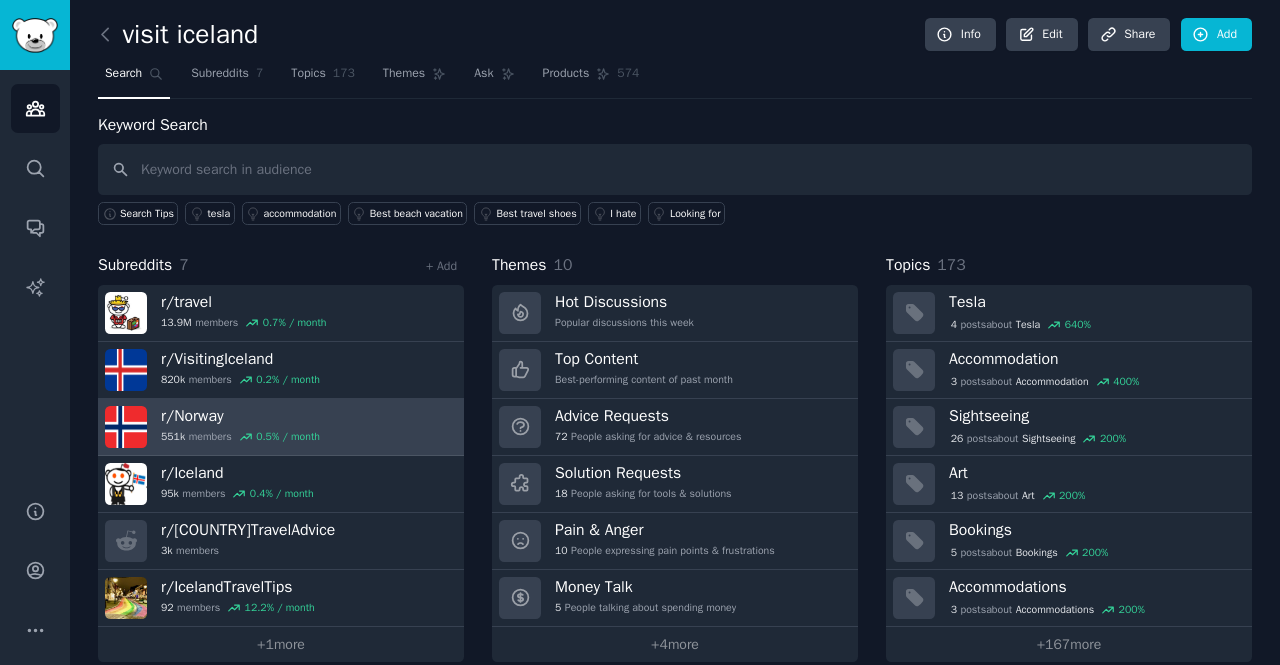 scroll, scrollTop: 20, scrollLeft: 0, axis: vertical 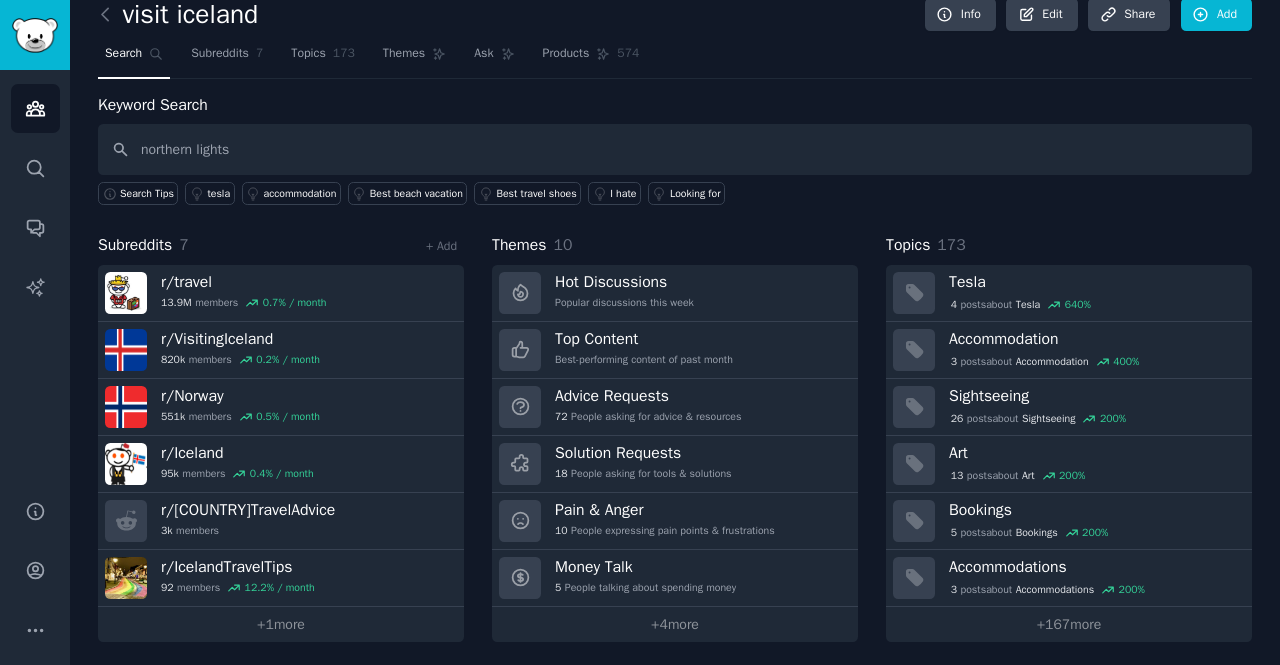type on "northern lights" 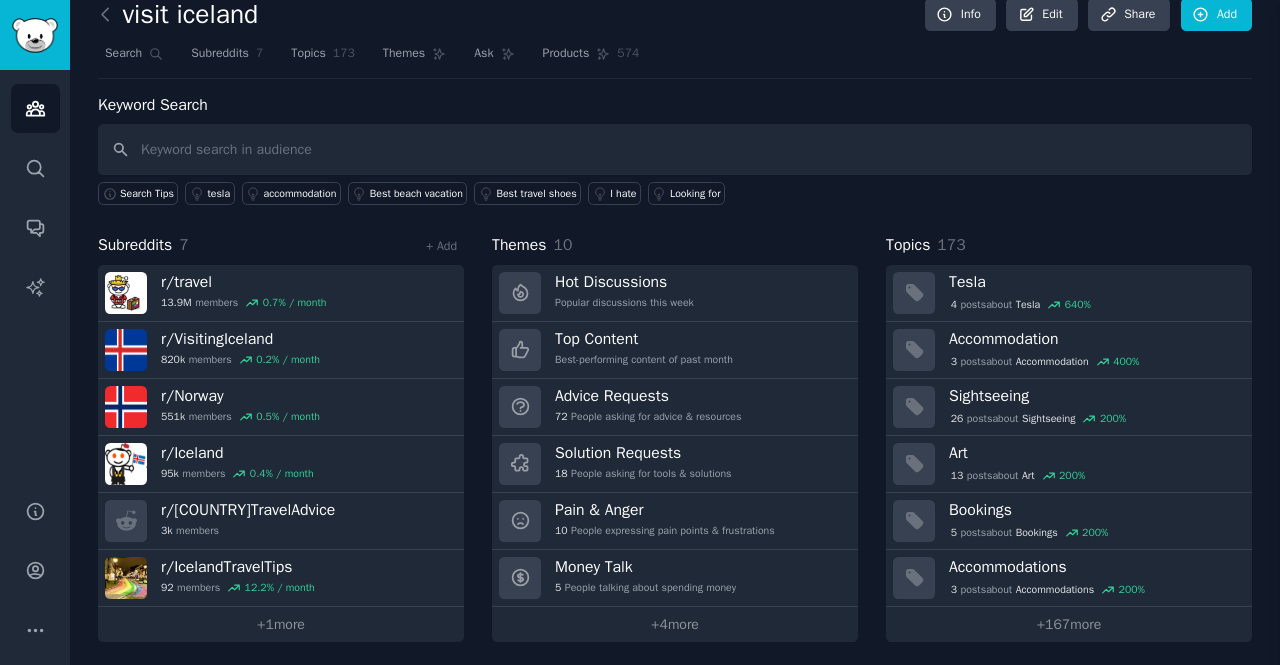 type 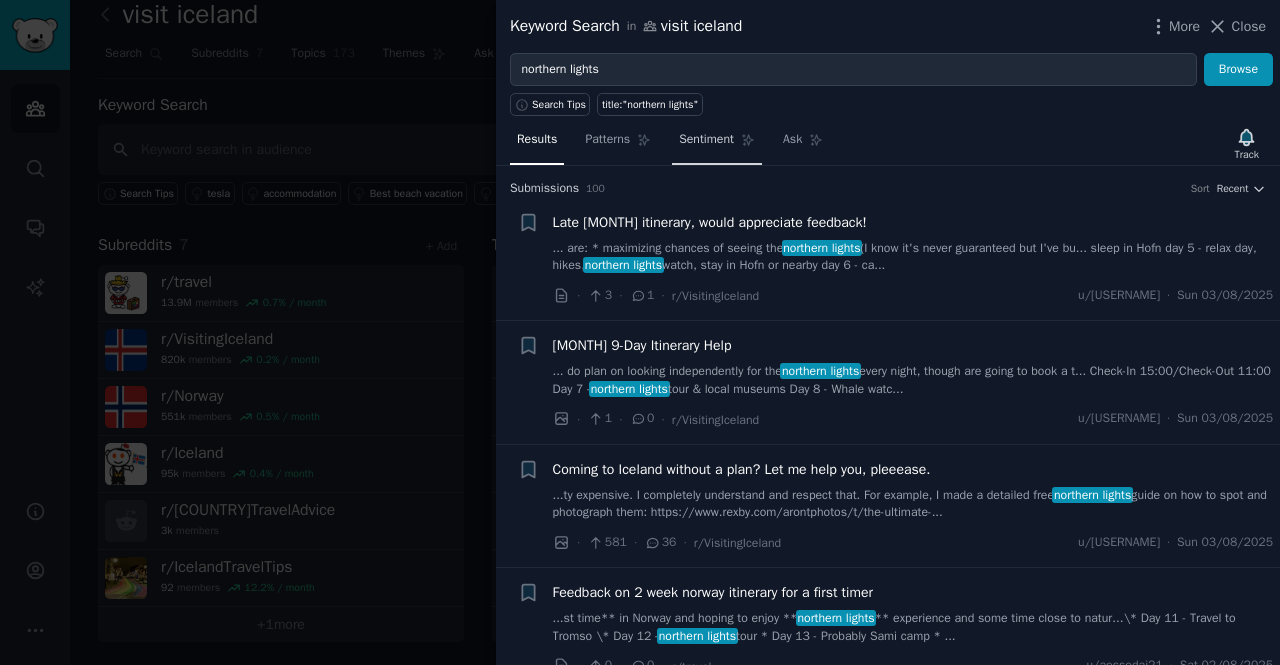 click on "Sentiment" at bounding box center [717, 144] 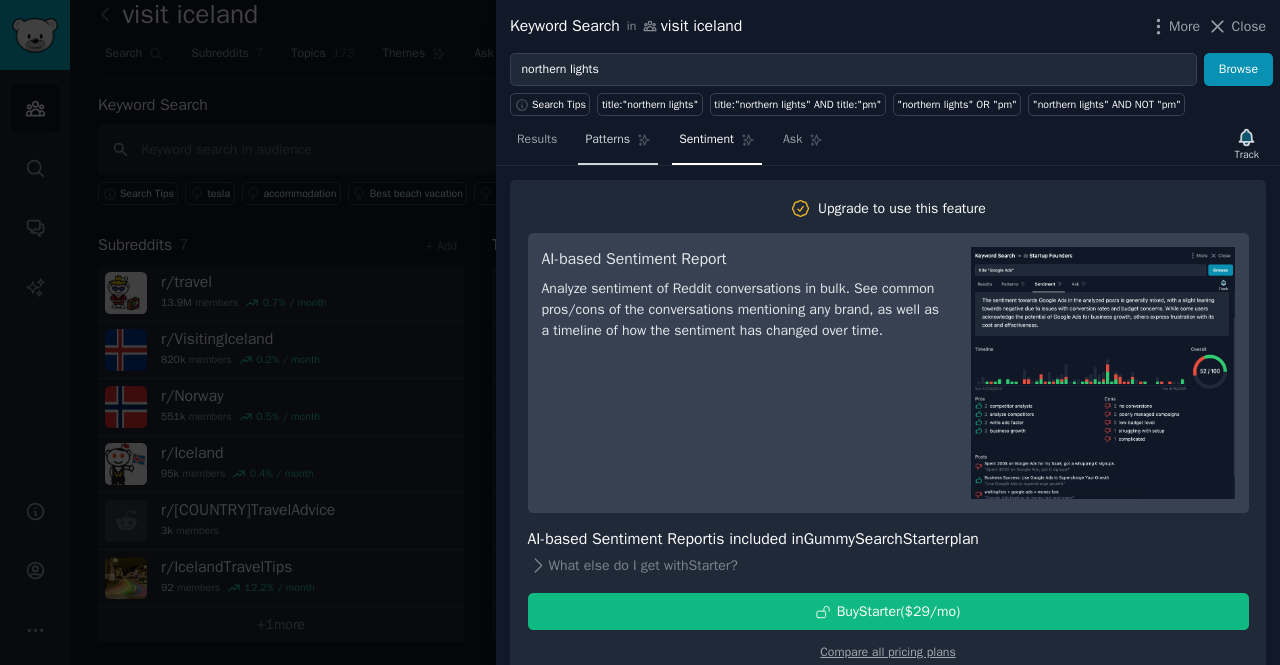 click on "Patterns" at bounding box center (607, 140) 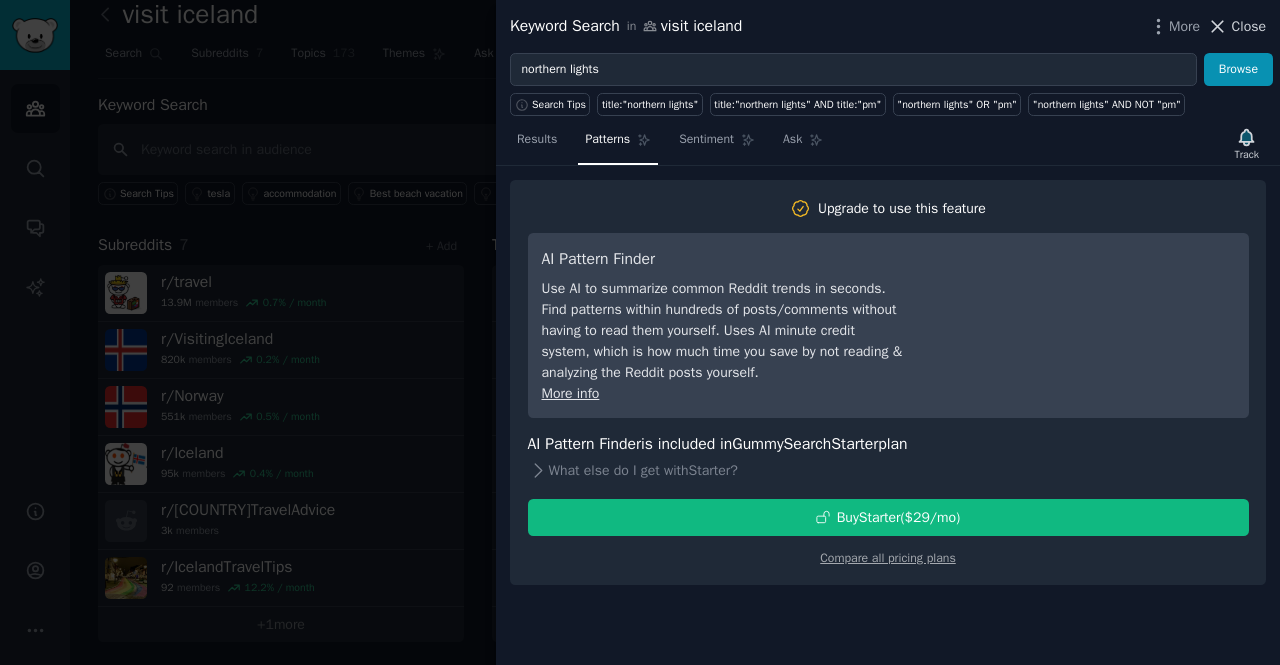 click on "Close" at bounding box center (1249, 26) 